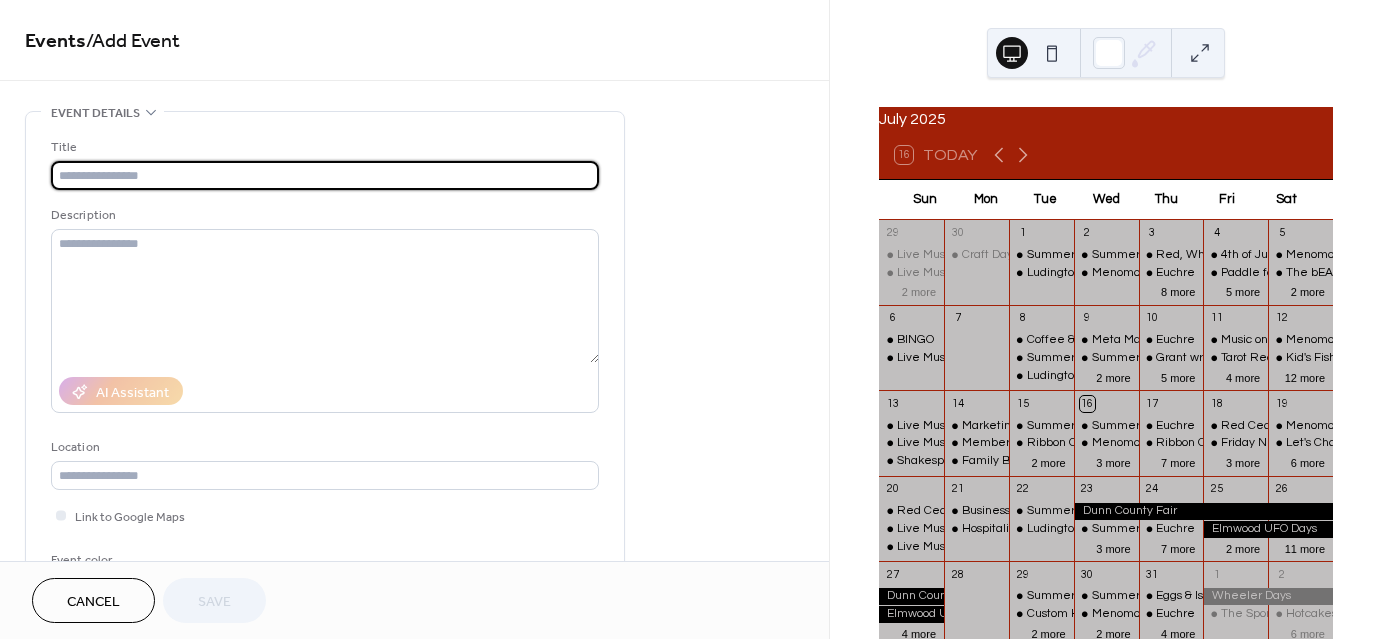 scroll, scrollTop: 0, scrollLeft: 0, axis: both 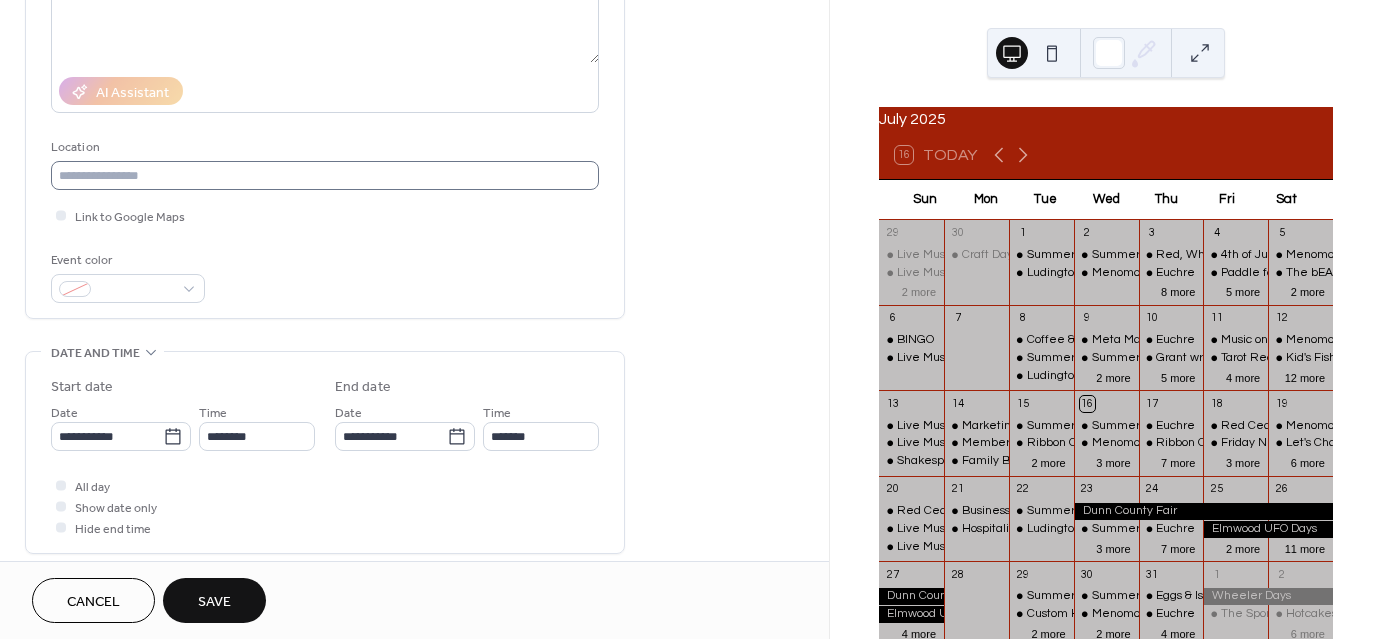 type on "**********" 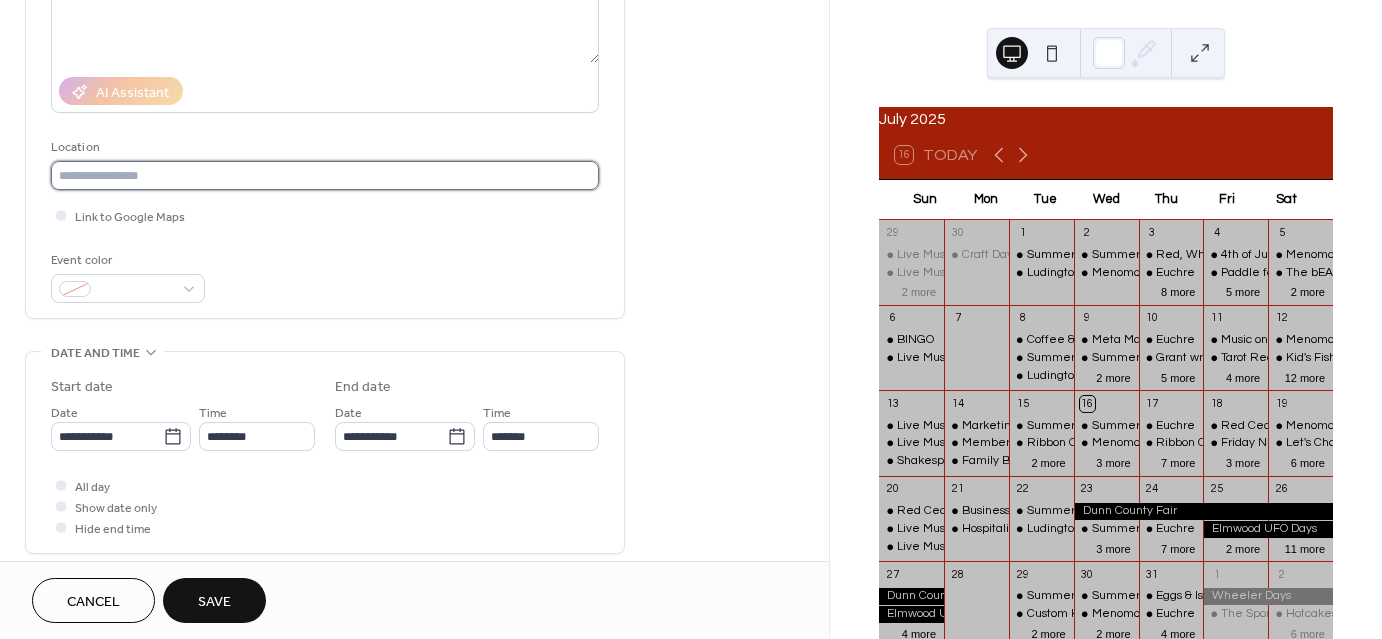 click at bounding box center (325, 175) 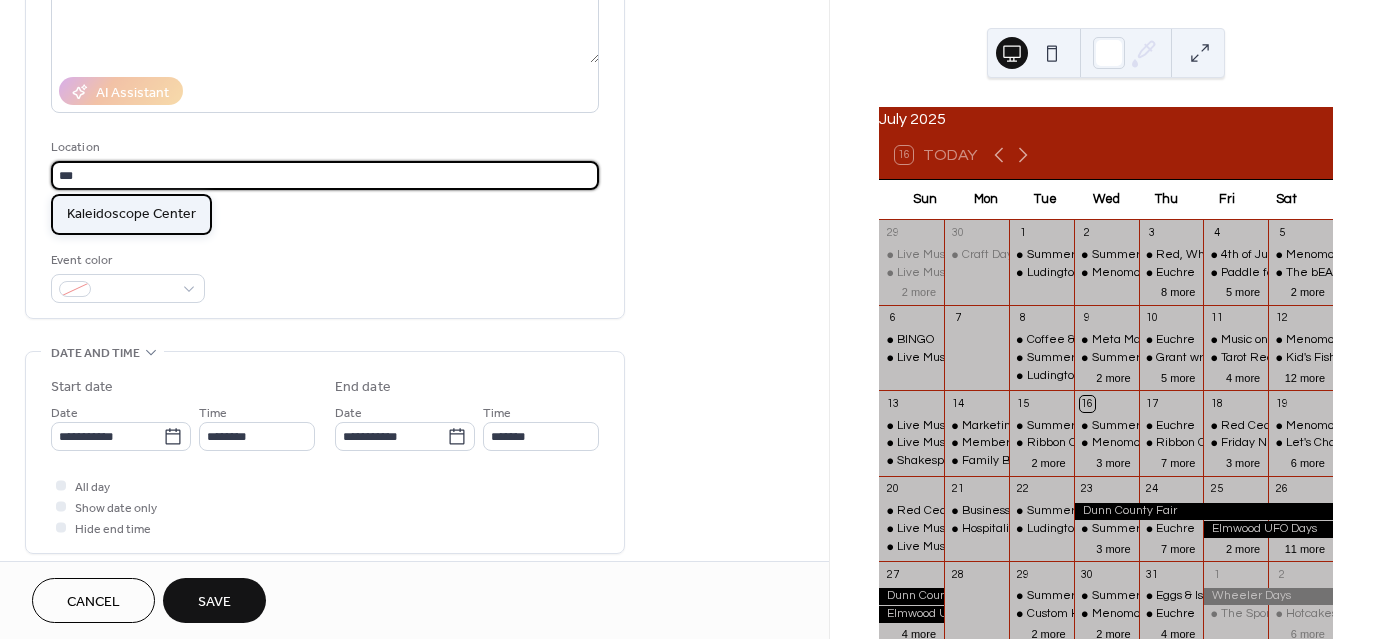 click on "Kaleidoscope Center" at bounding box center [131, 213] 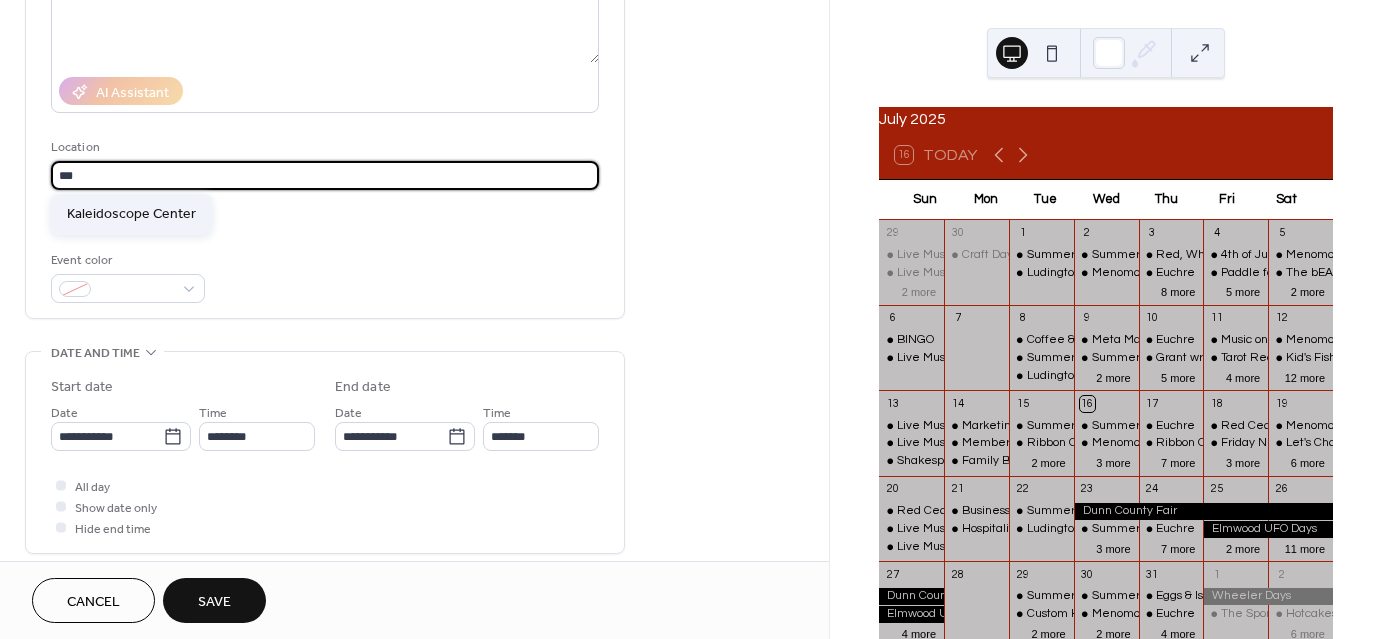type on "**********" 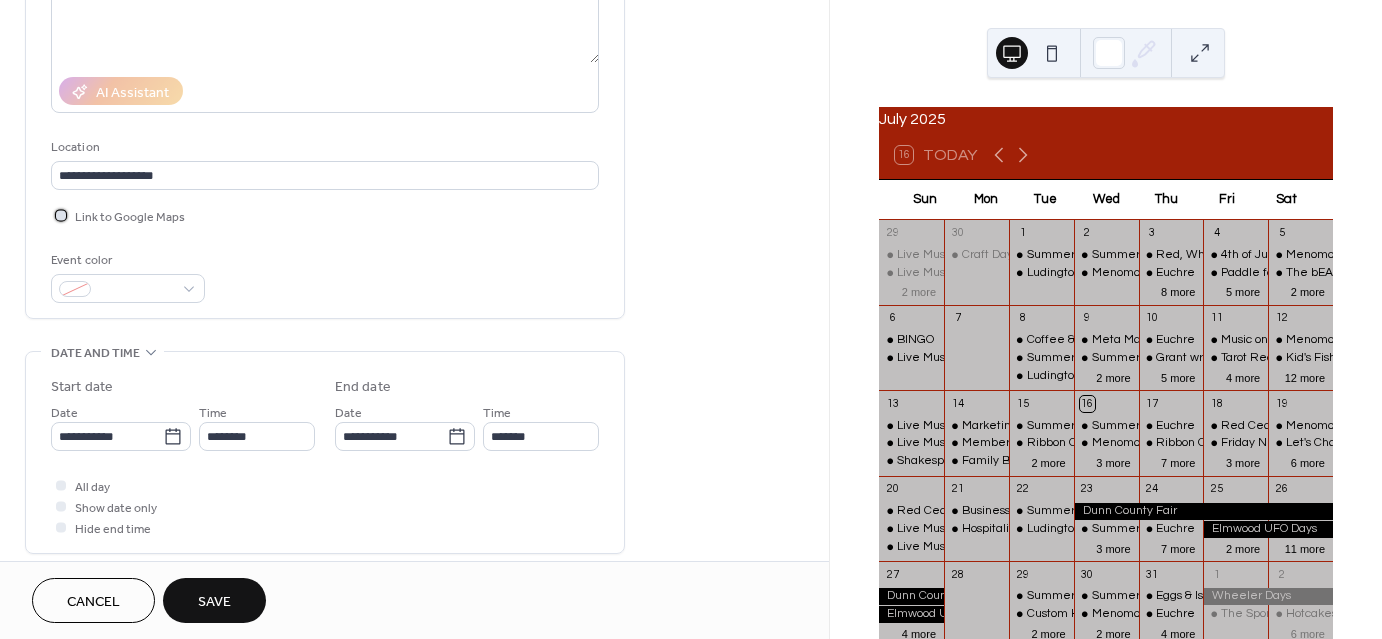 click at bounding box center (61, 215) 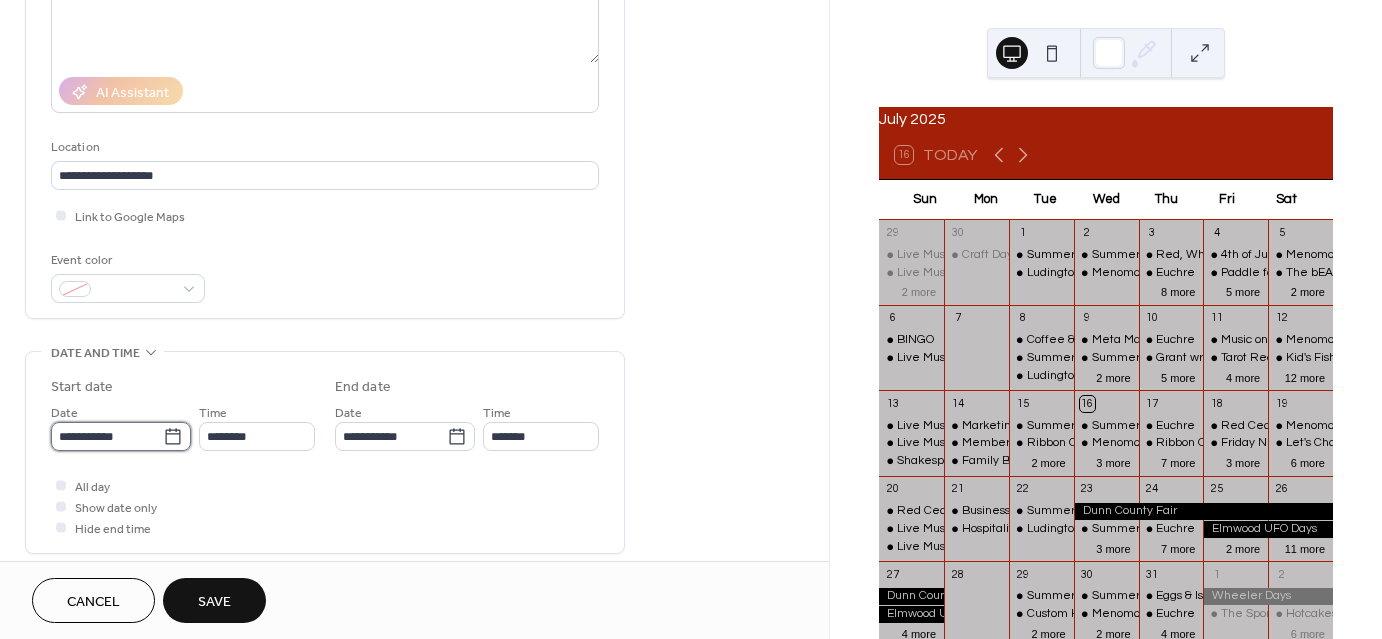 click on "**********" at bounding box center (107, 436) 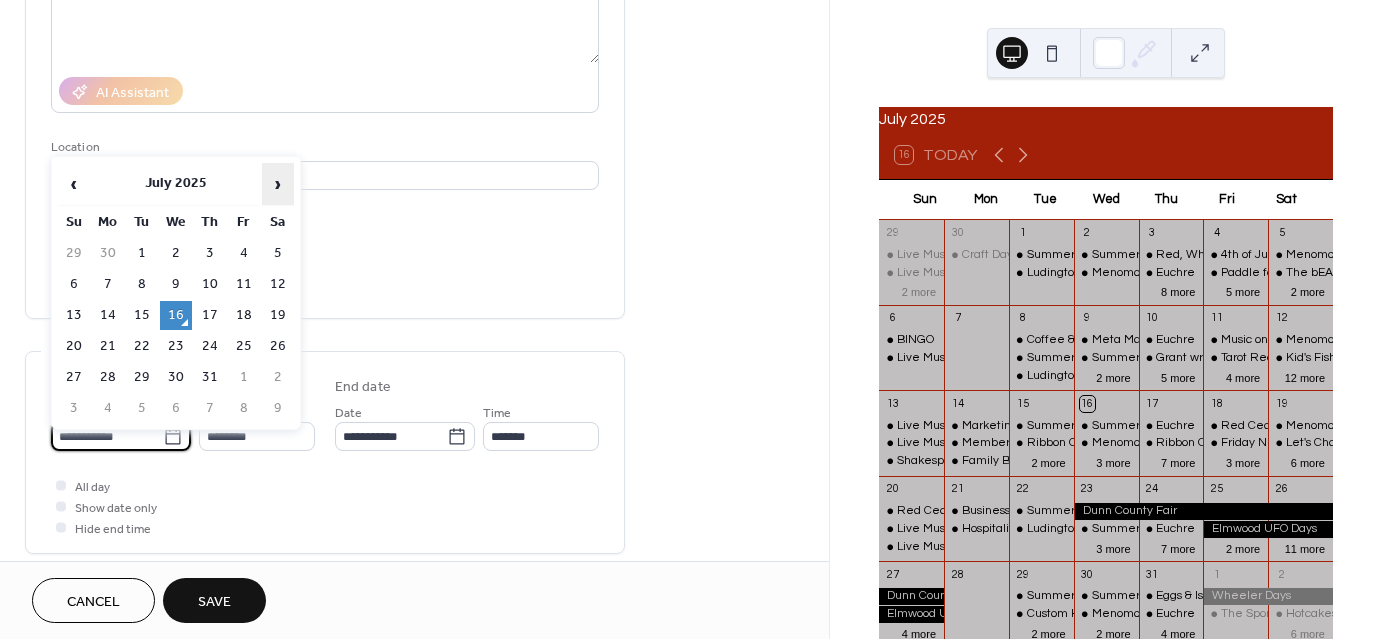 click on "›" at bounding box center [278, 184] 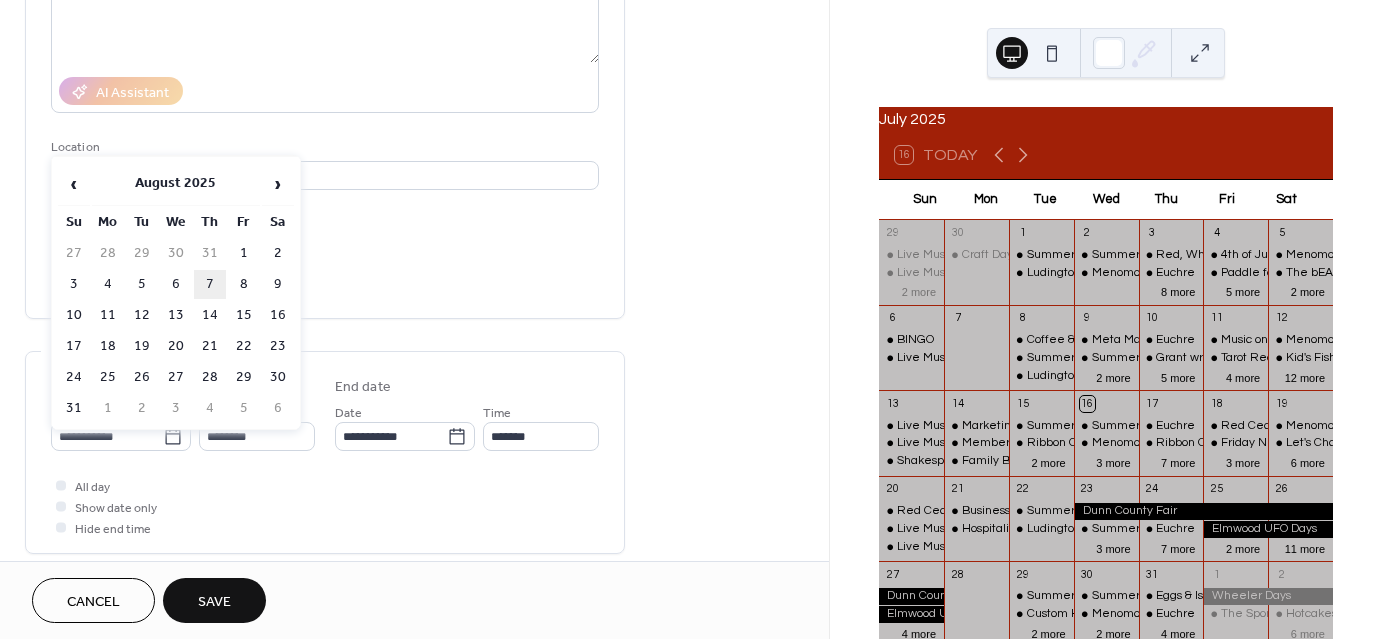 click on "7" at bounding box center [210, 284] 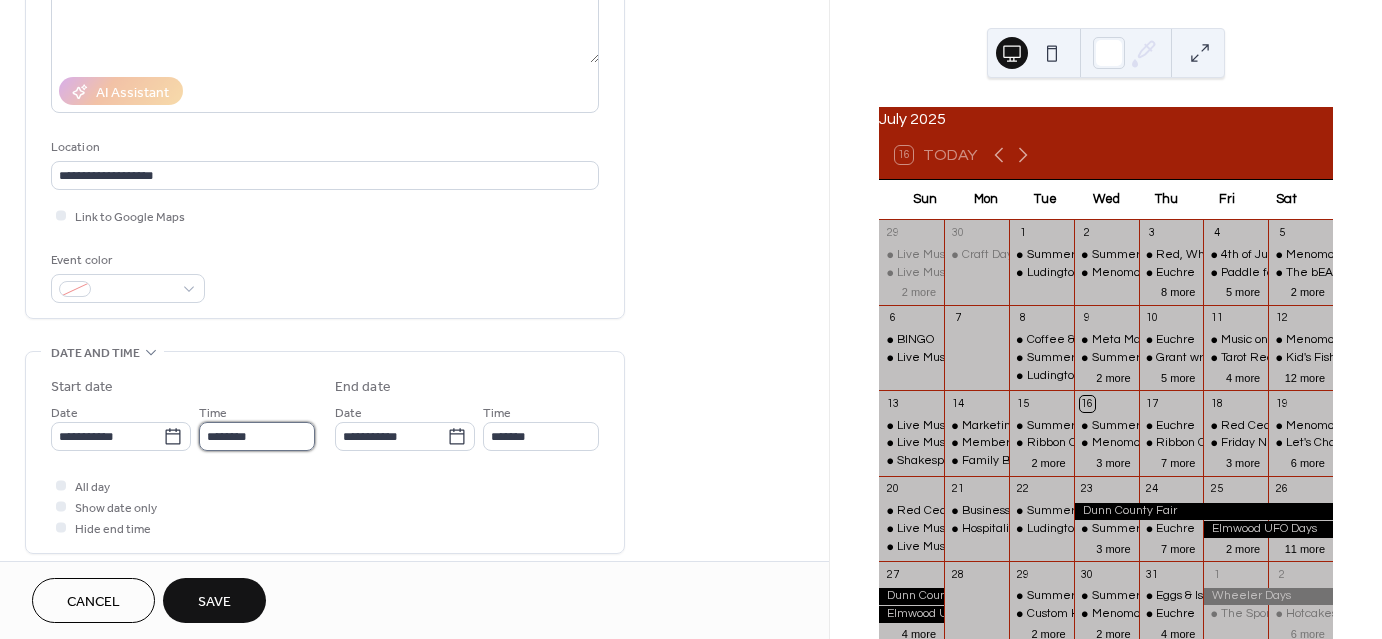 click on "********" at bounding box center [257, 436] 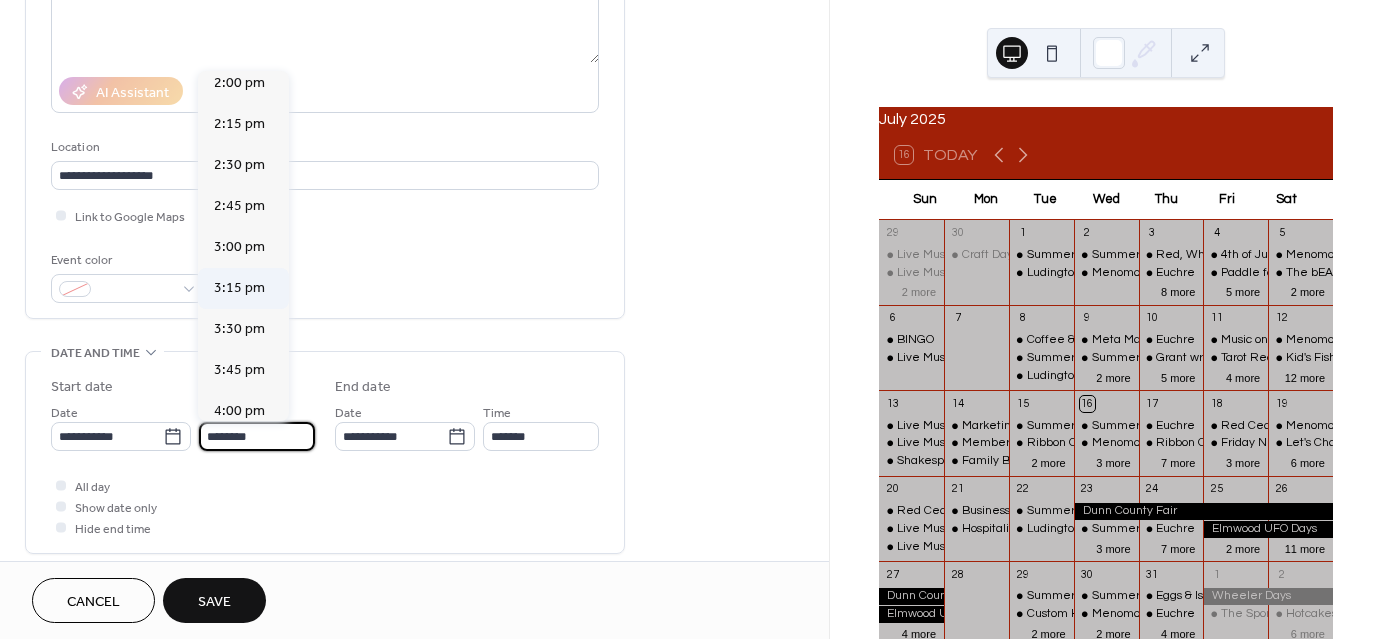 scroll, scrollTop: 2368, scrollLeft: 0, axis: vertical 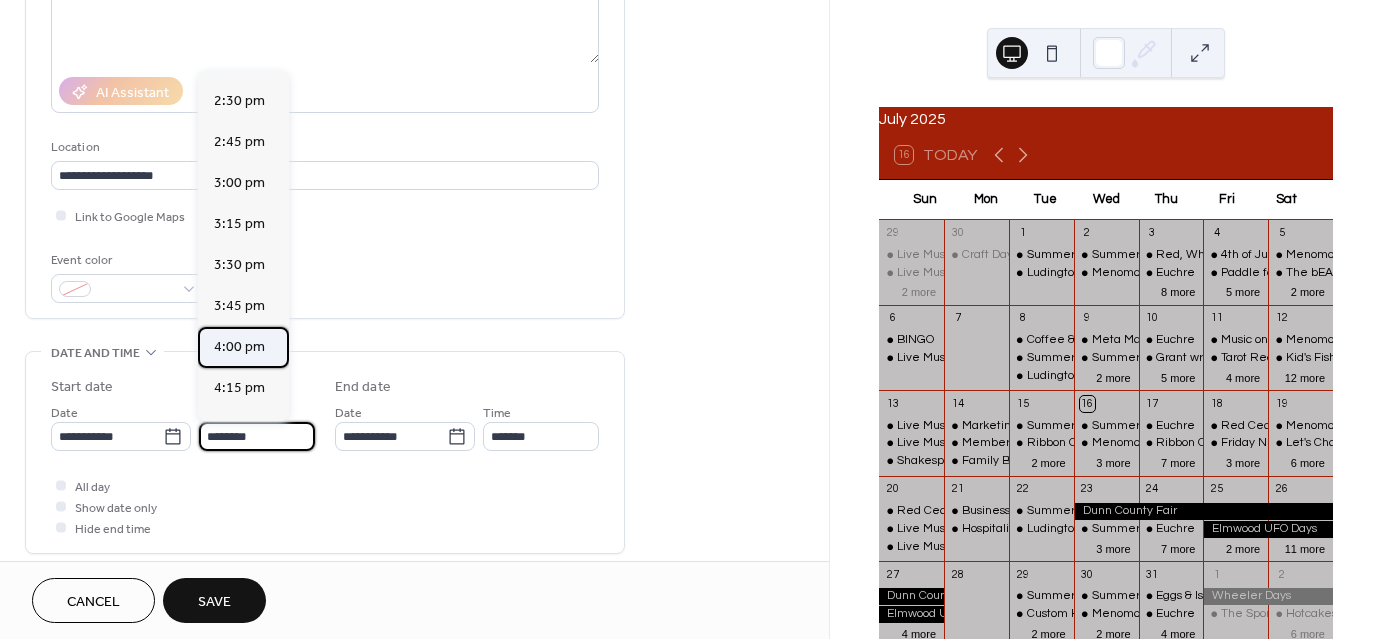 click on "4:00 pm" at bounding box center (239, 347) 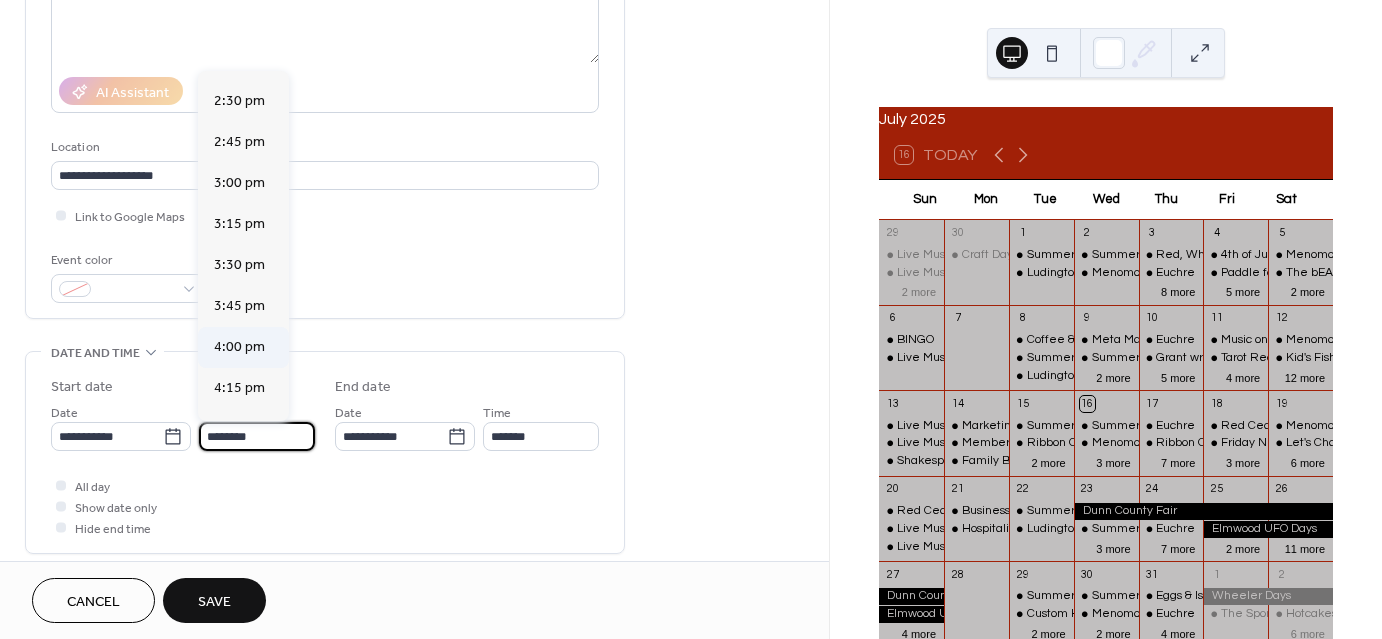 type on "*******" 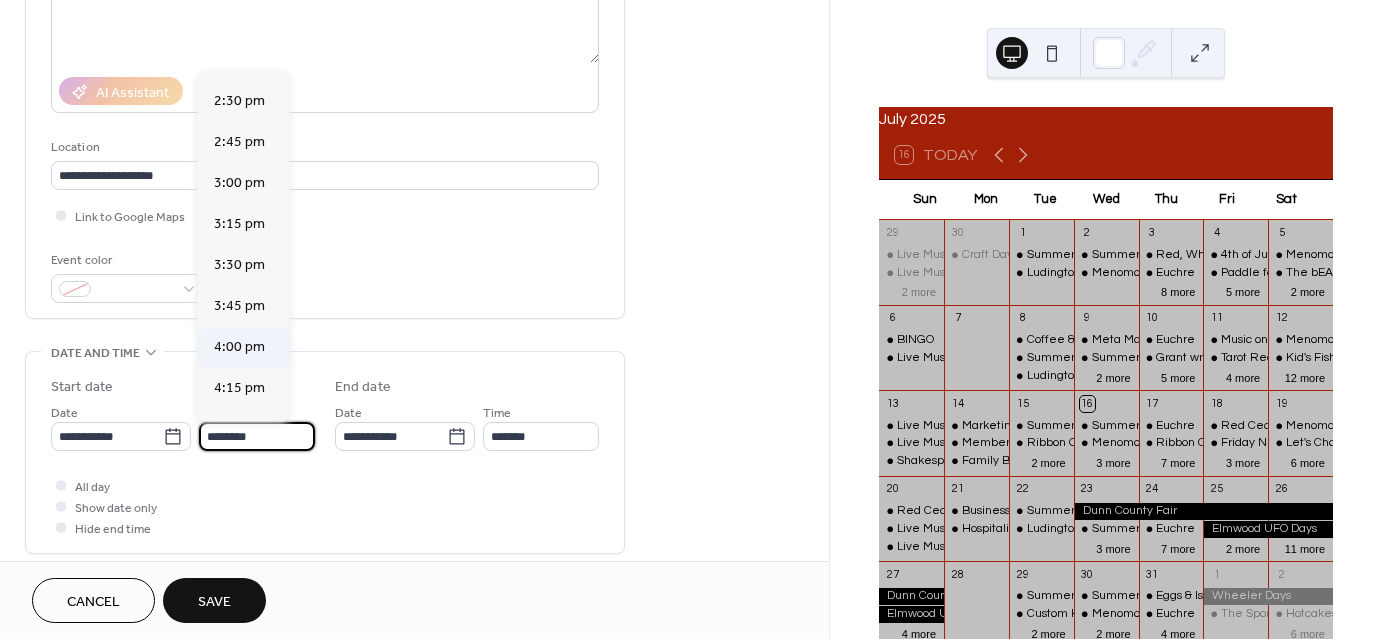 type on "*******" 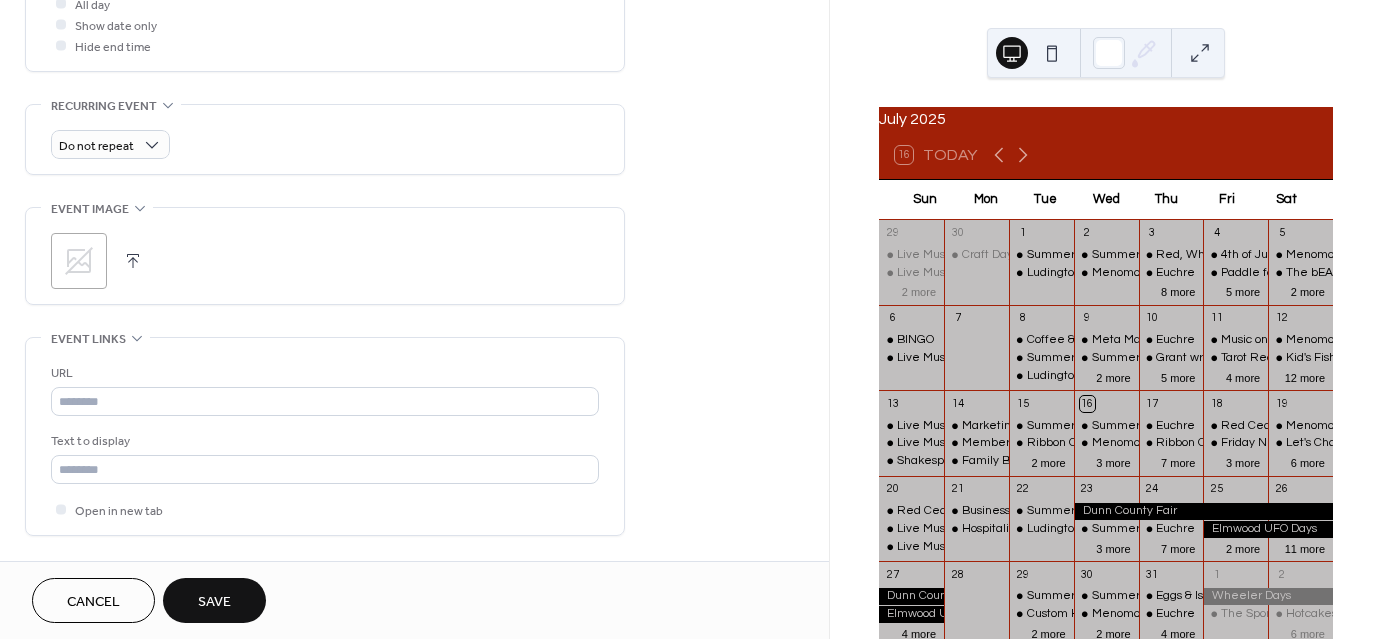 scroll, scrollTop: 800, scrollLeft: 0, axis: vertical 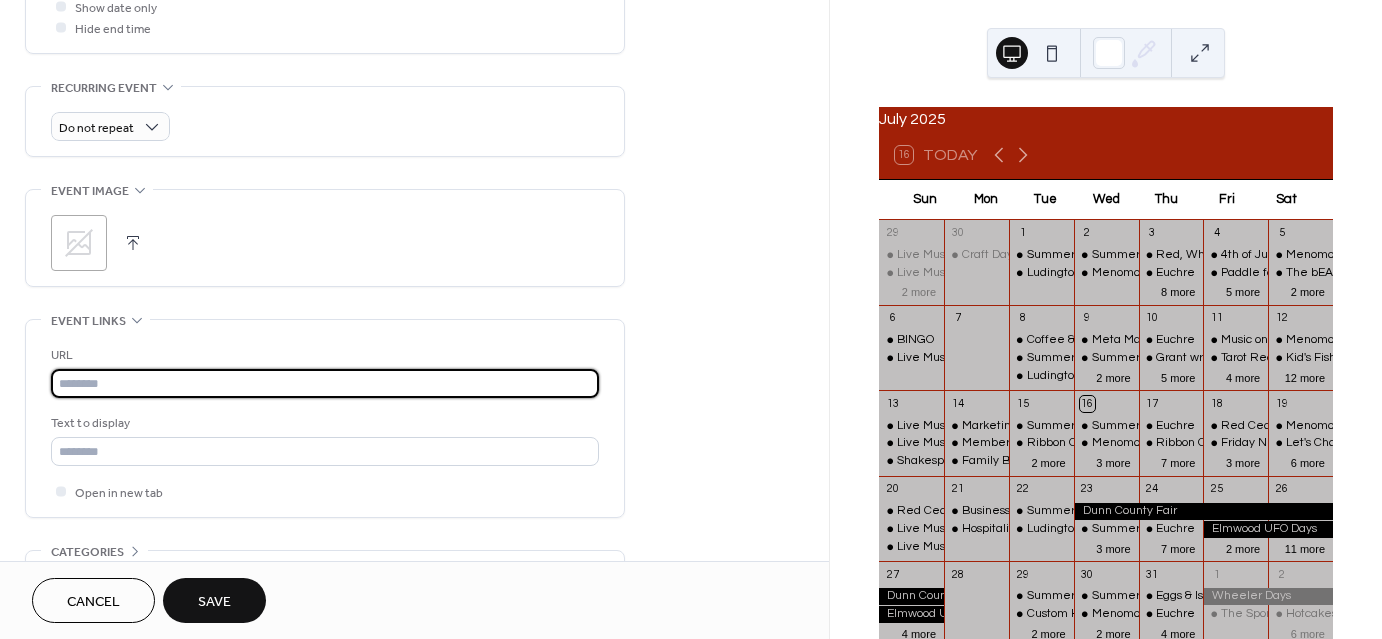 paste on "**********" 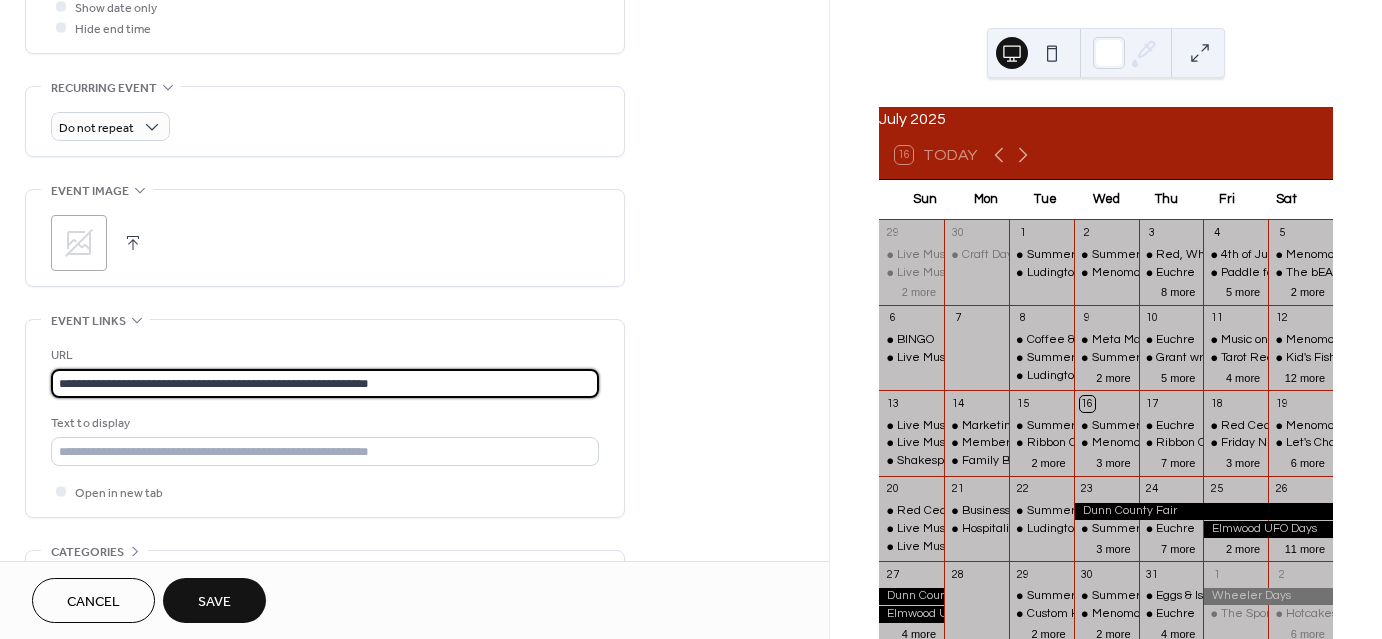 type on "**********" 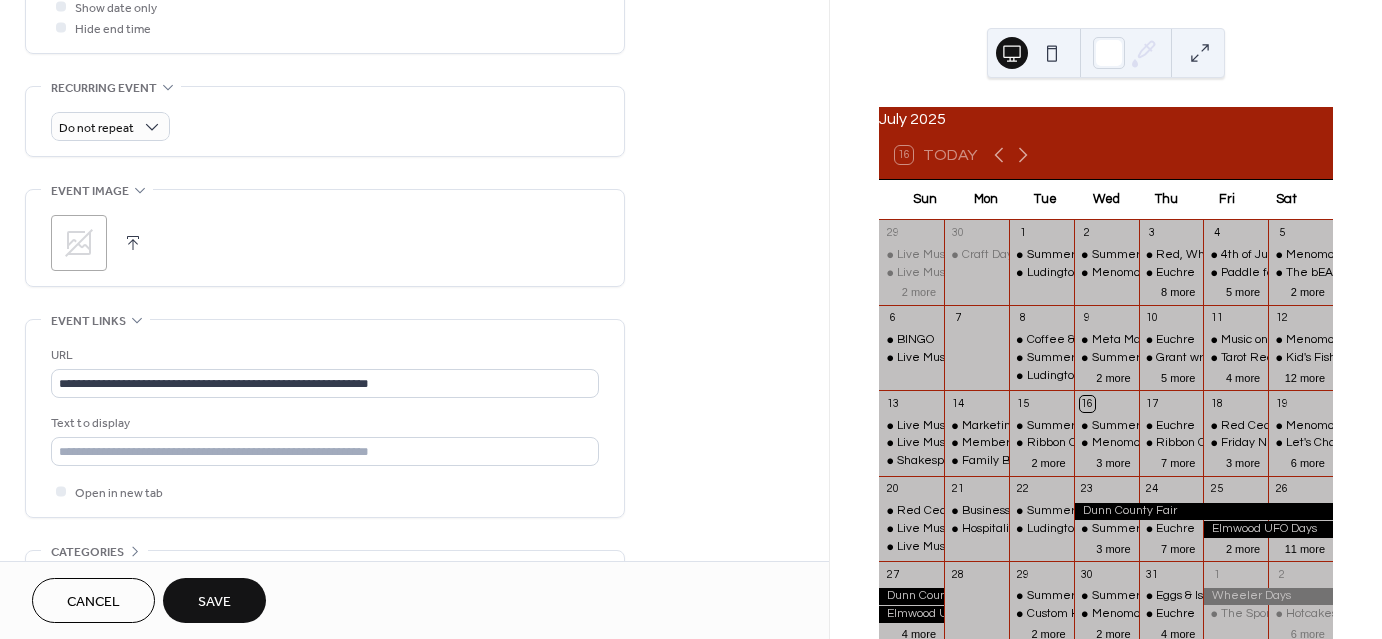 click on "Save" at bounding box center (214, 602) 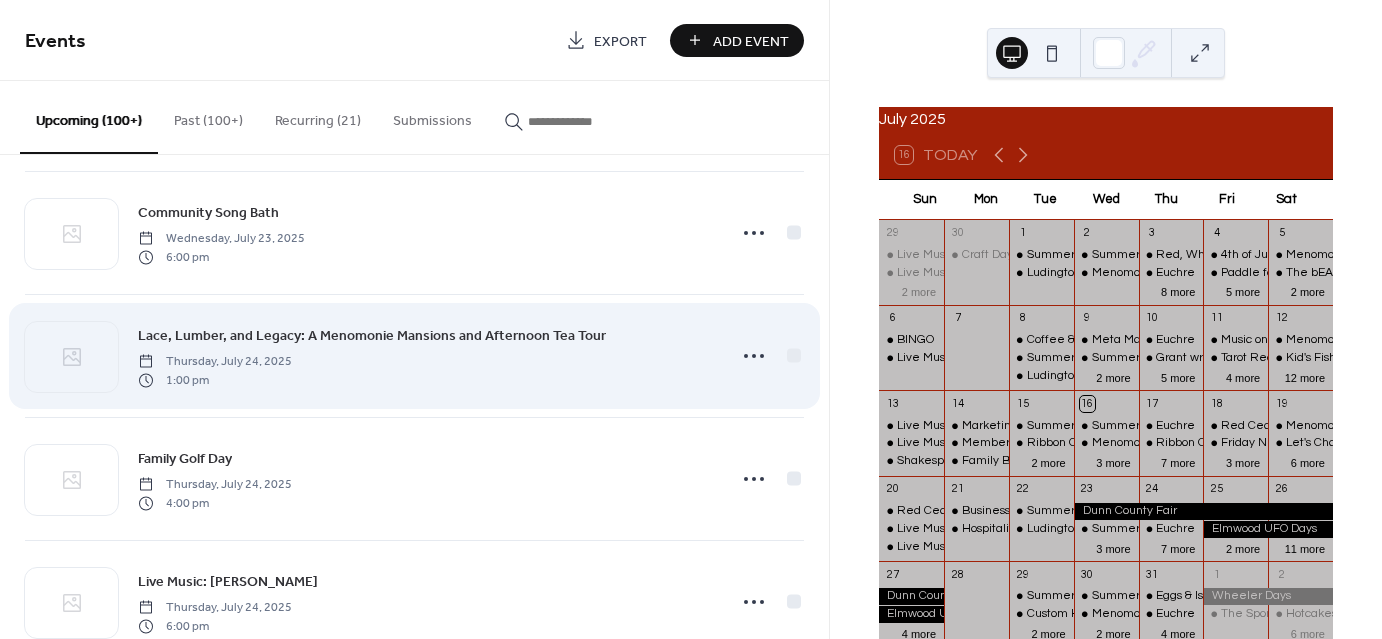 scroll, scrollTop: 3258, scrollLeft: 0, axis: vertical 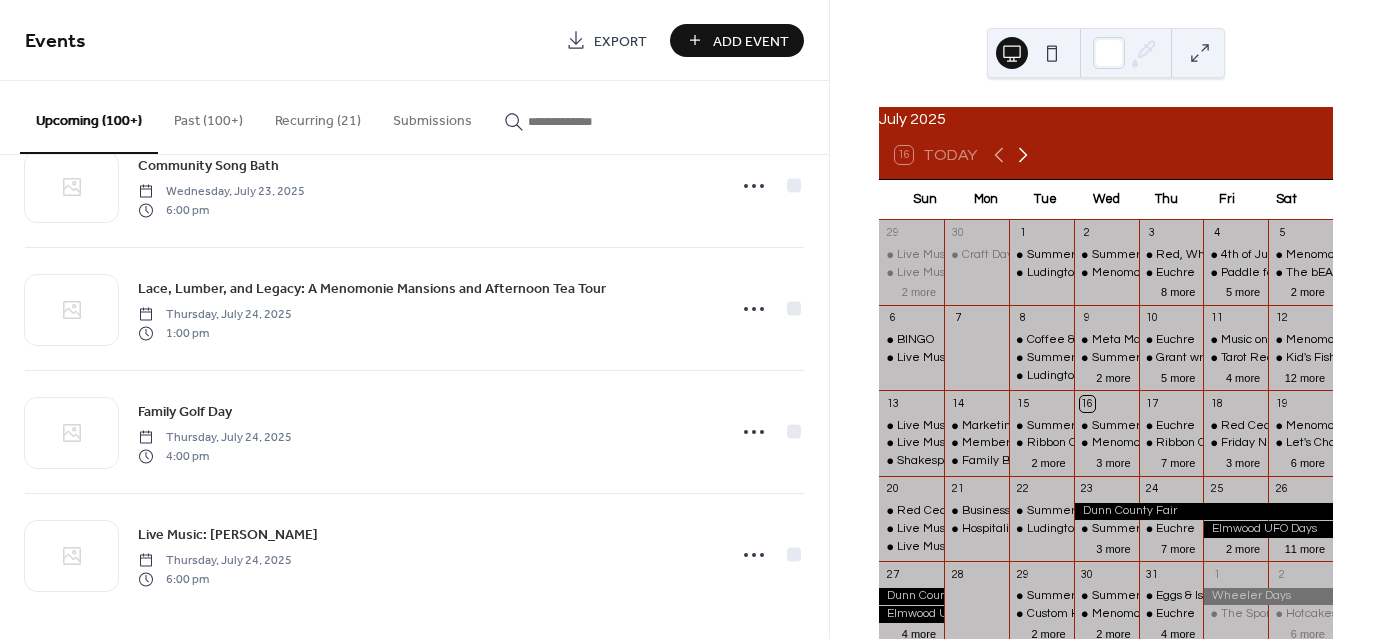 click 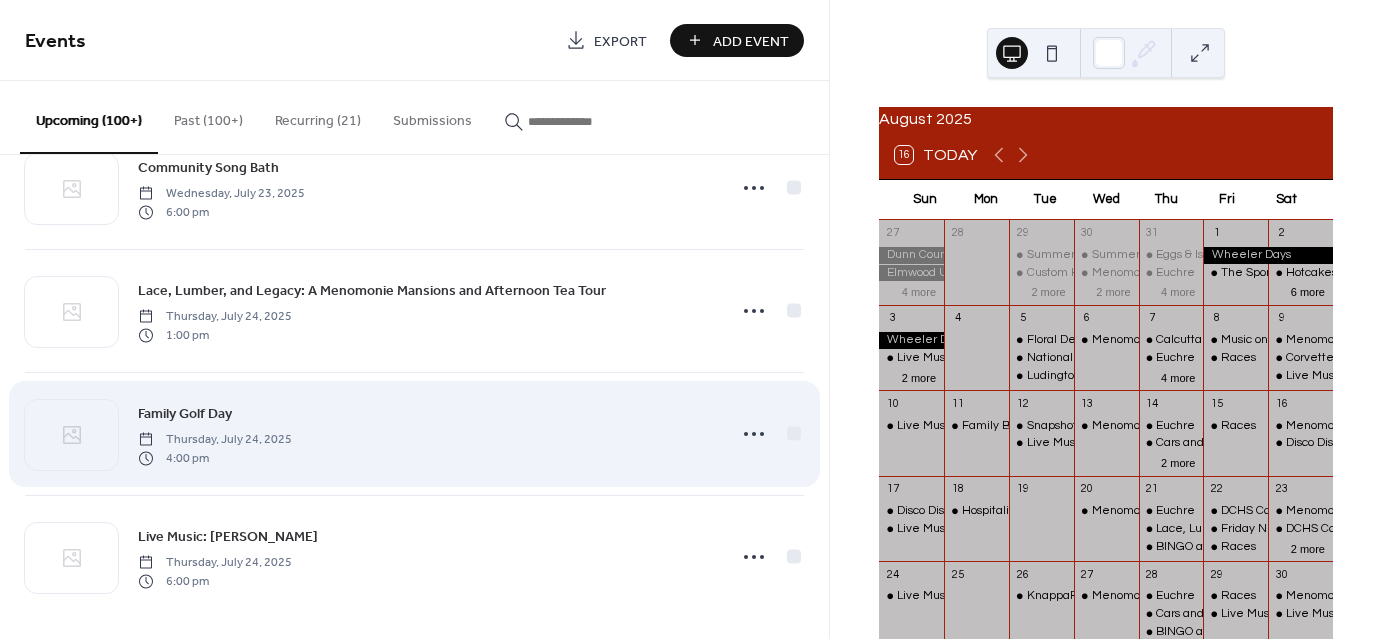 scroll, scrollTop: 3258, scrollLeft: 0, axis: vertical 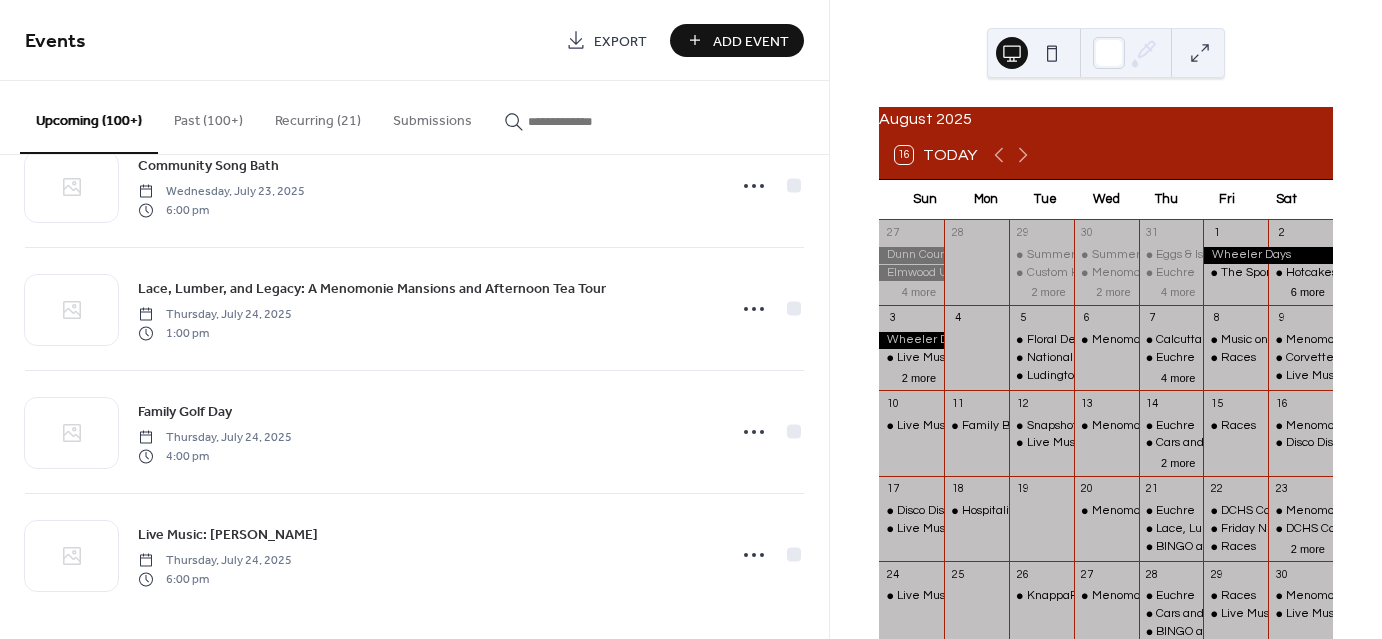 click at bounding box center [1200, 53] 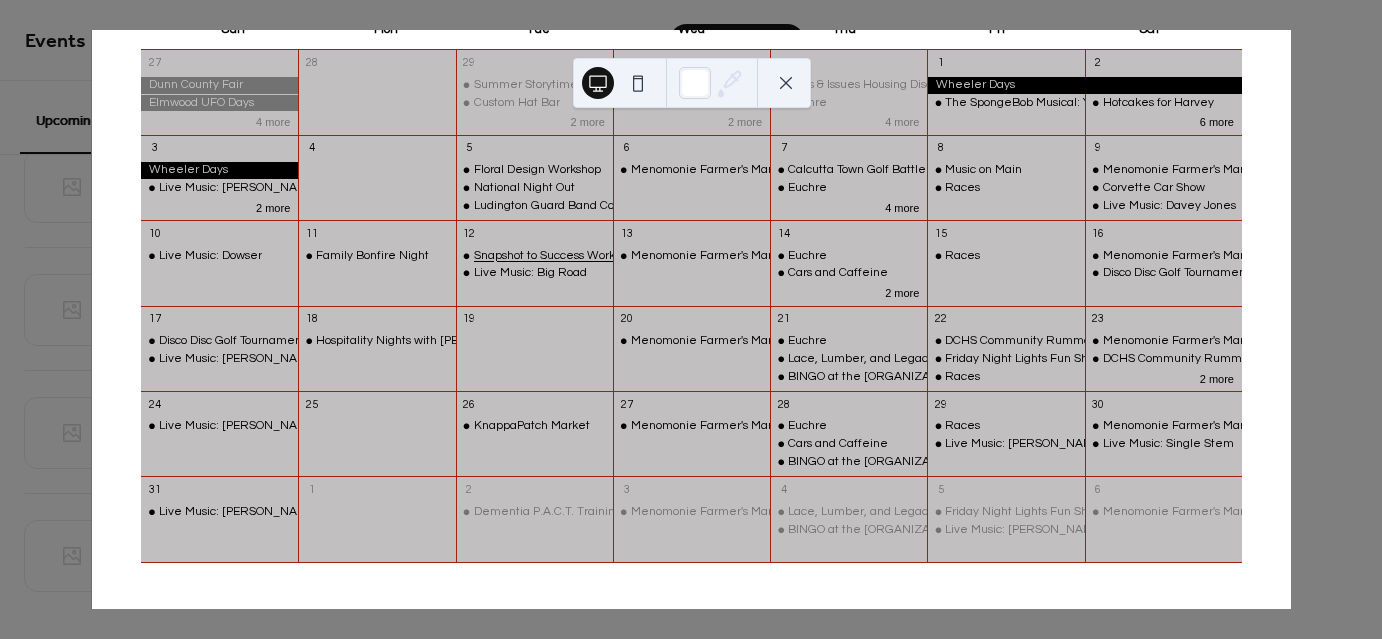 scroll, scrollTop: 0, scrollLeft: 0, axis: both 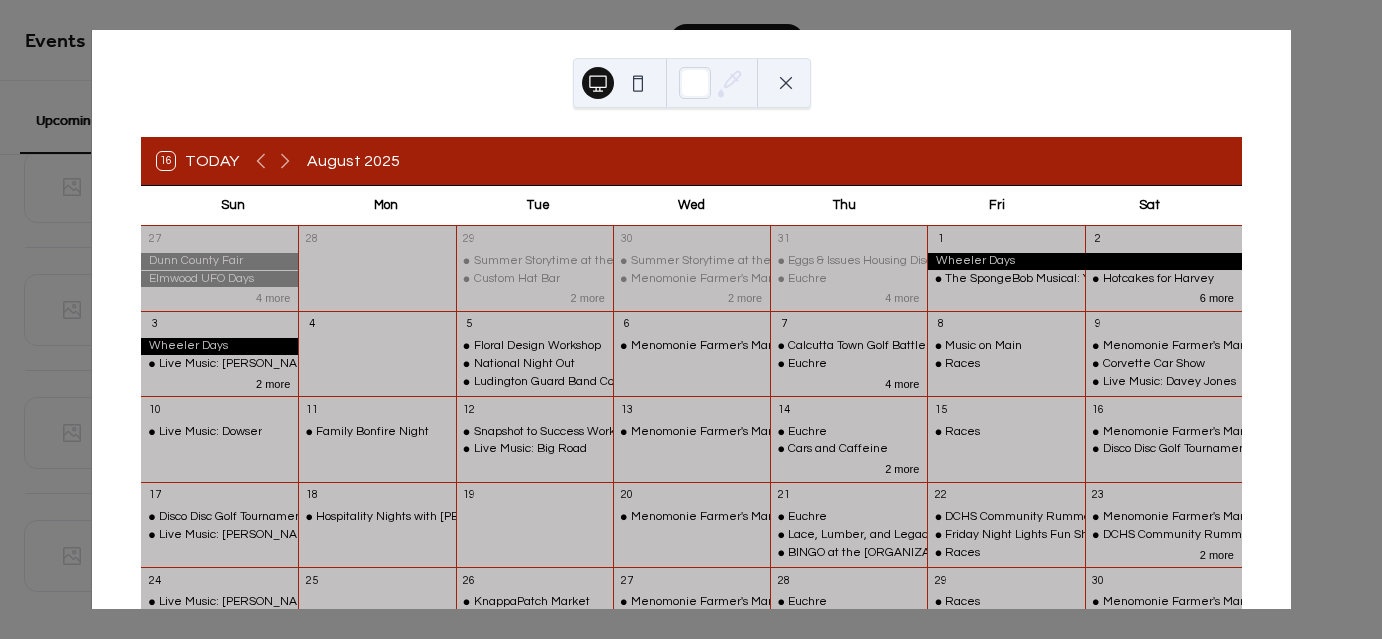 click at bounding box center [786, 83] 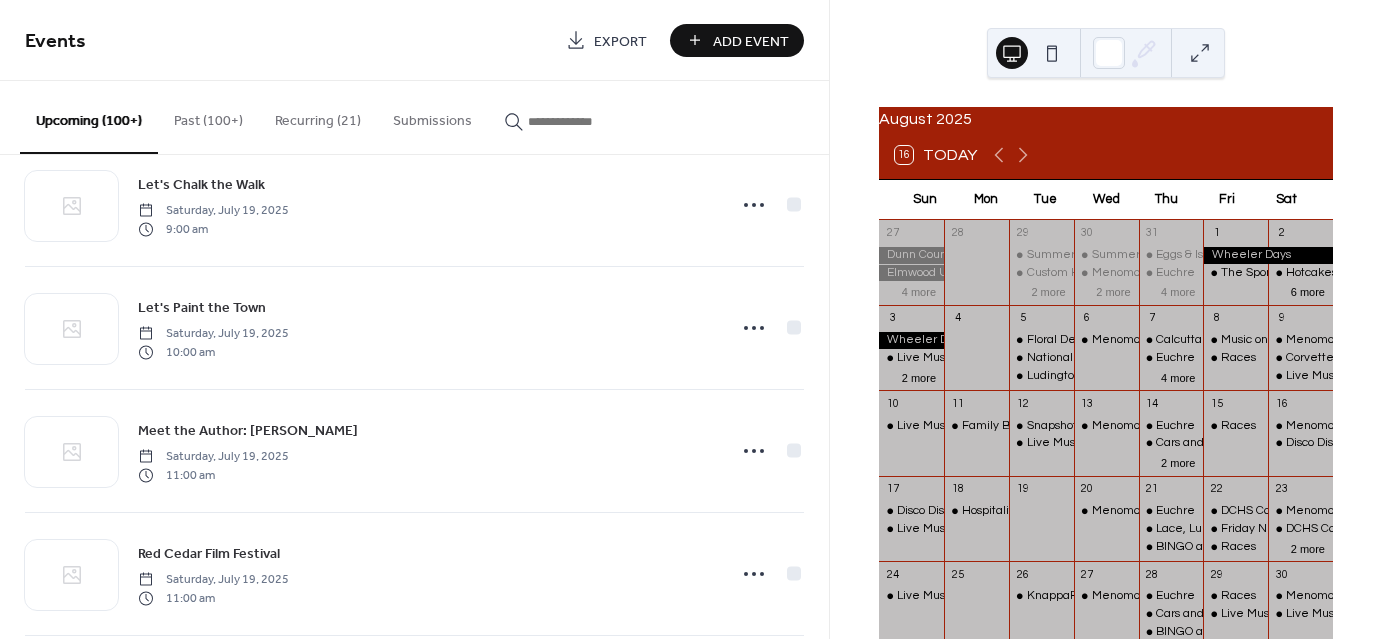 scroll, scrollTop: 1558, scrollLeft: 0, axis: vertical 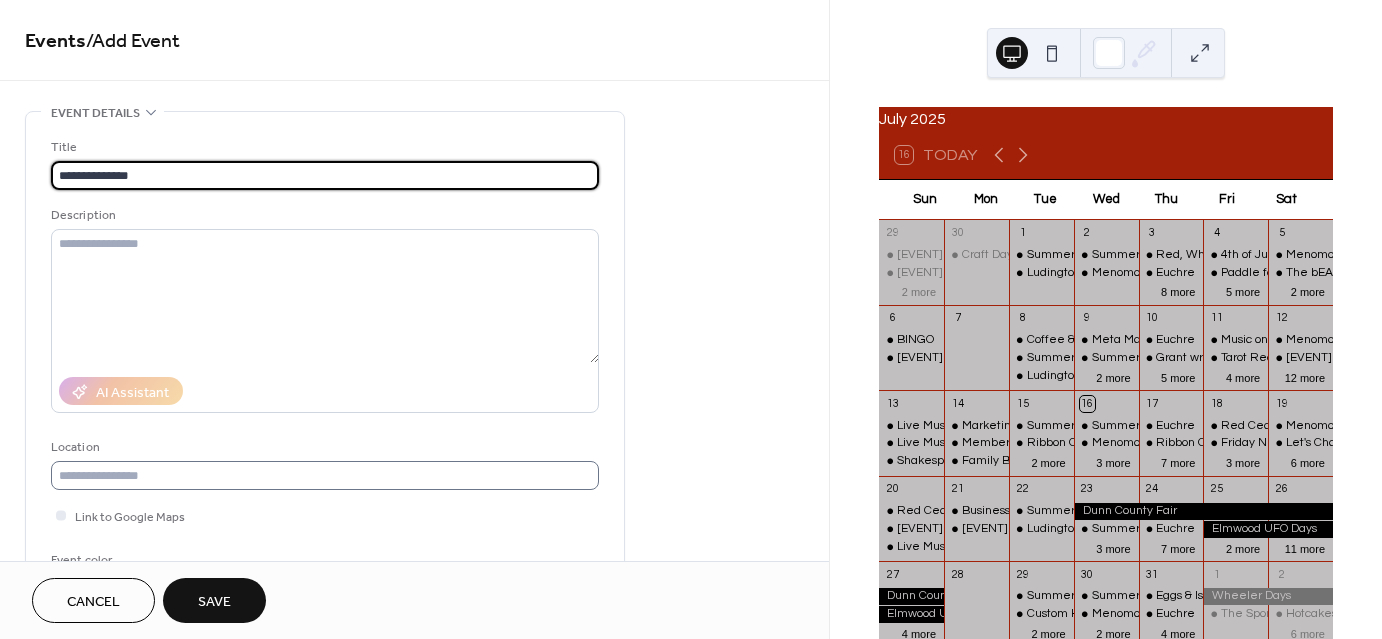type on "**********" 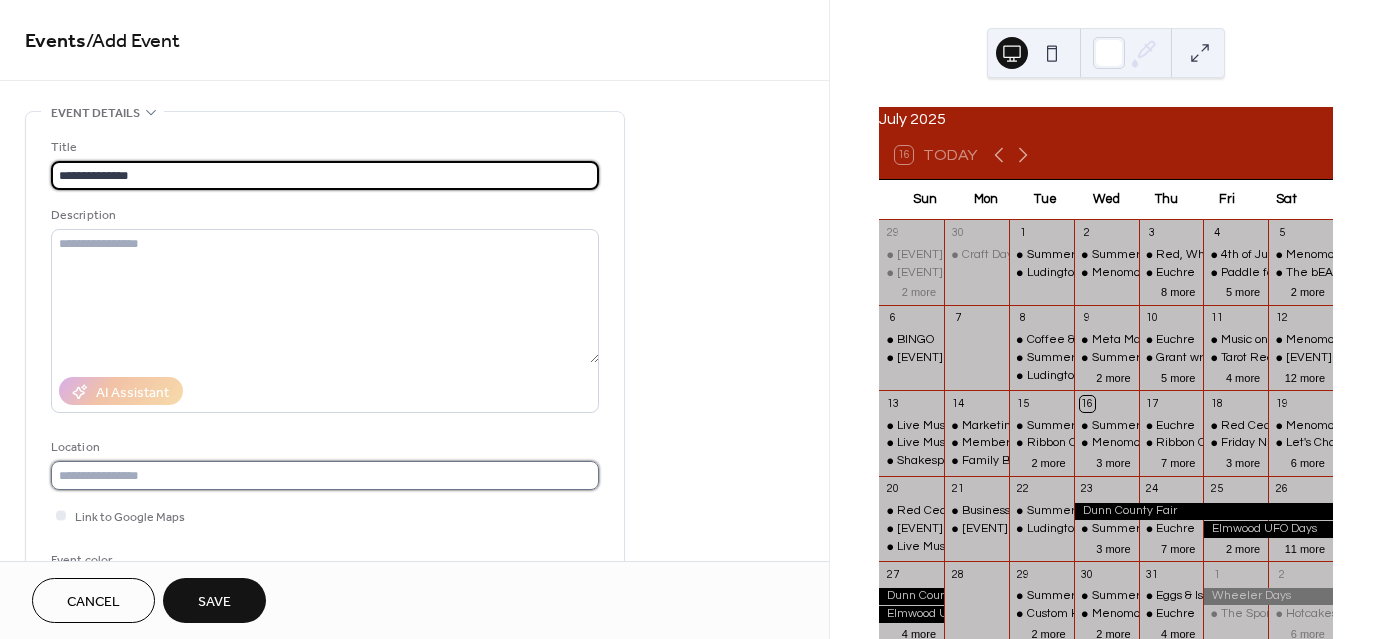 click at bounding box center [325, 475] 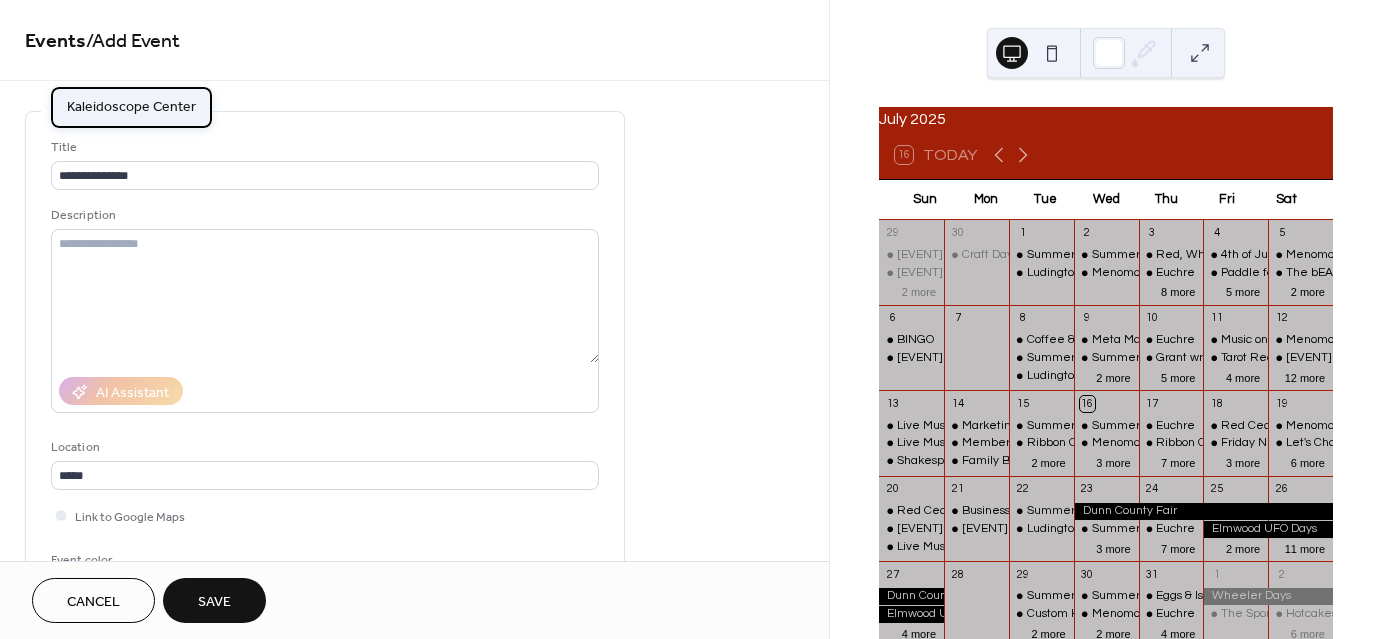 click on "Kaleidoscope Center" at bounding box center [131, 106] 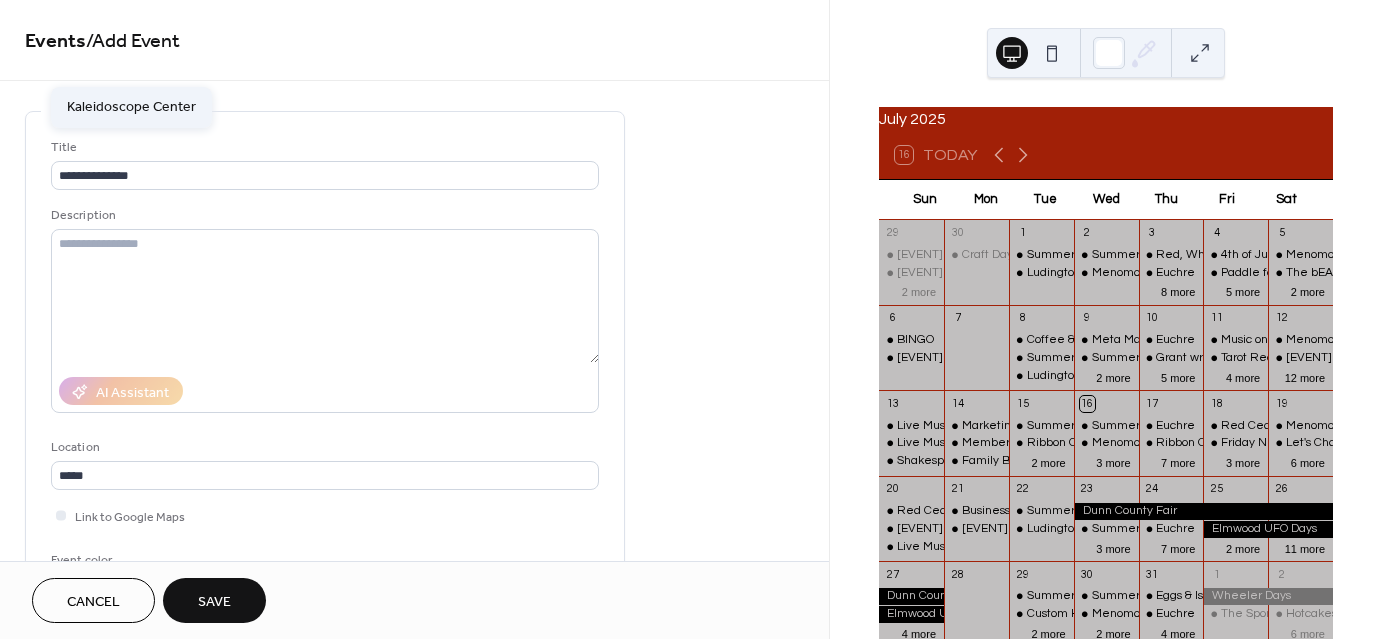 type on "**********" 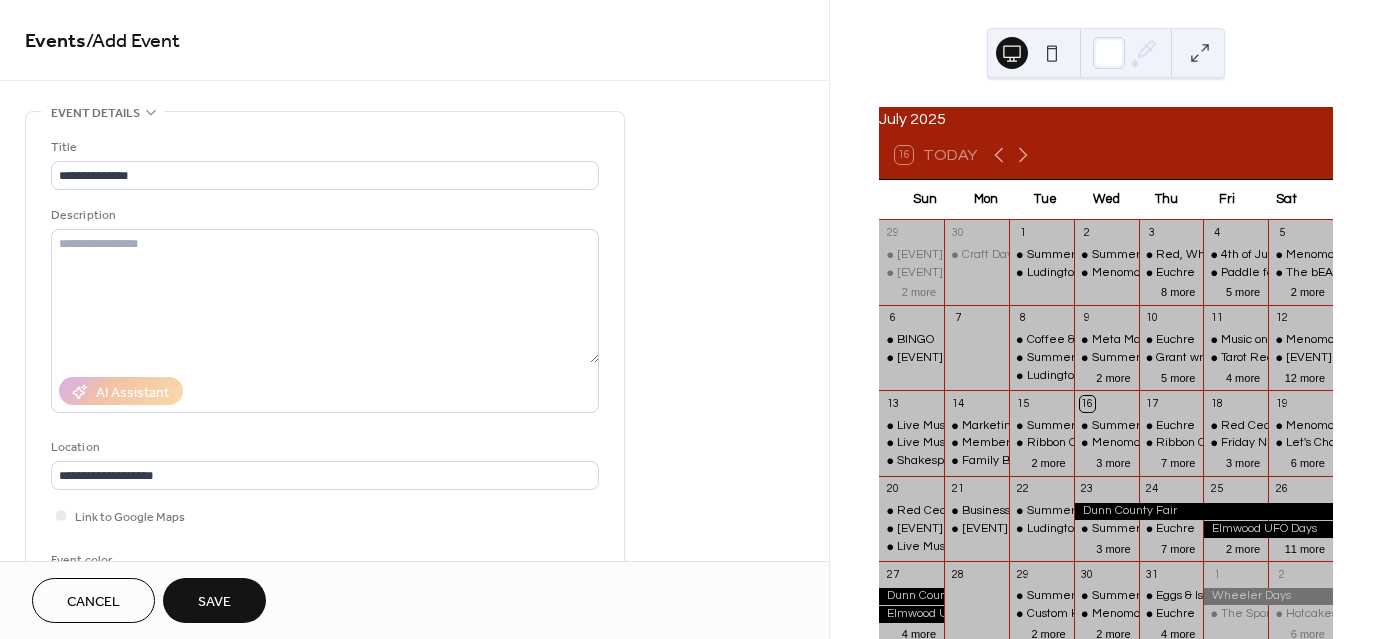 scroll, scrollTop: 300, scrollLeft: 0, axis: vertical 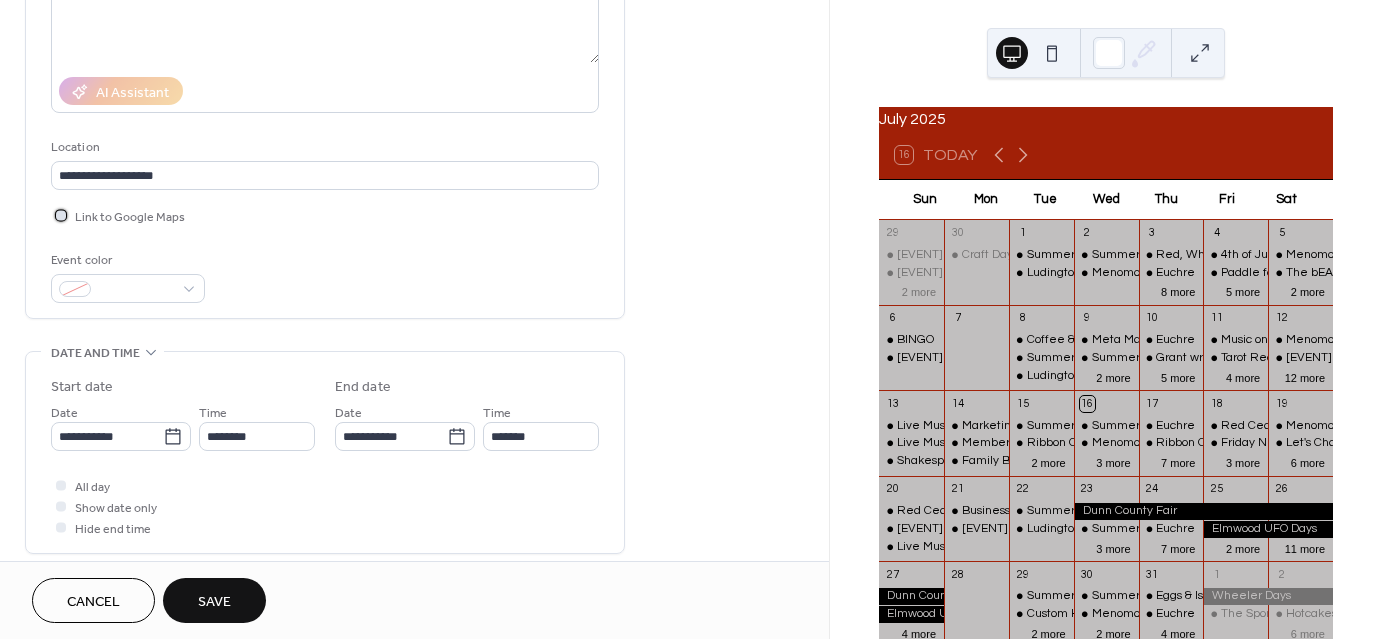 click at bounding box center [61, 215] 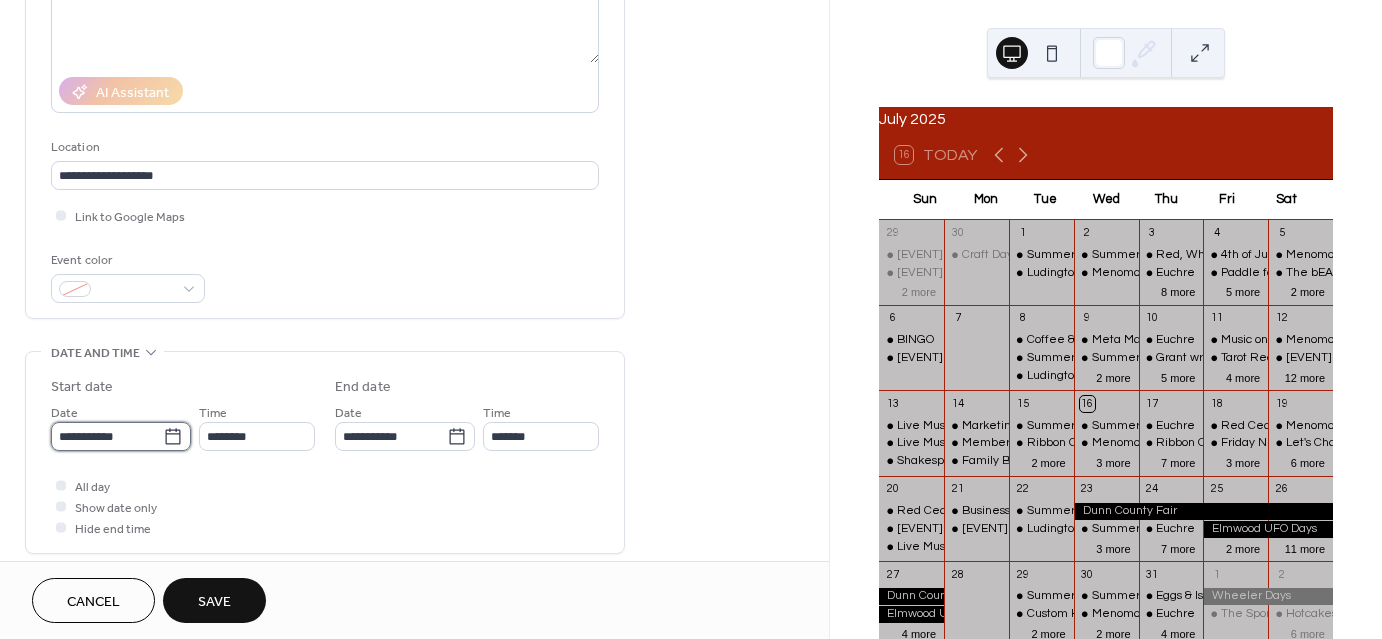 click on "**********" at bounding box center (107, 436) 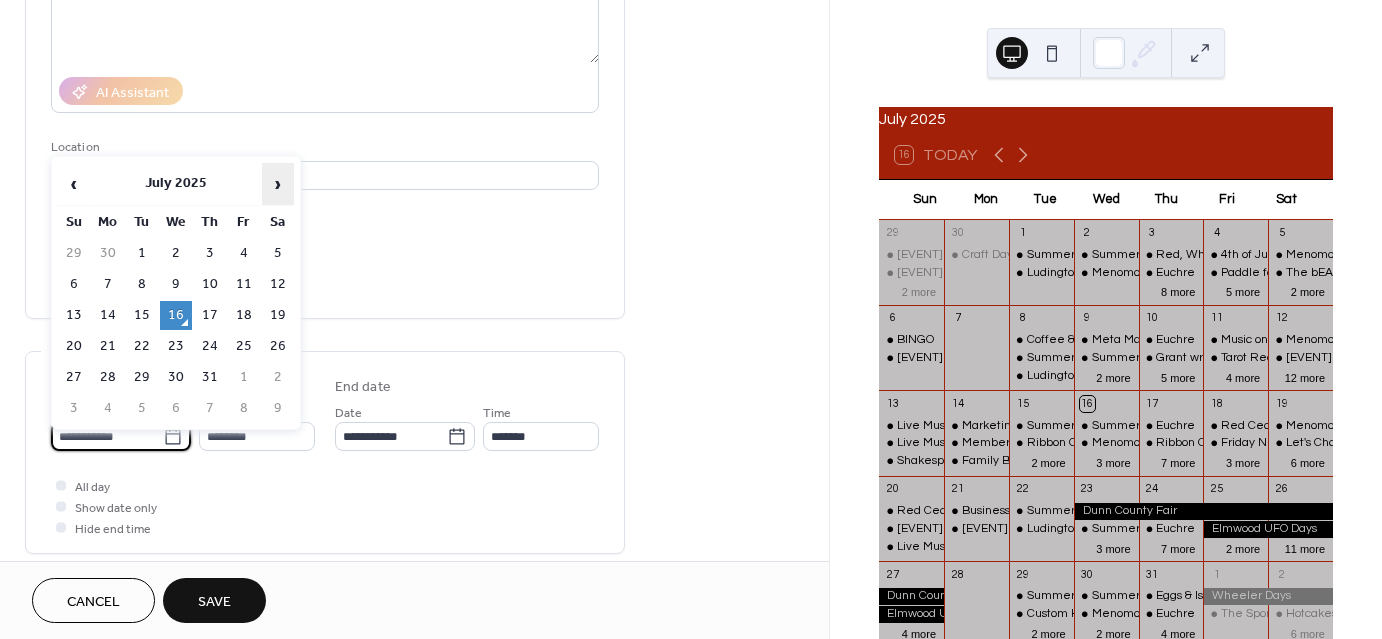click on "›" at bounding box center [278, 184] 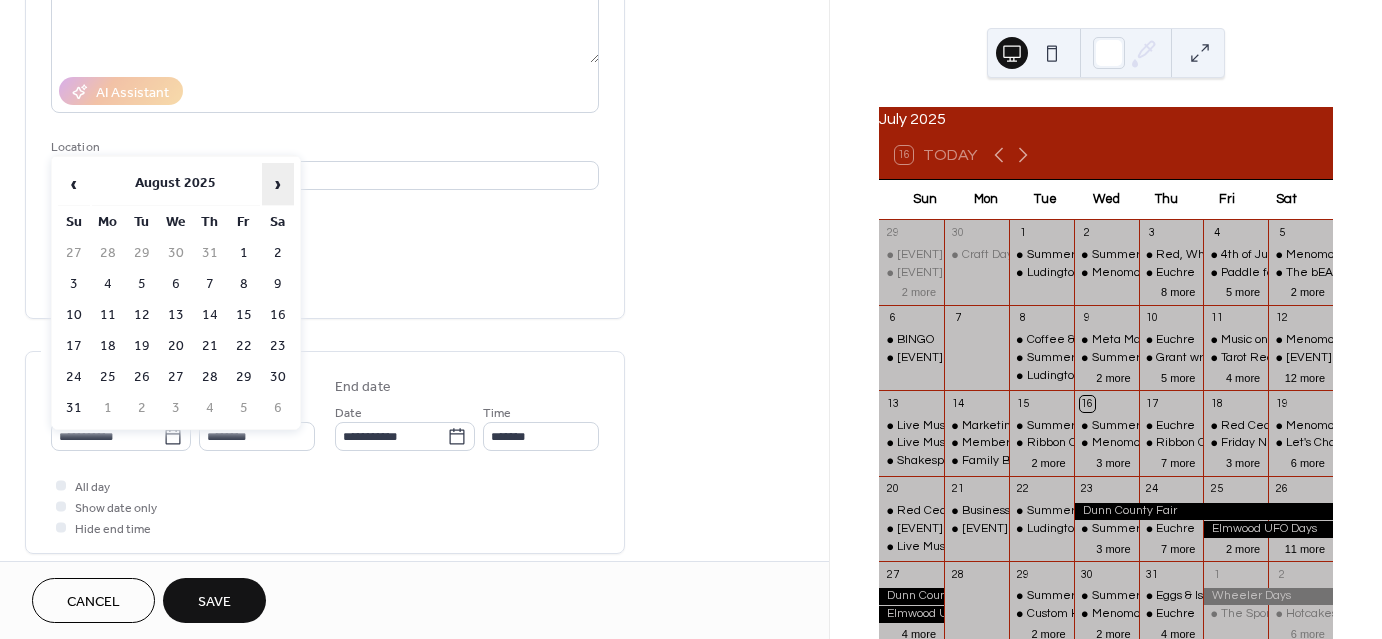 click on "›" at bounding box center [278, 184] 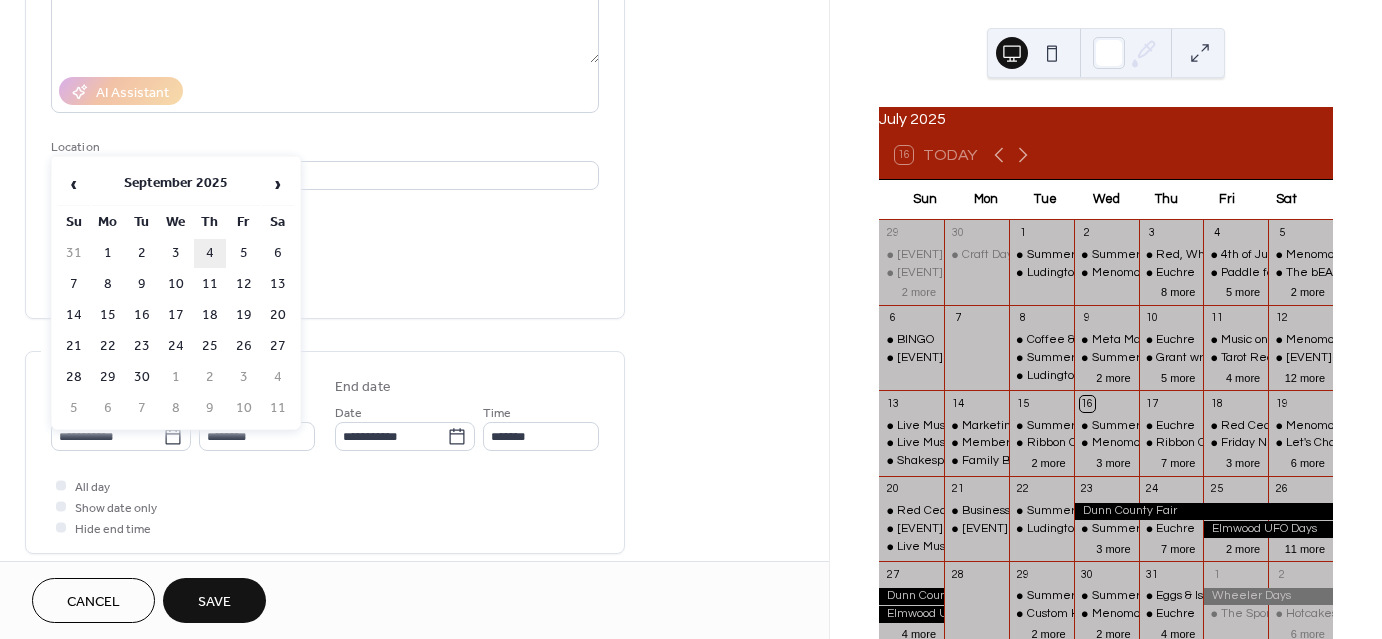 click on "4" at bounding box center [210, 253] 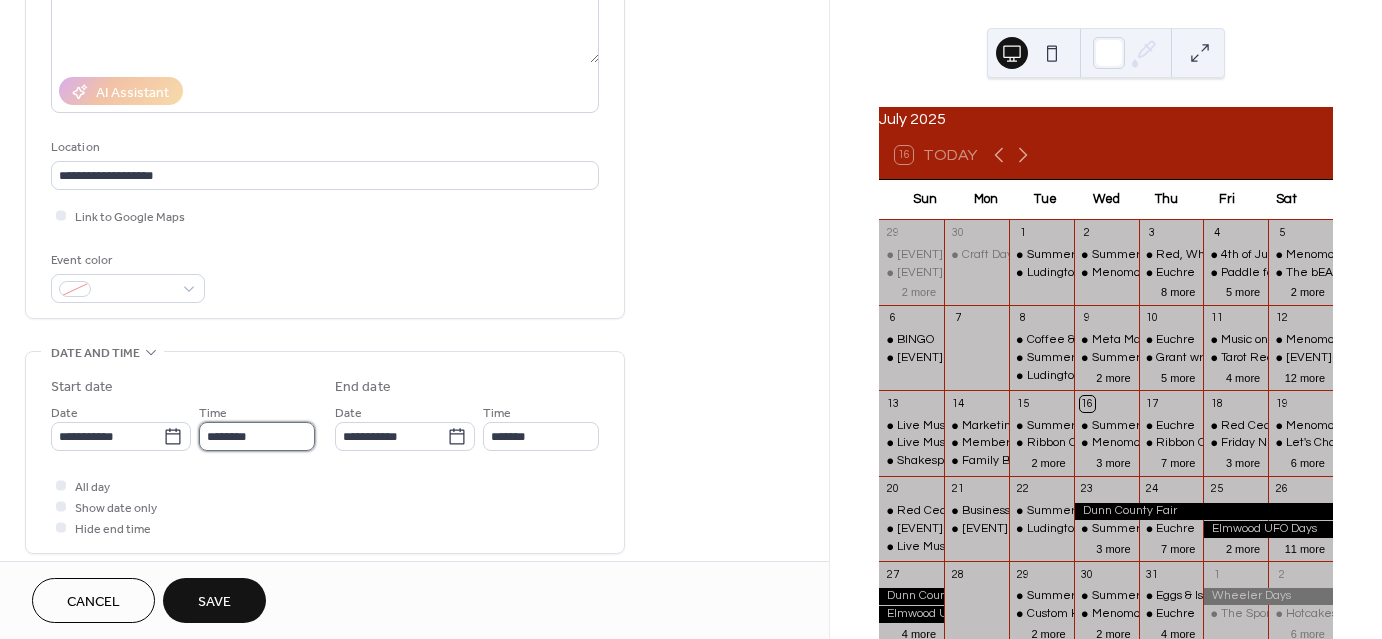 click on "********" at bounding box center (257, 436) 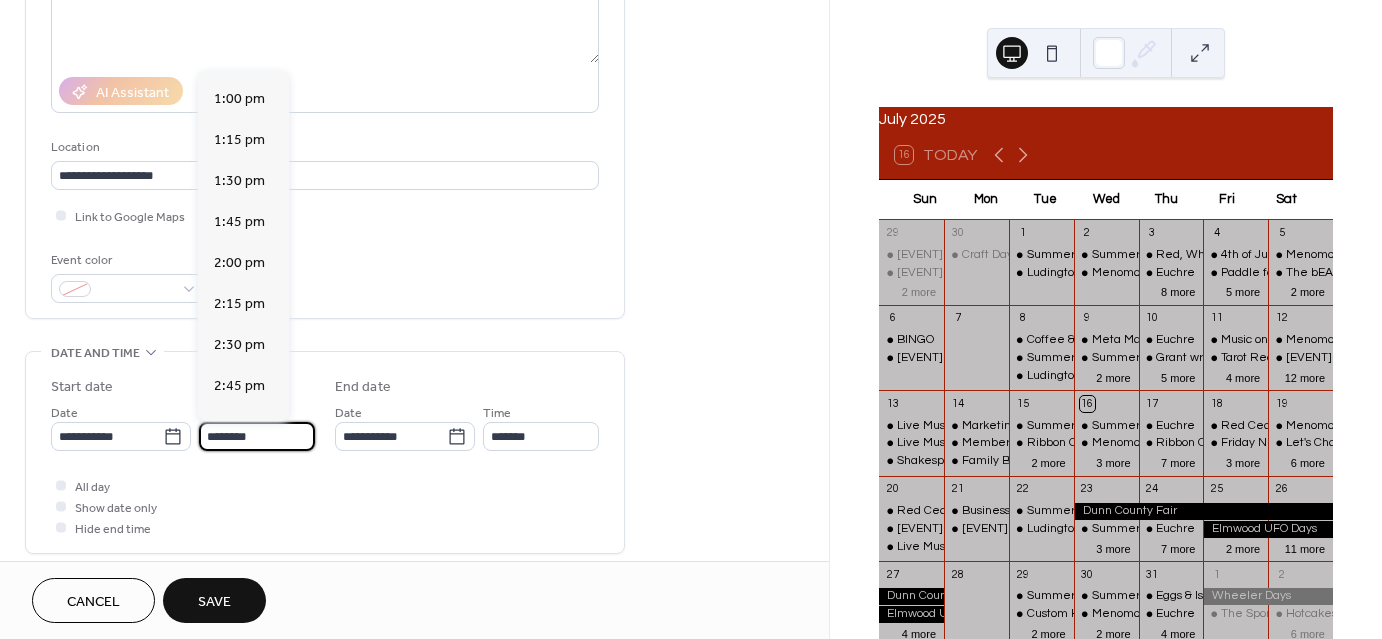scroll, scrollTop: 2368, scrollLeft: 0, axis: vertical 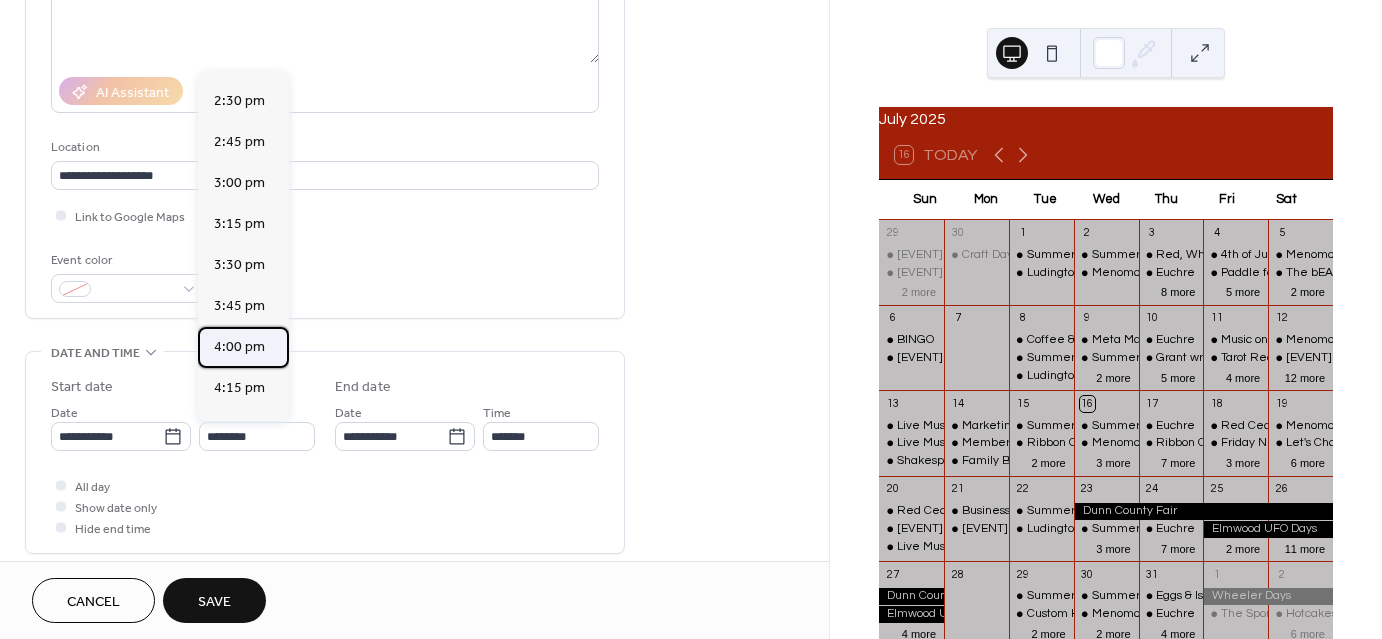 click on "4:00 pm" at bounding box center [239, 347] 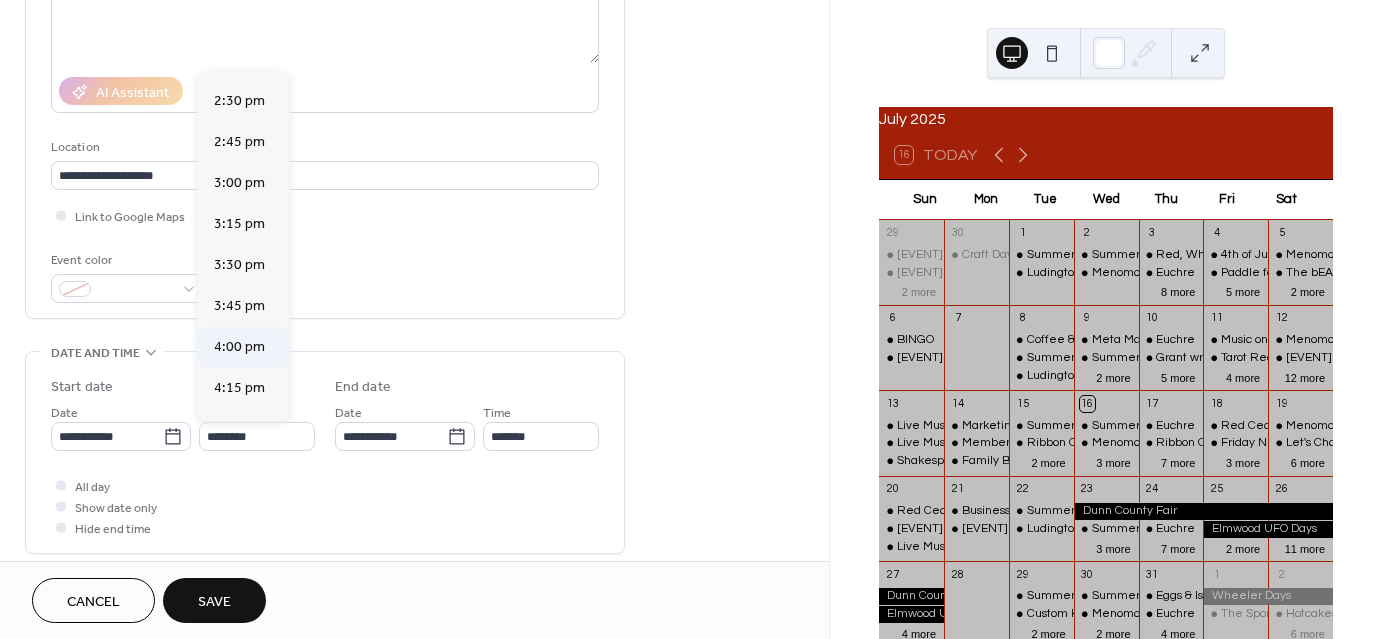 type on "*******" 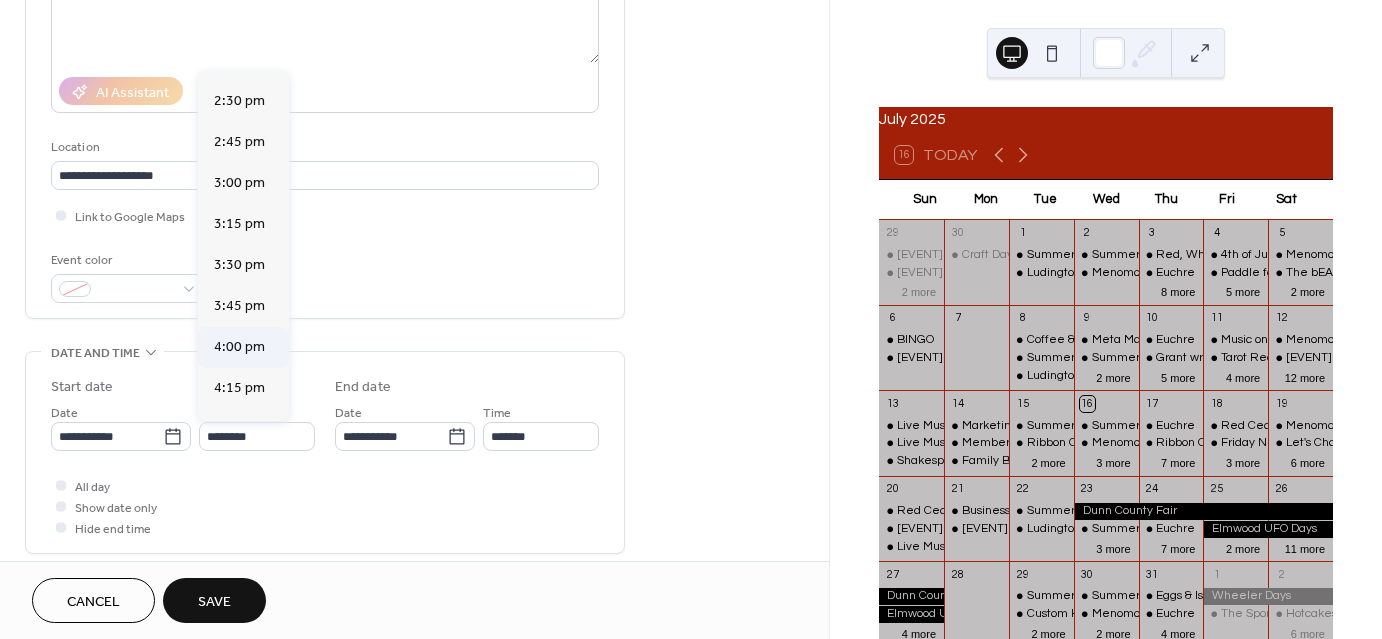 type on "*******" 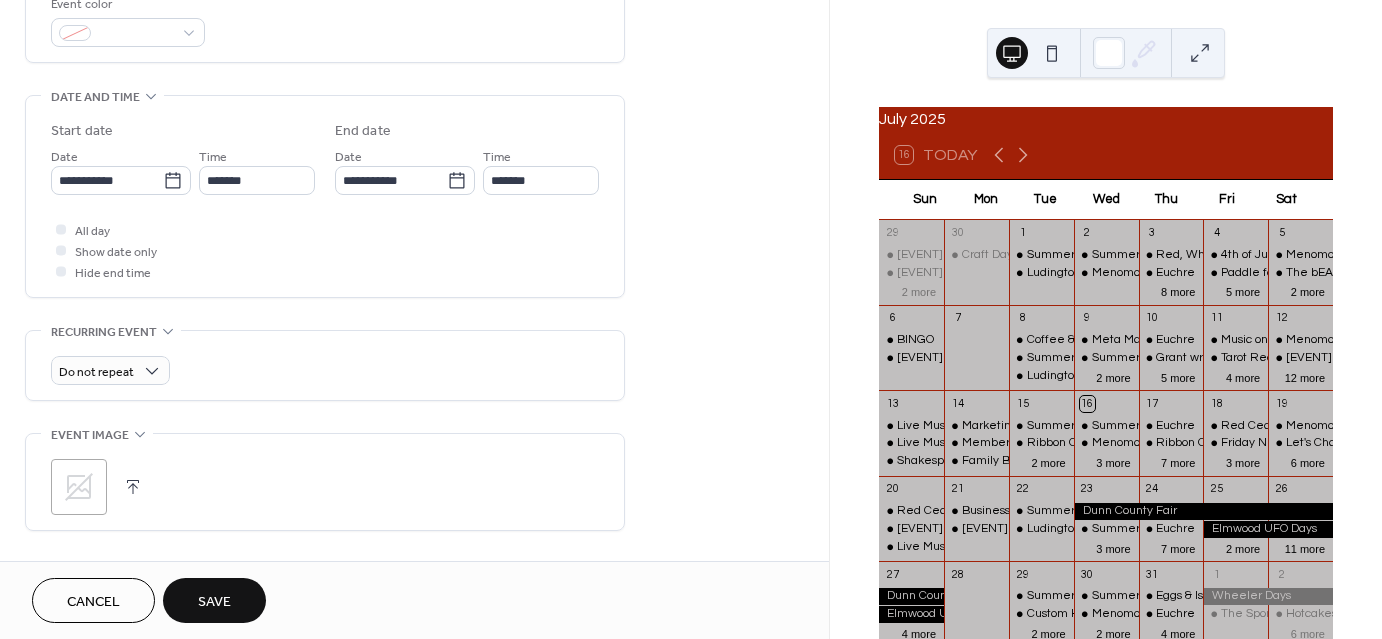 scroll, scrollTop: 800, scrollLeft: 0, axis: vertical 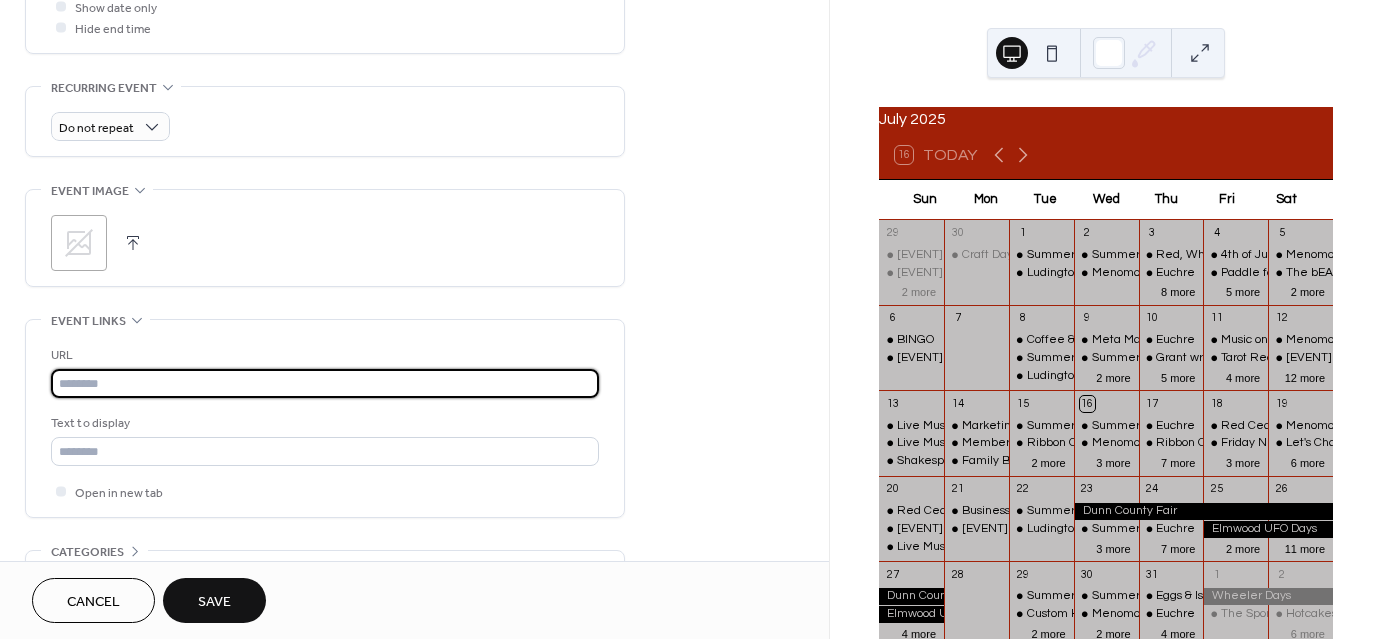 paste on "**********" 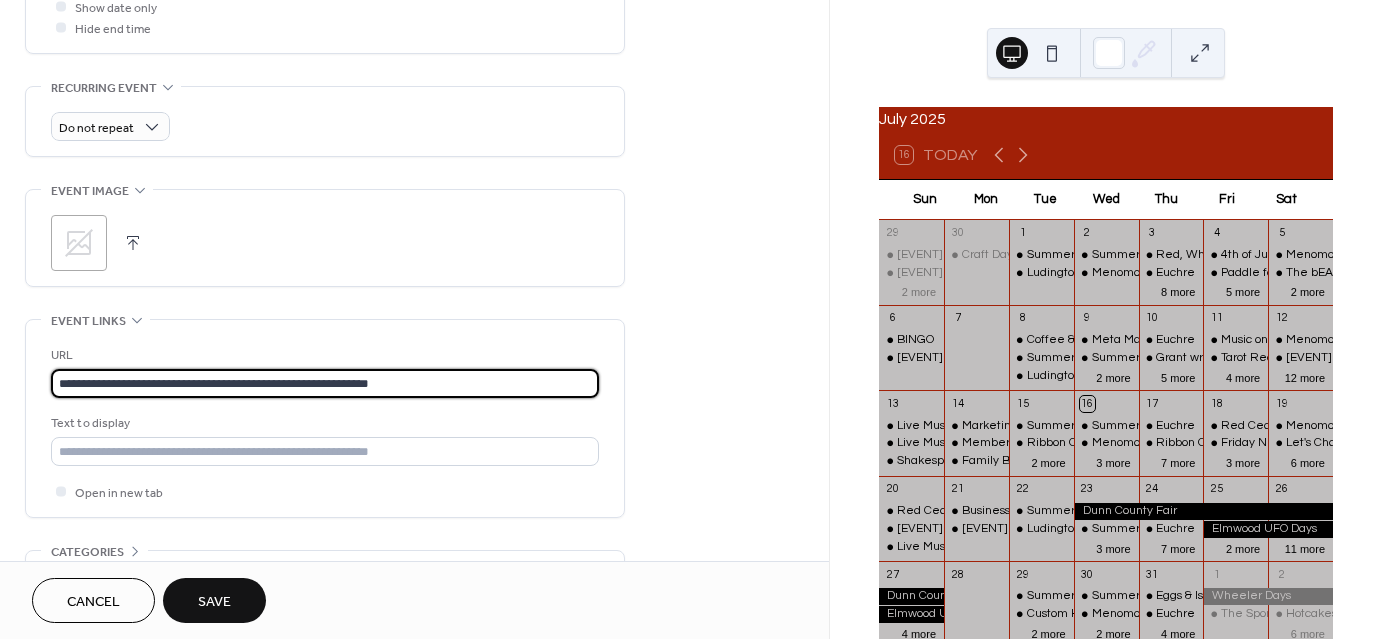 type on "**********" 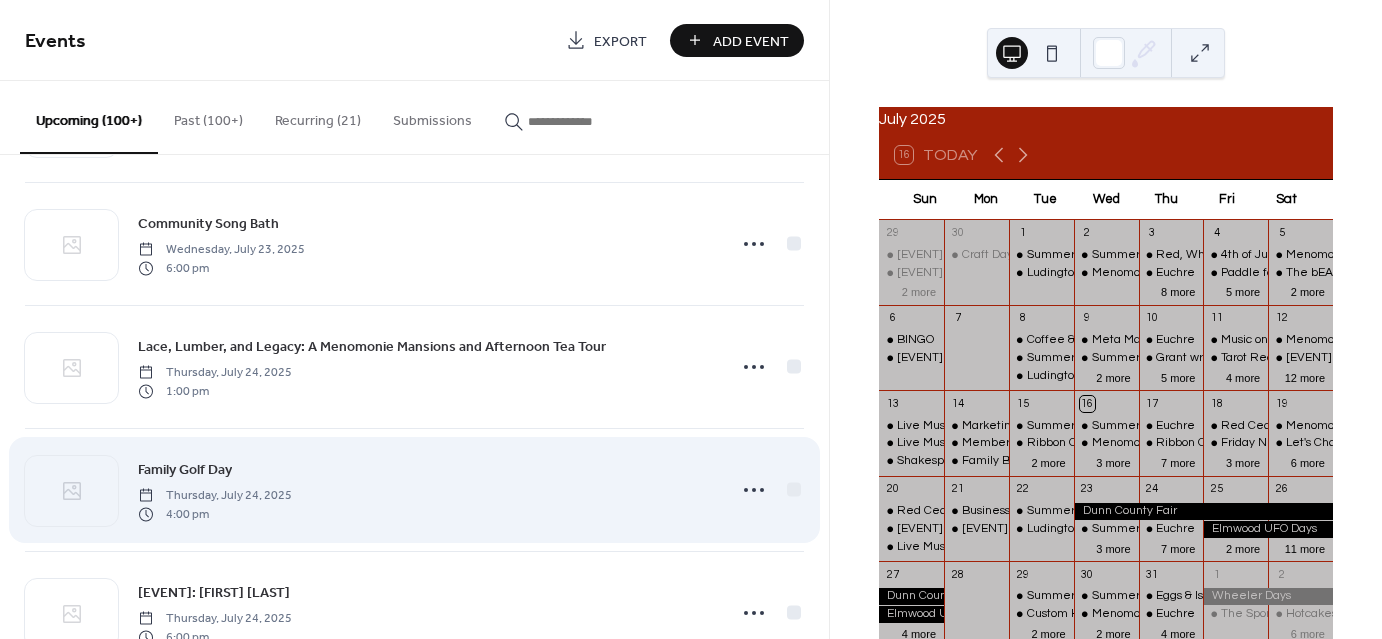 scroll, scrollTop: 3258, scrollLeft: 0, axis: vertical 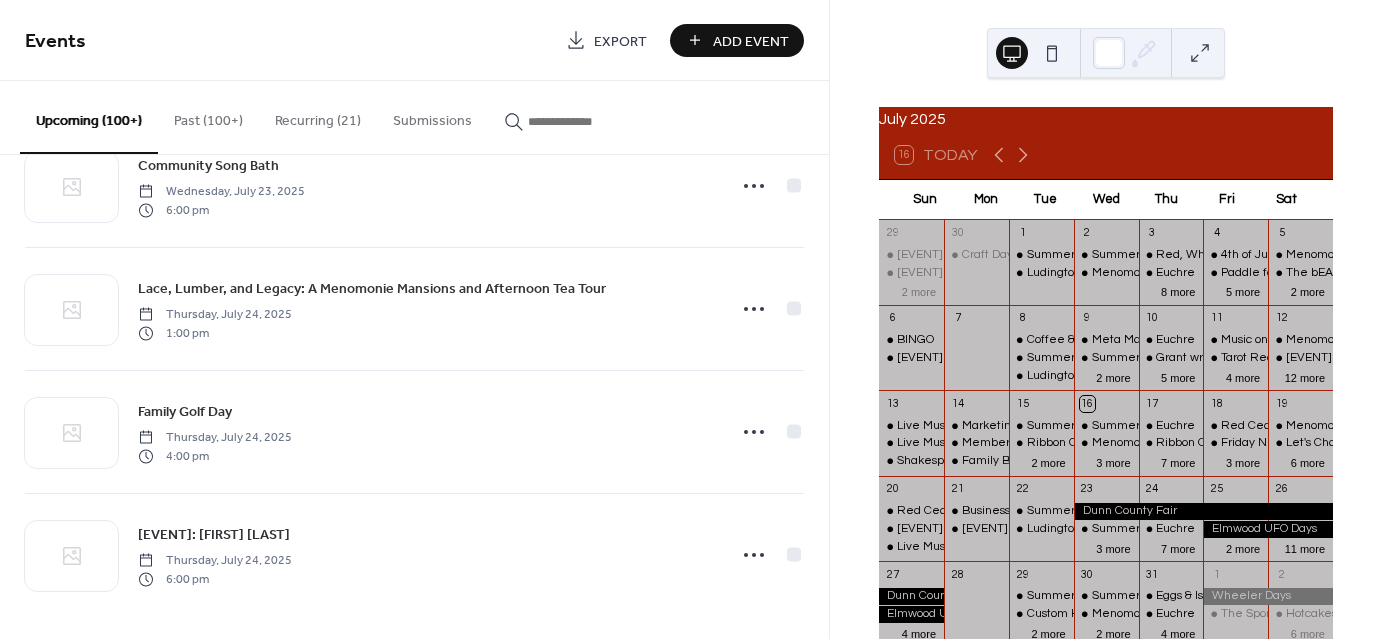 click on "Add Event" at bounding box center [751, 41] 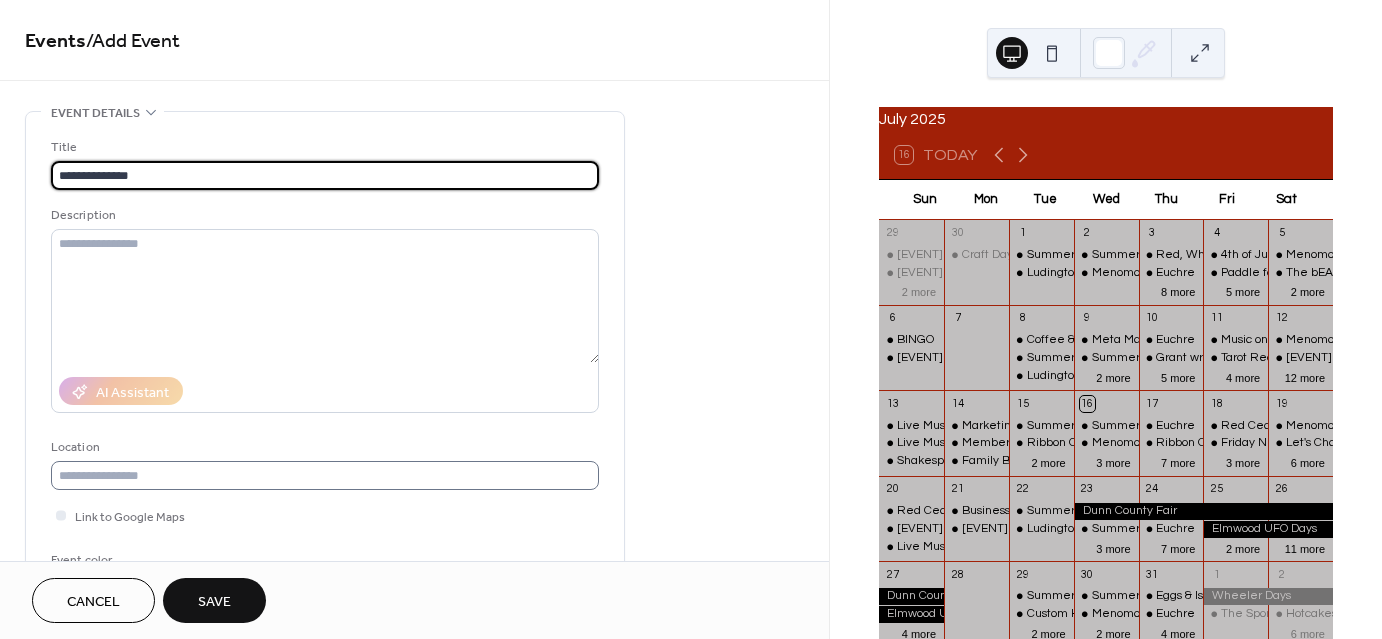 type on "**********" 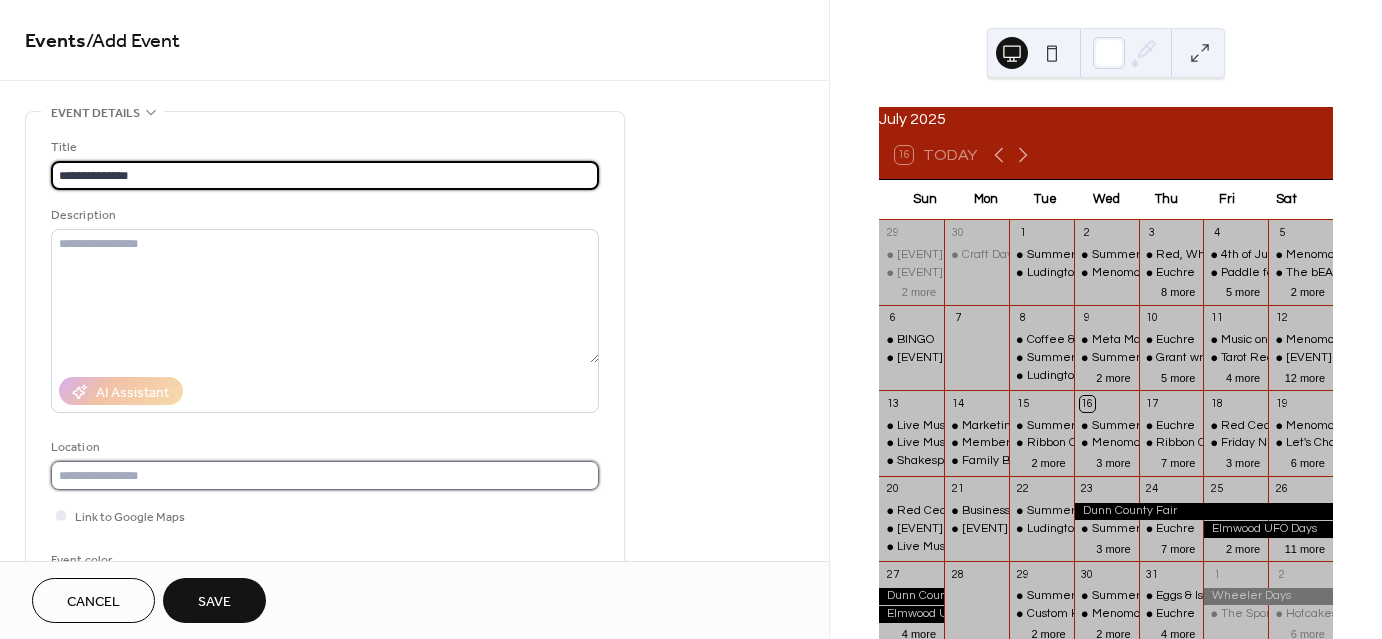 click at bounding box center (325, 475) 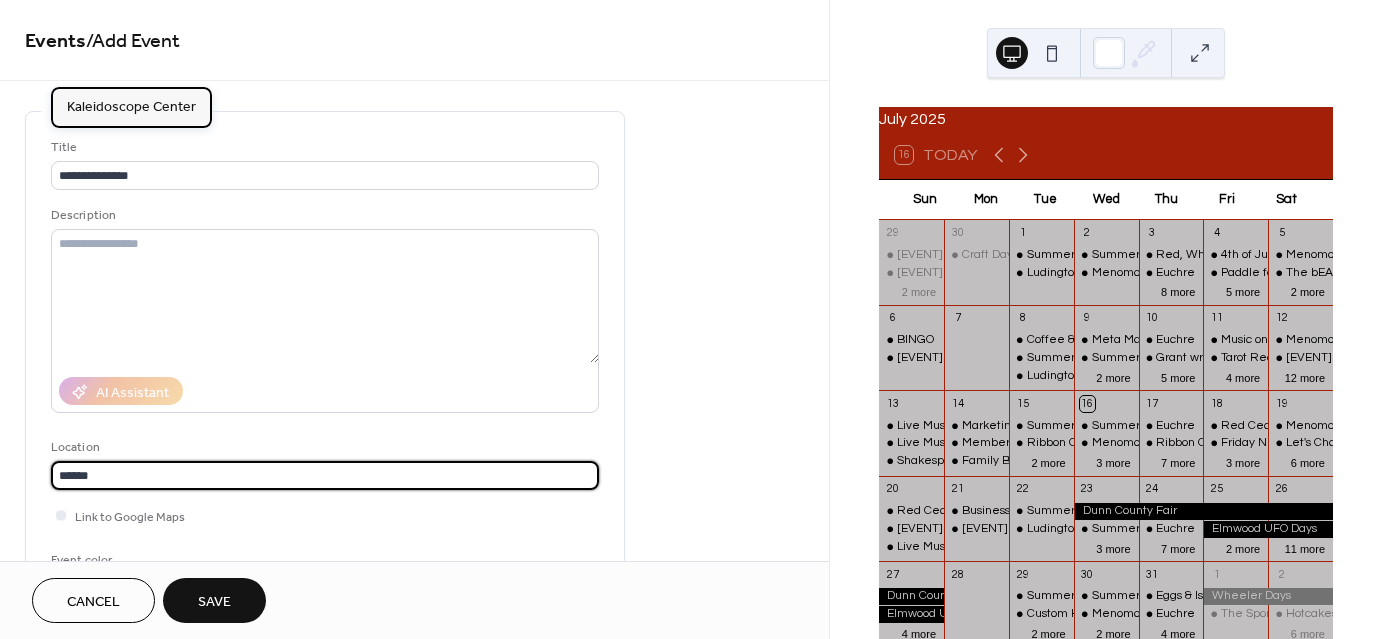 click on "Kaleidoscope Center" at bounding box center [131, 106] 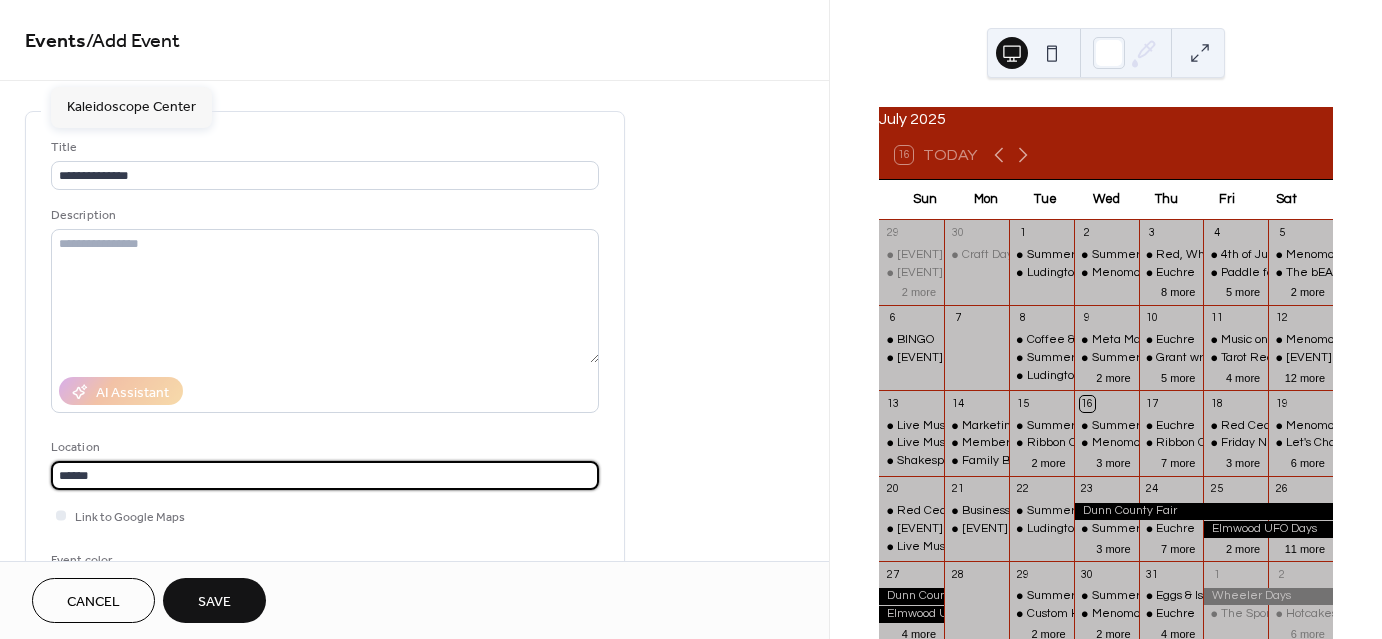 type on "**********" 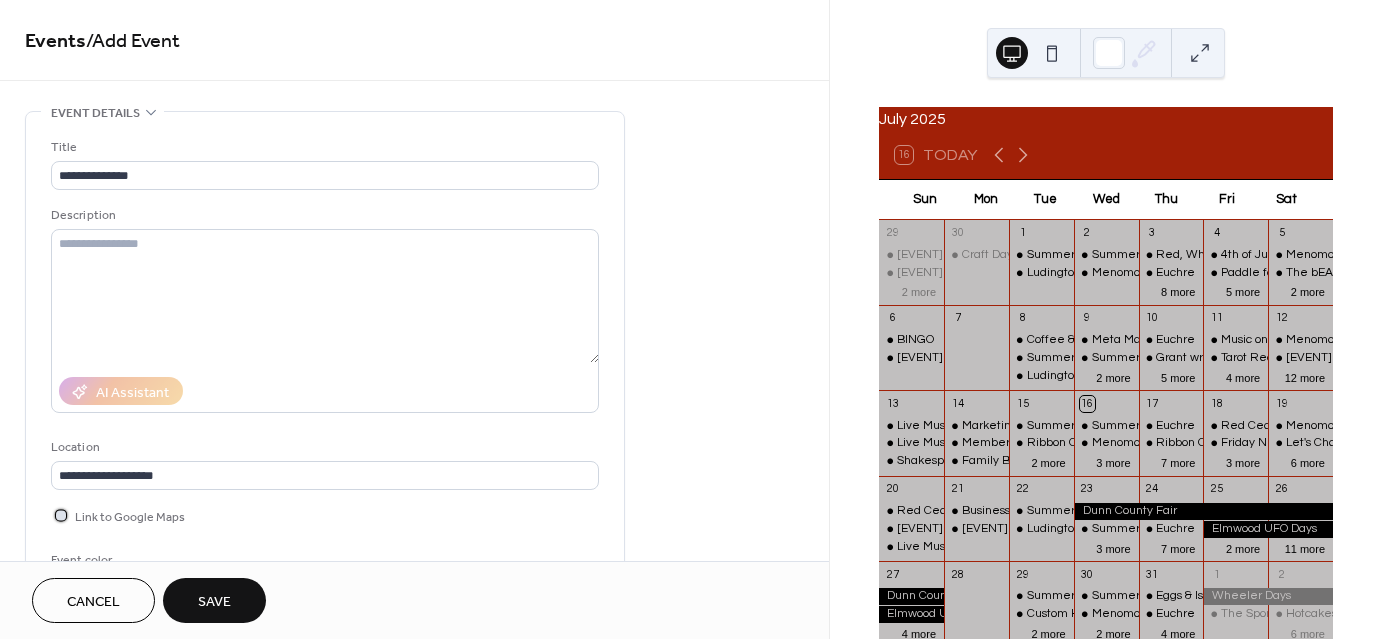 click at bounding box center [61, 515] 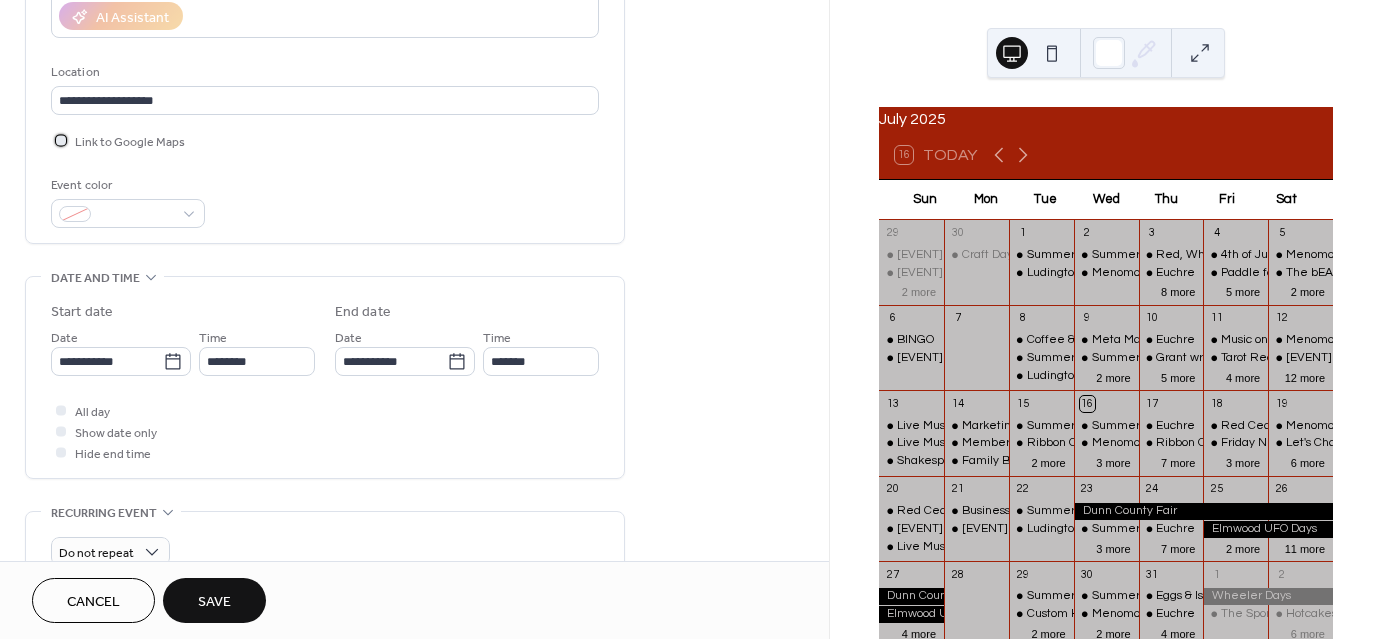 scroll, scrollTop: 400, scrollLeft: 0, axis: vertical 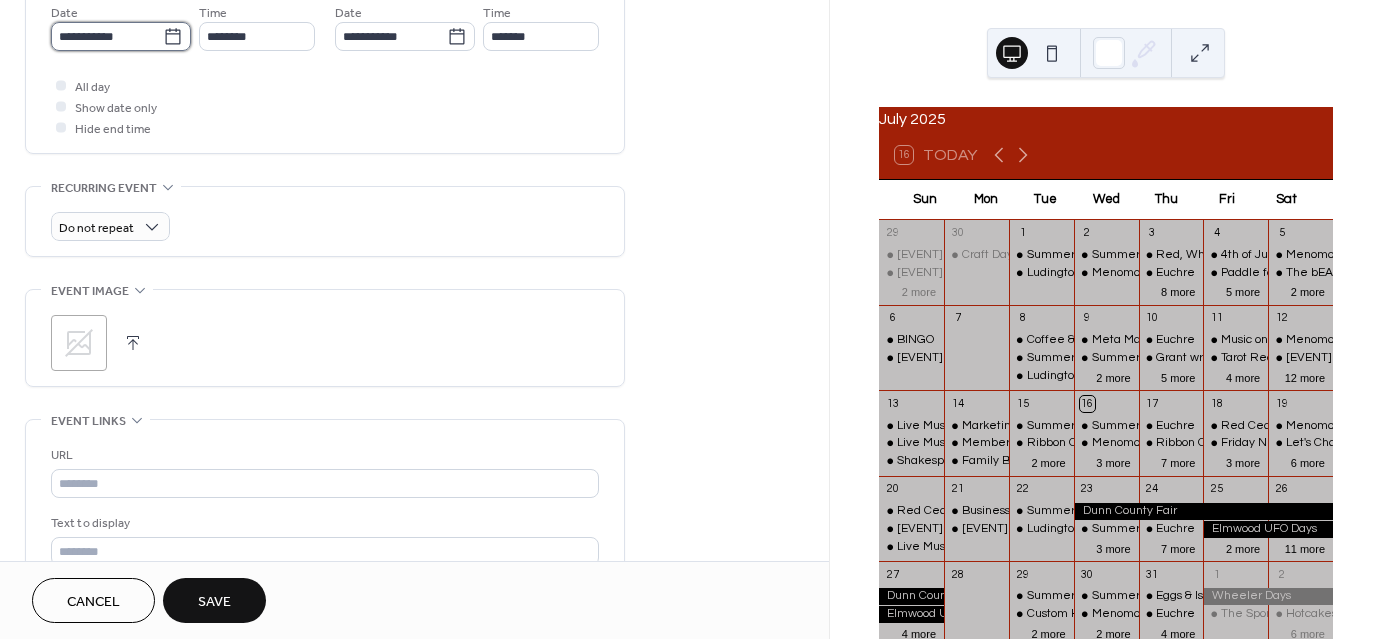 click on "**********" at bounding box center (107, 36) 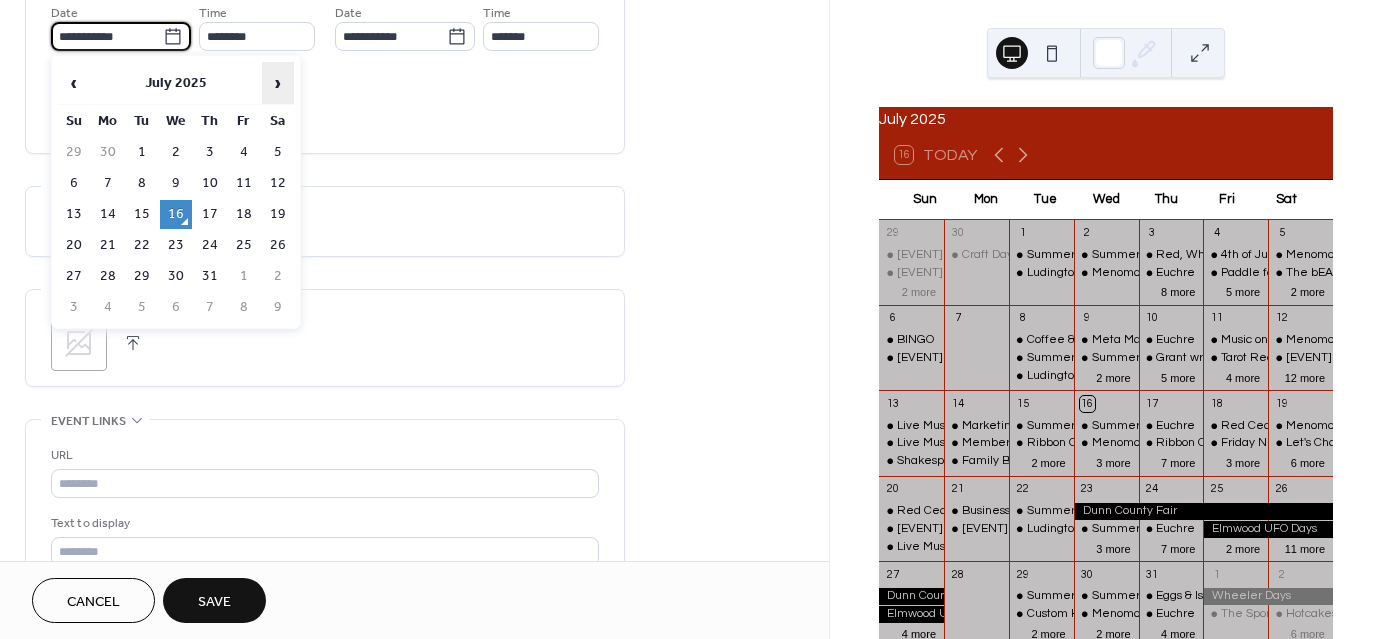 click on "›" at bounding box center [278, 83] 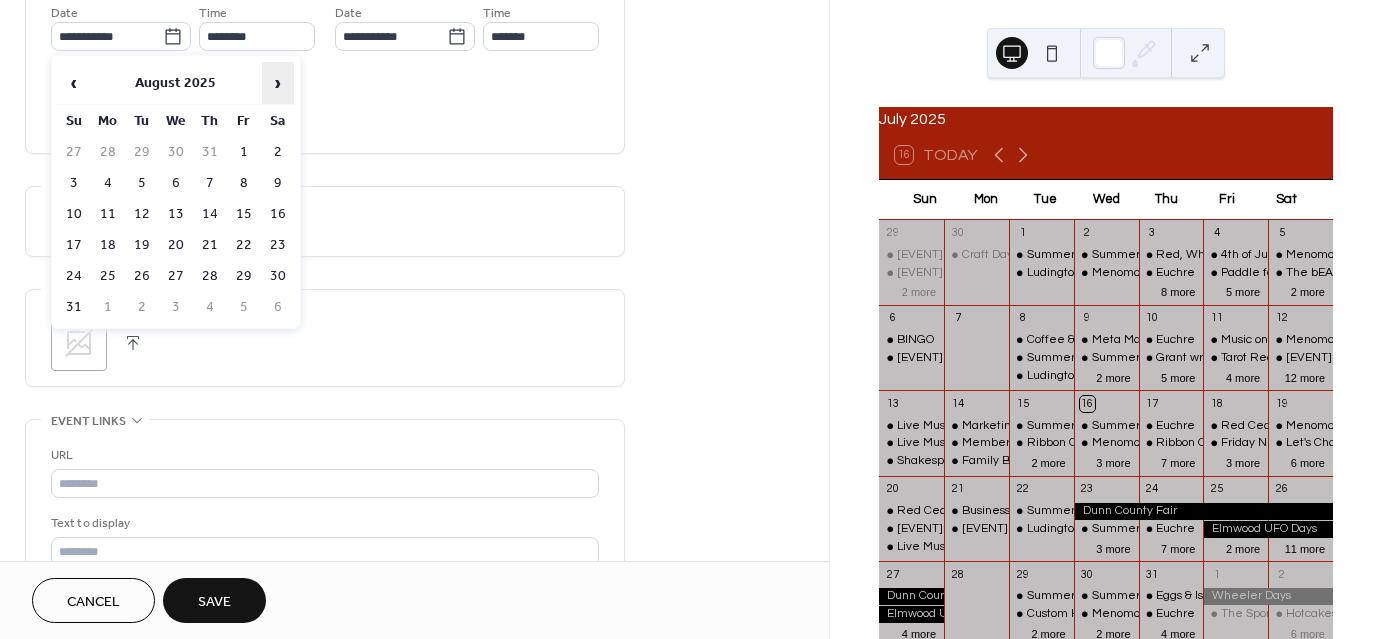 click on "›" at bounding box center [278, 83] 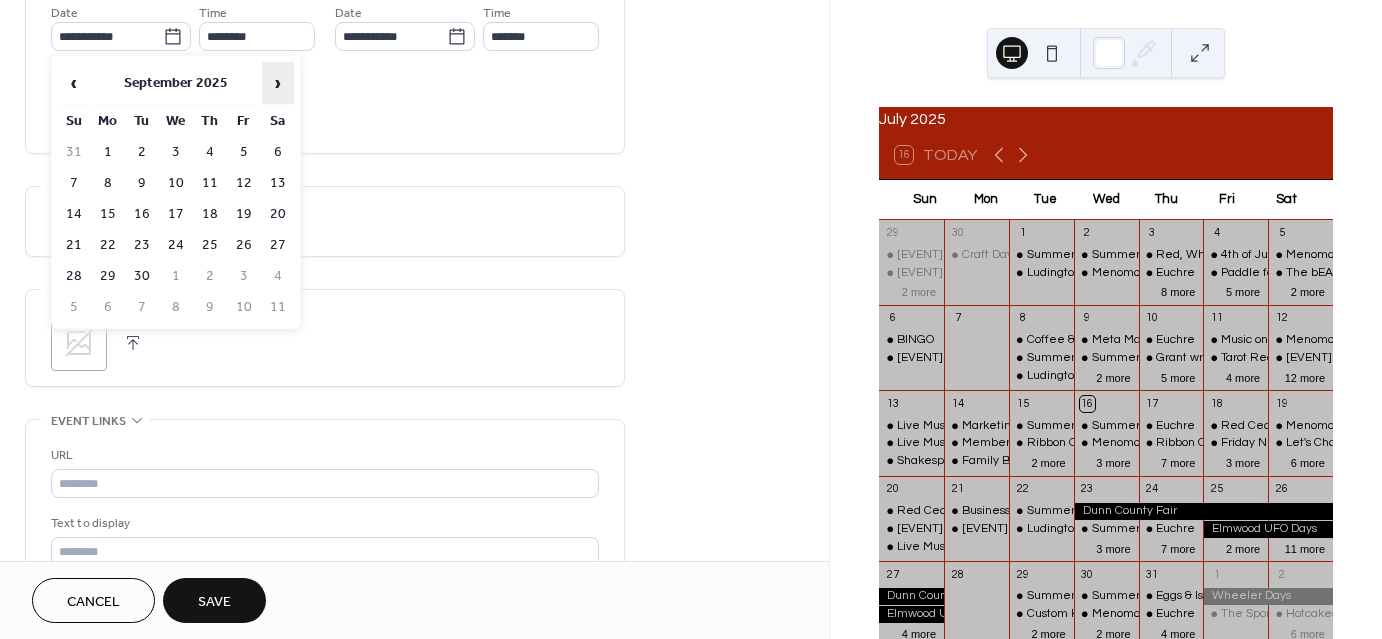 click on "›" at bounding box center [278, 83] 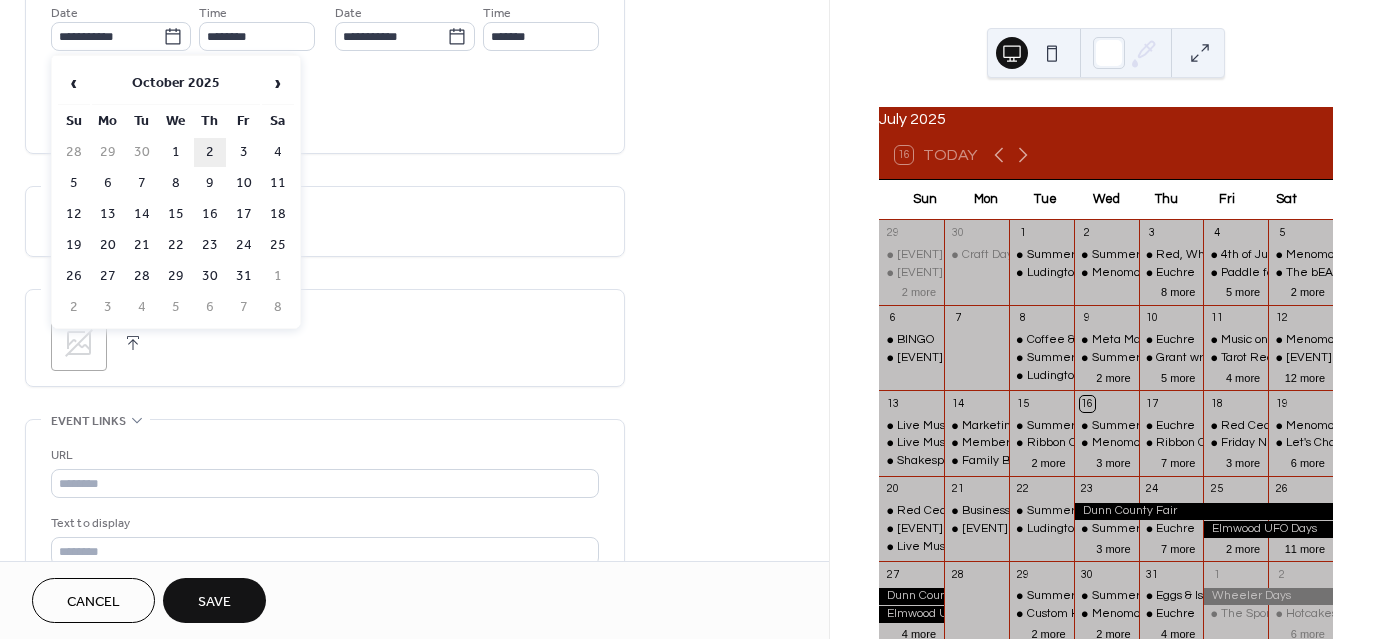 click on "2" at bounding box center [210, 152] 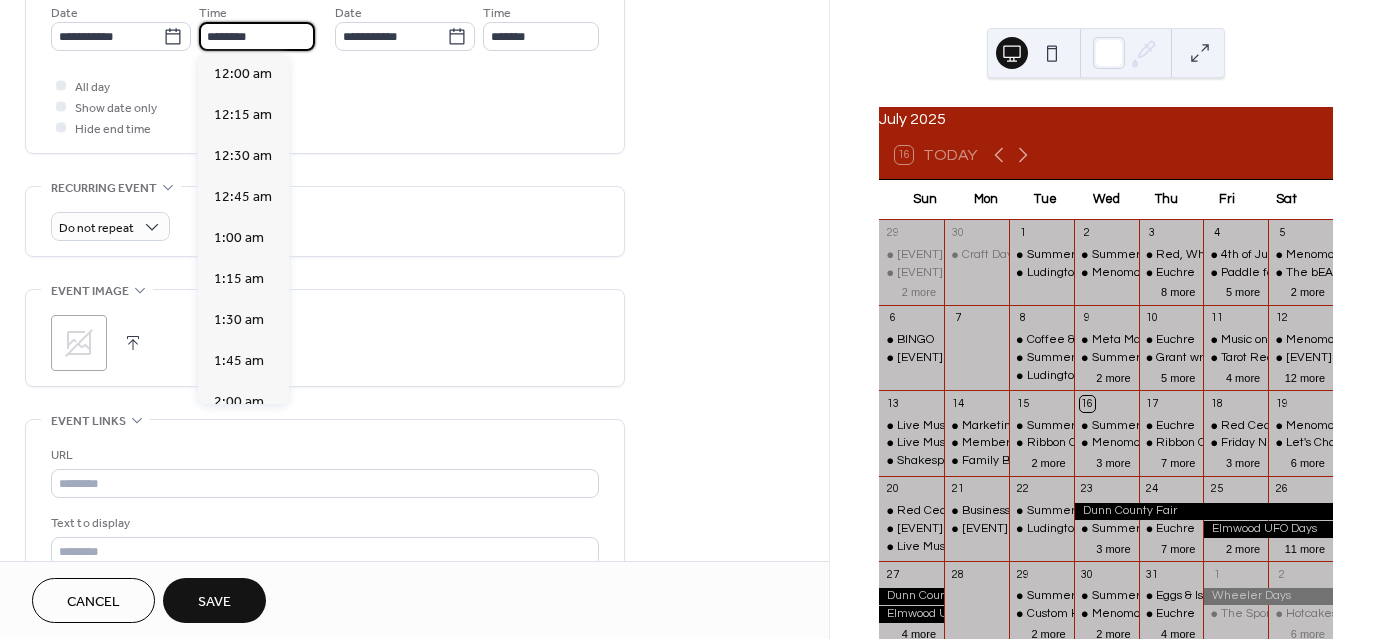 click on "********" at bounding box center (257, 36) 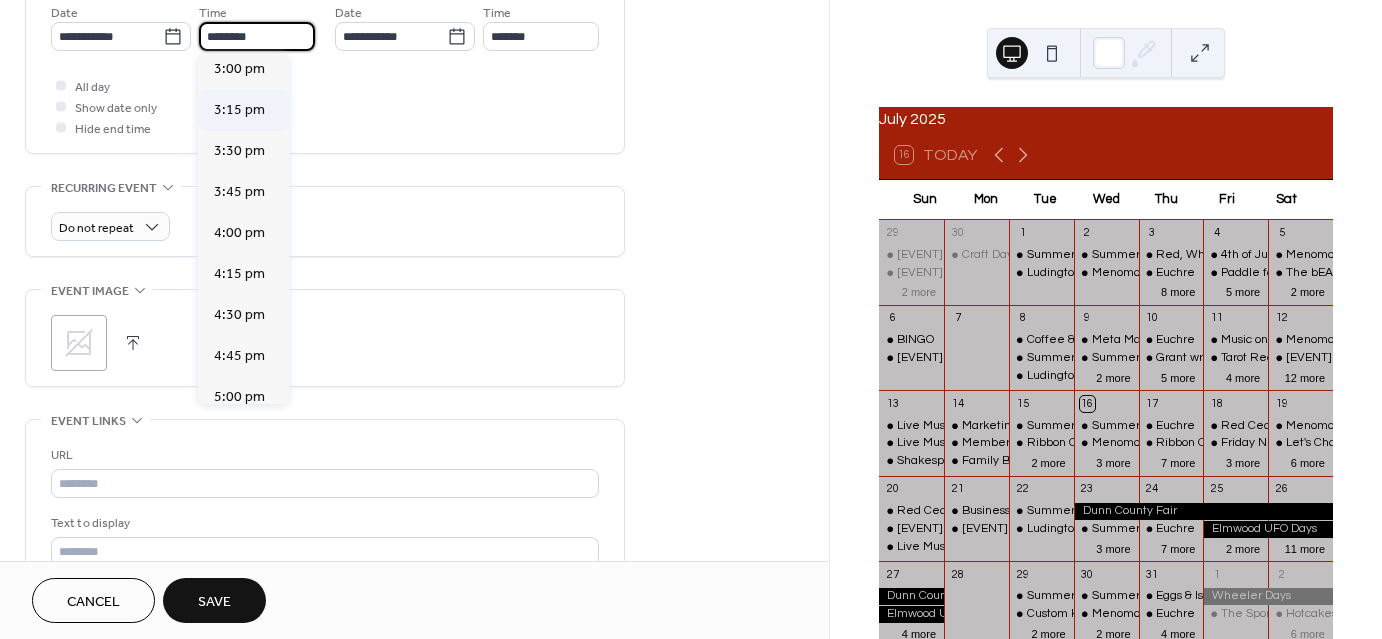 scroll, scrollTop: 2468, scrollLeft: 0, axis: vertical 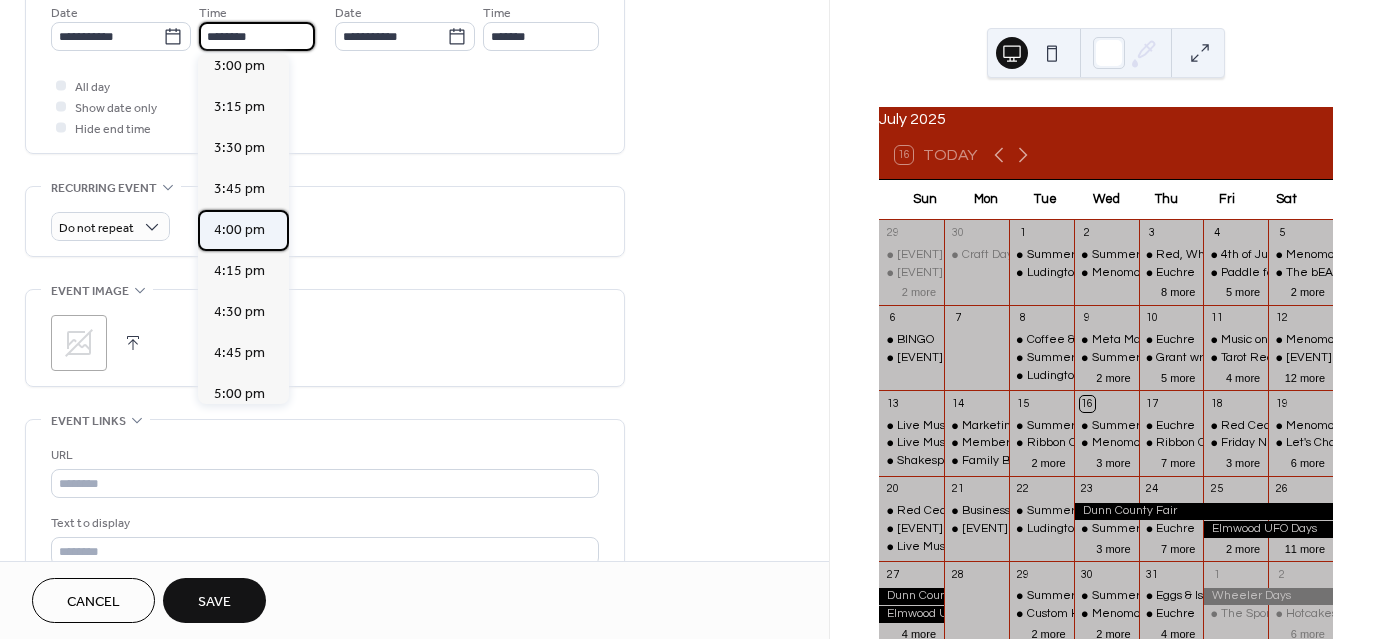 click on "4:00 pm" at bounding box center (239, 230) 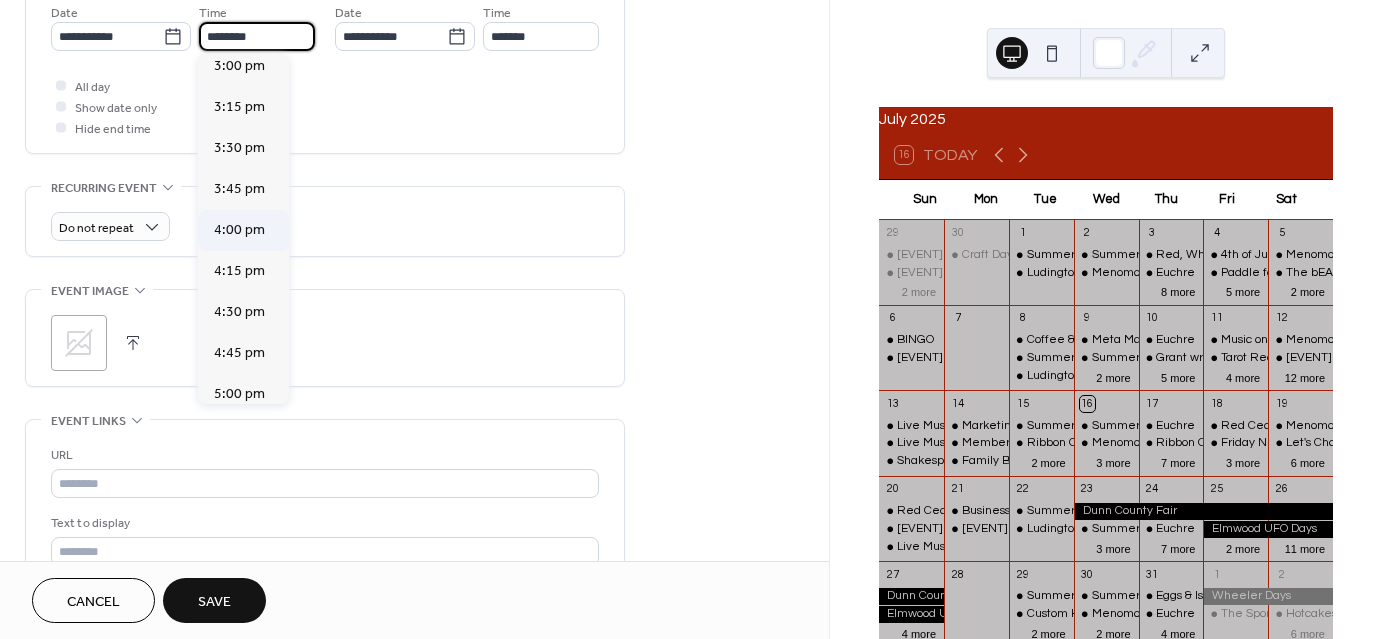 type on "*******" 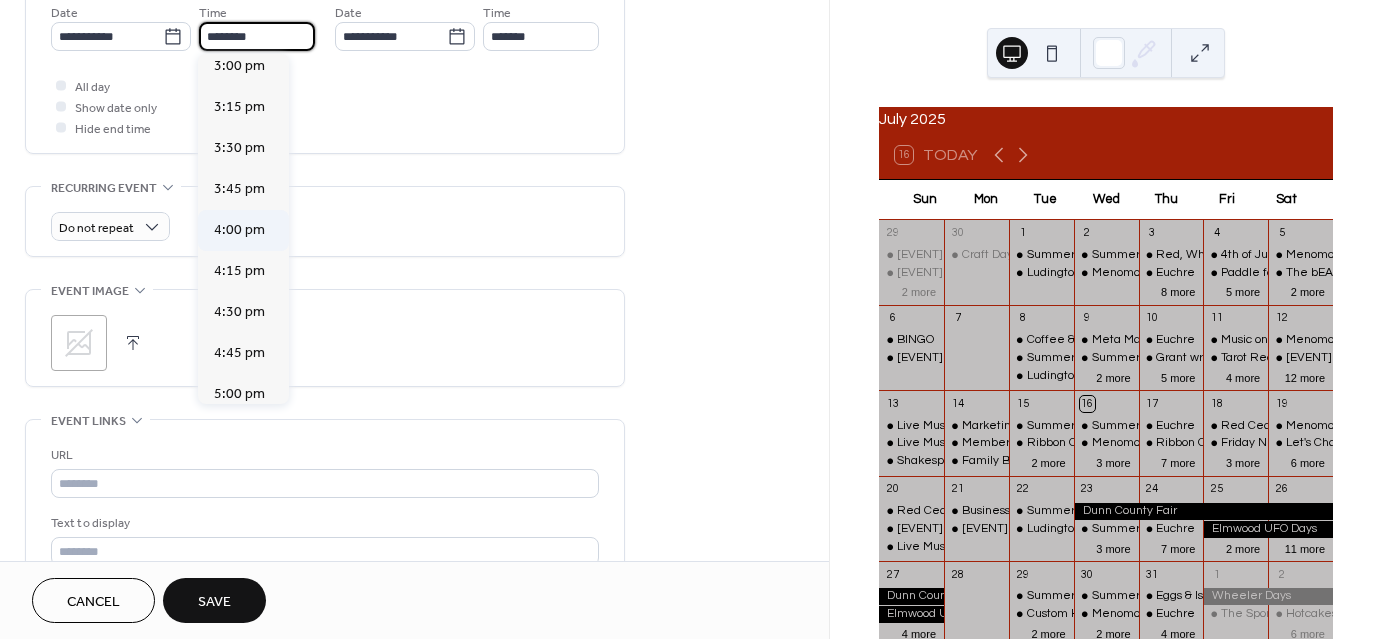 type on "*******" 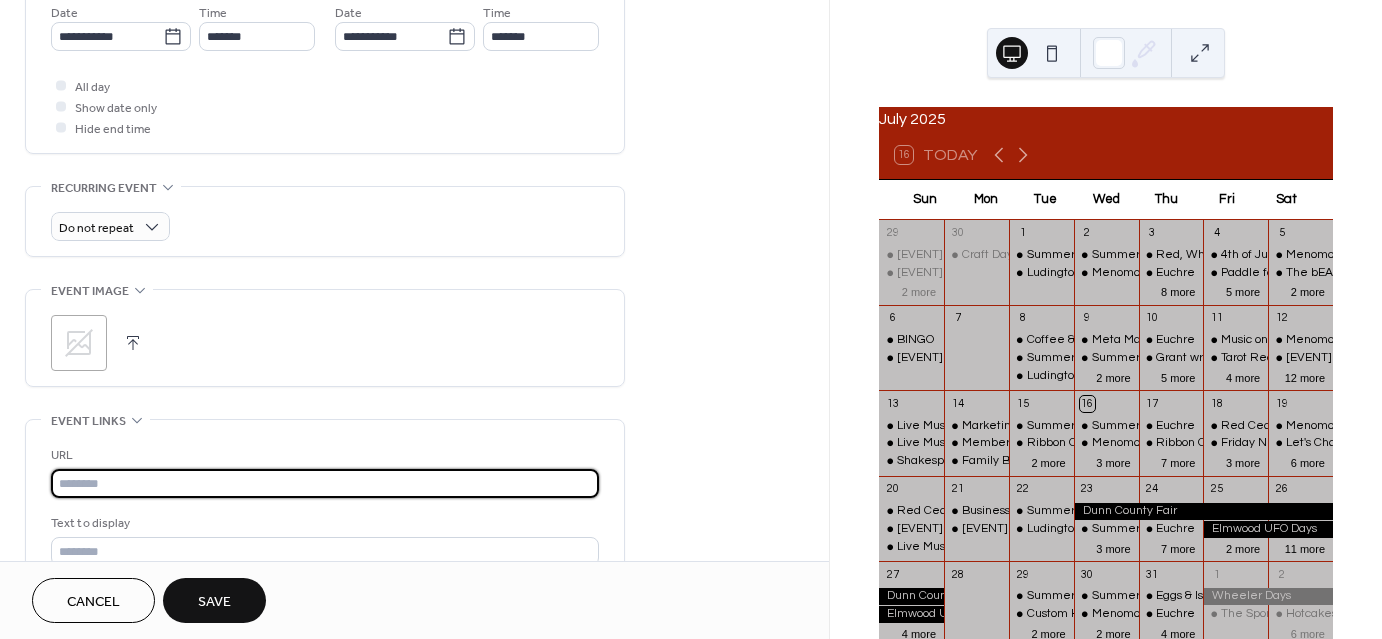 paste on "**********" 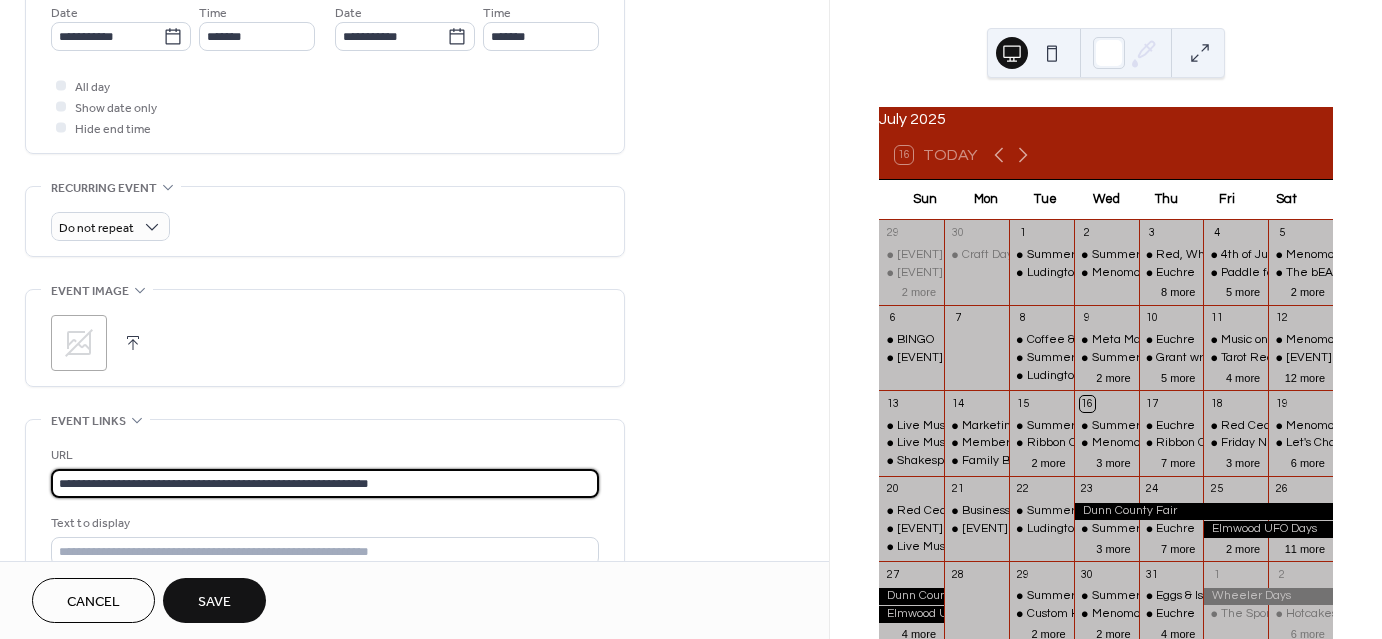 type on "**********" 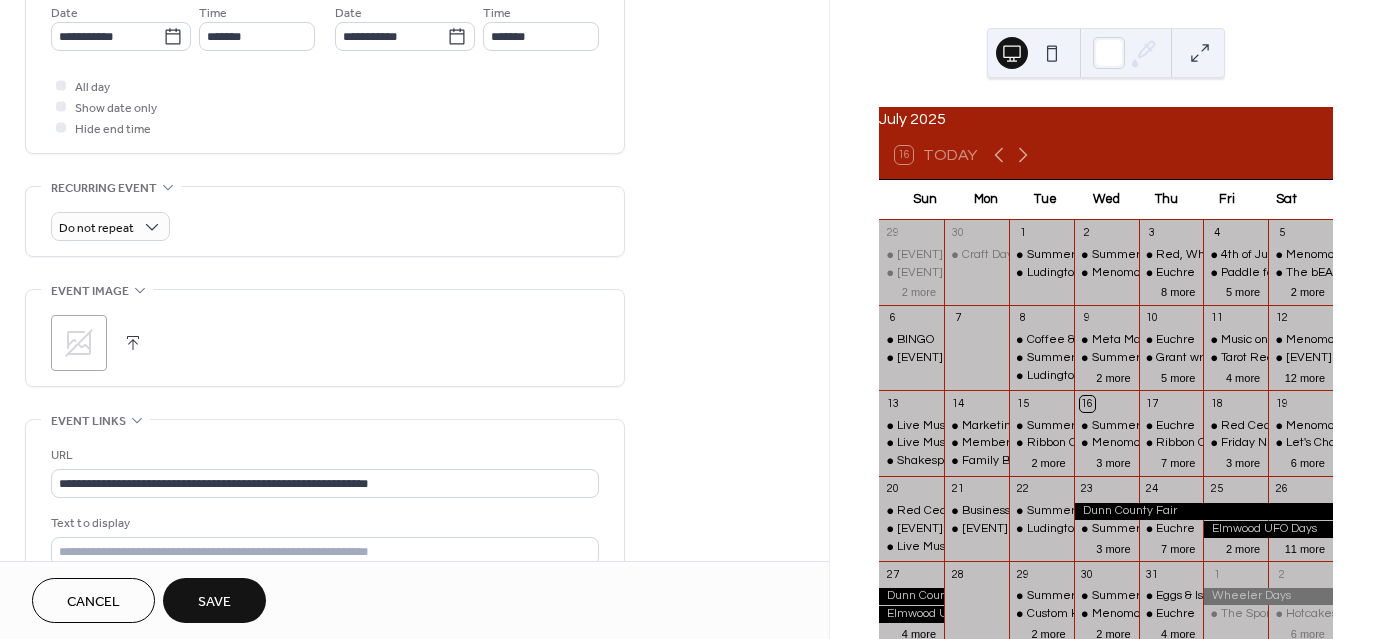 click on "Save" at bounding box center [214, 602] 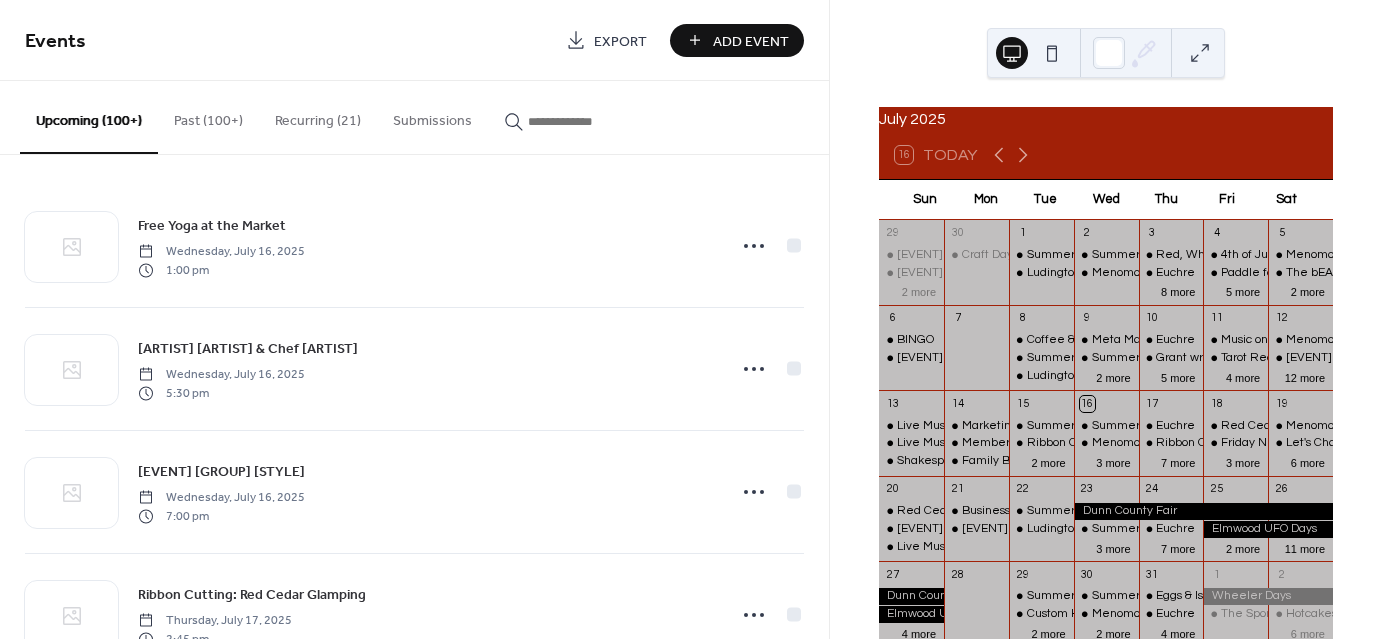 click on "Add Event" at bounding box center (751, 41) 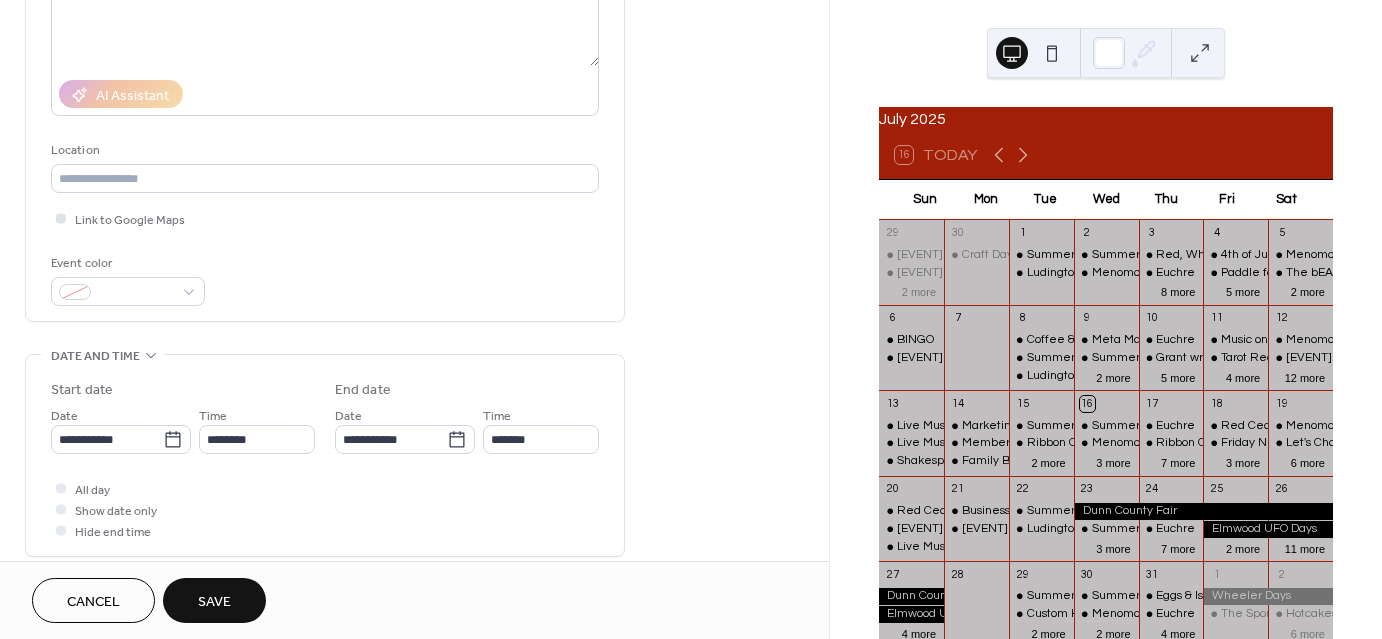 scroll, scrollTop: 300, scrollLeft: 0, axis: vertical 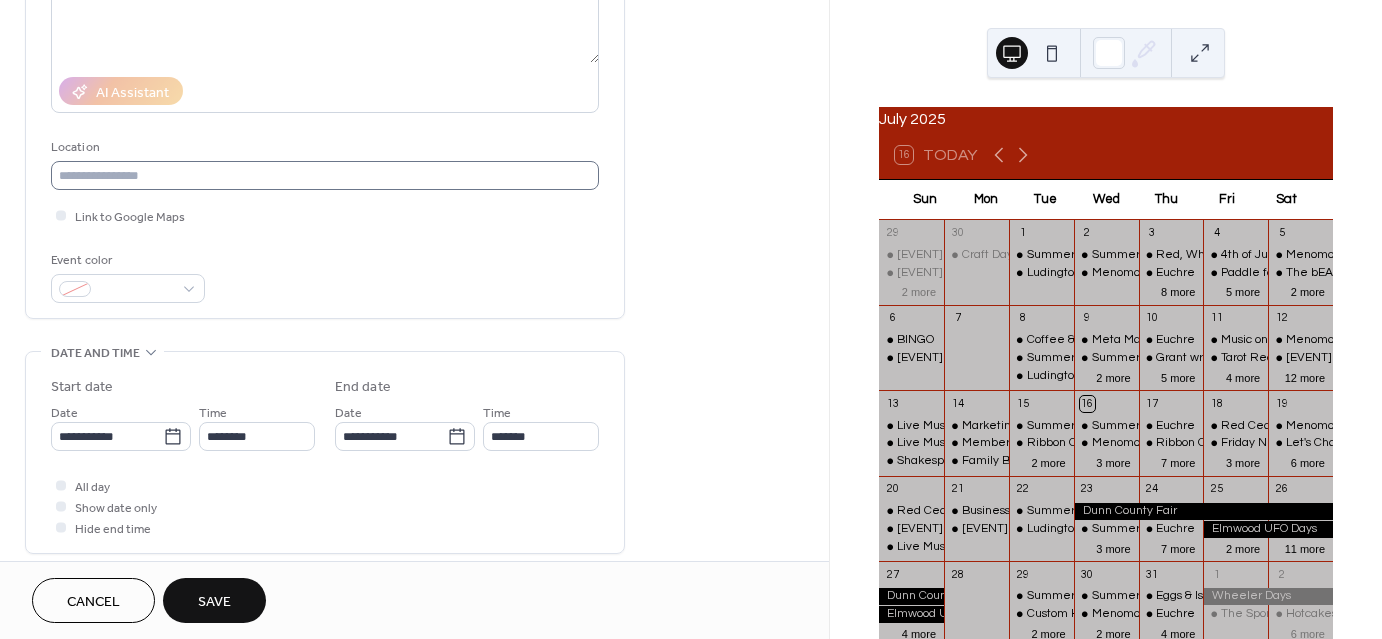 type on "**********" 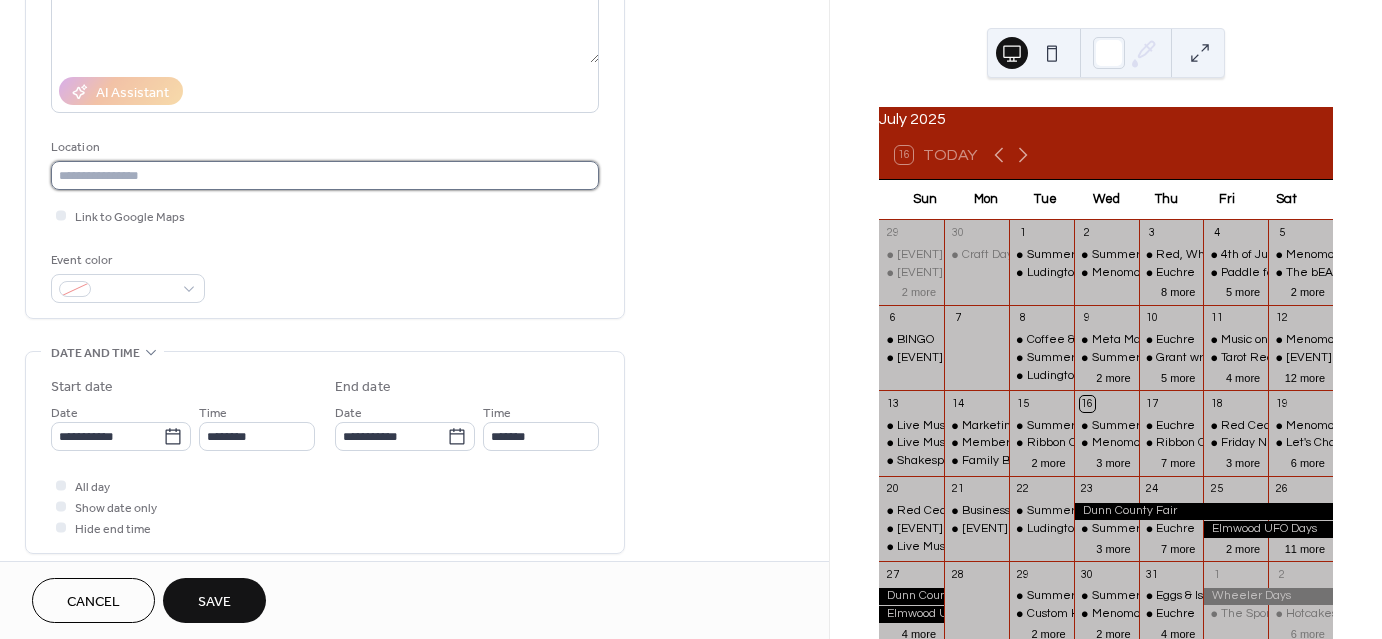 click at bounding box center [325, 175] 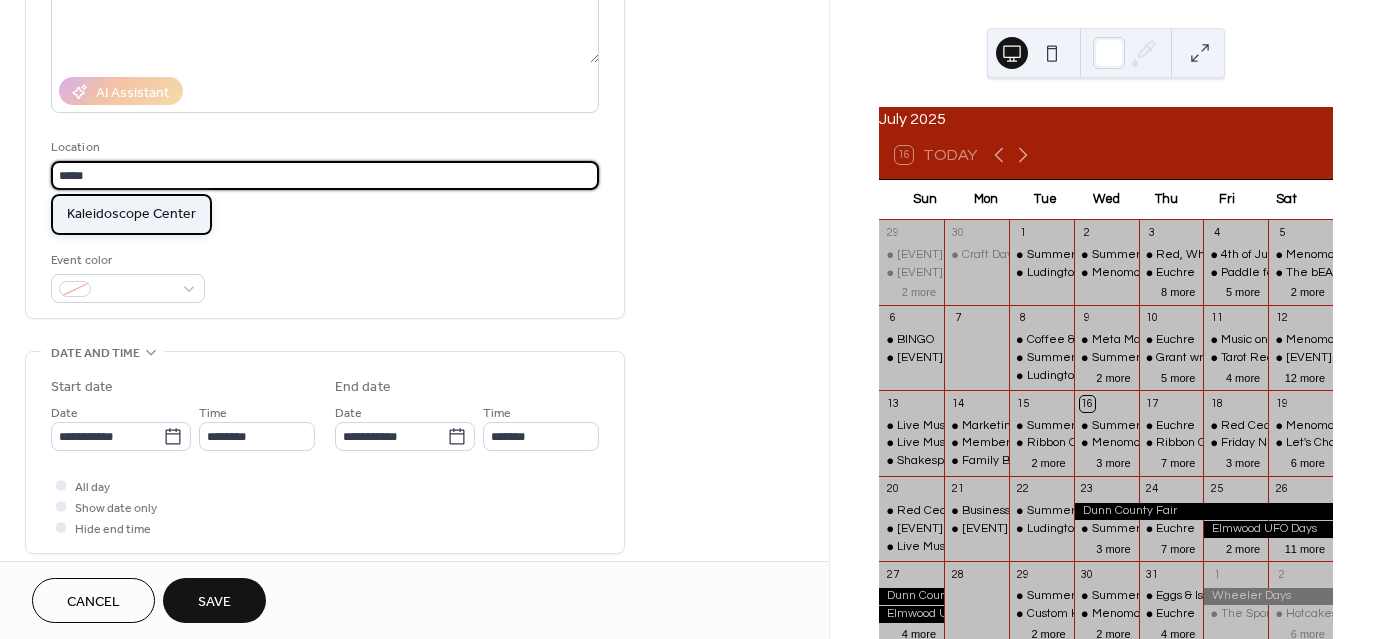 click on "Kaleidoscope Center" at bounding box center (131, 213) 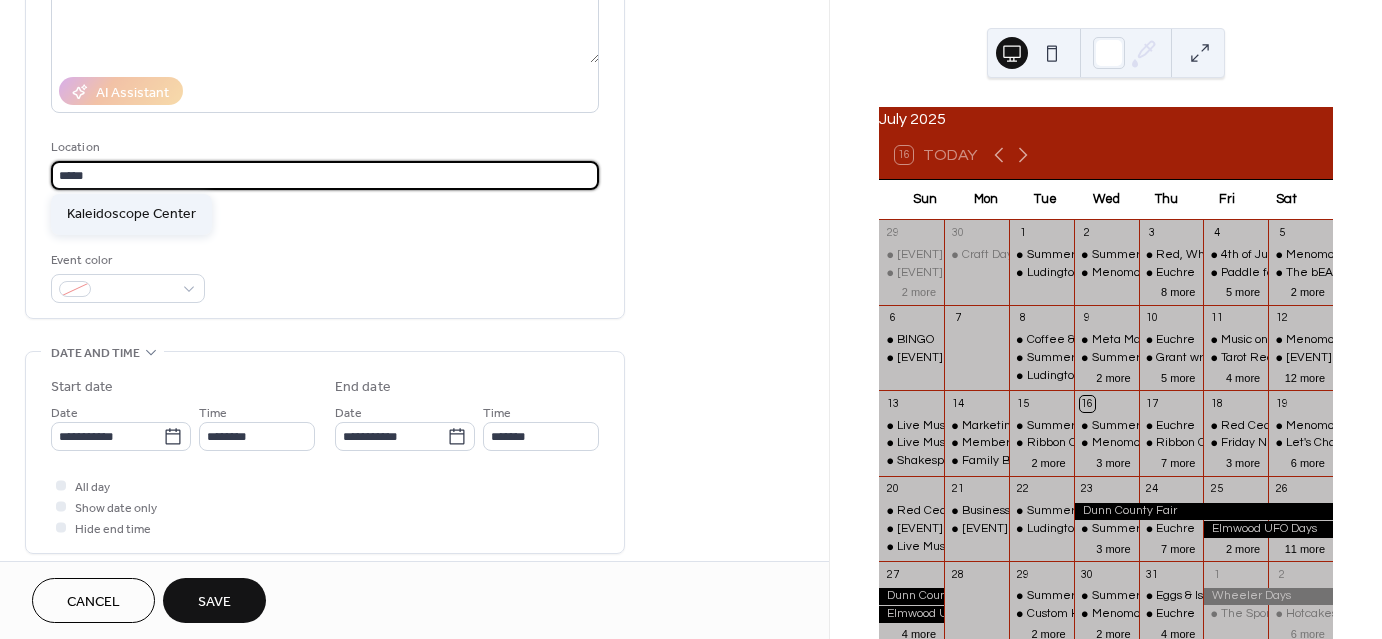 type on "**********" 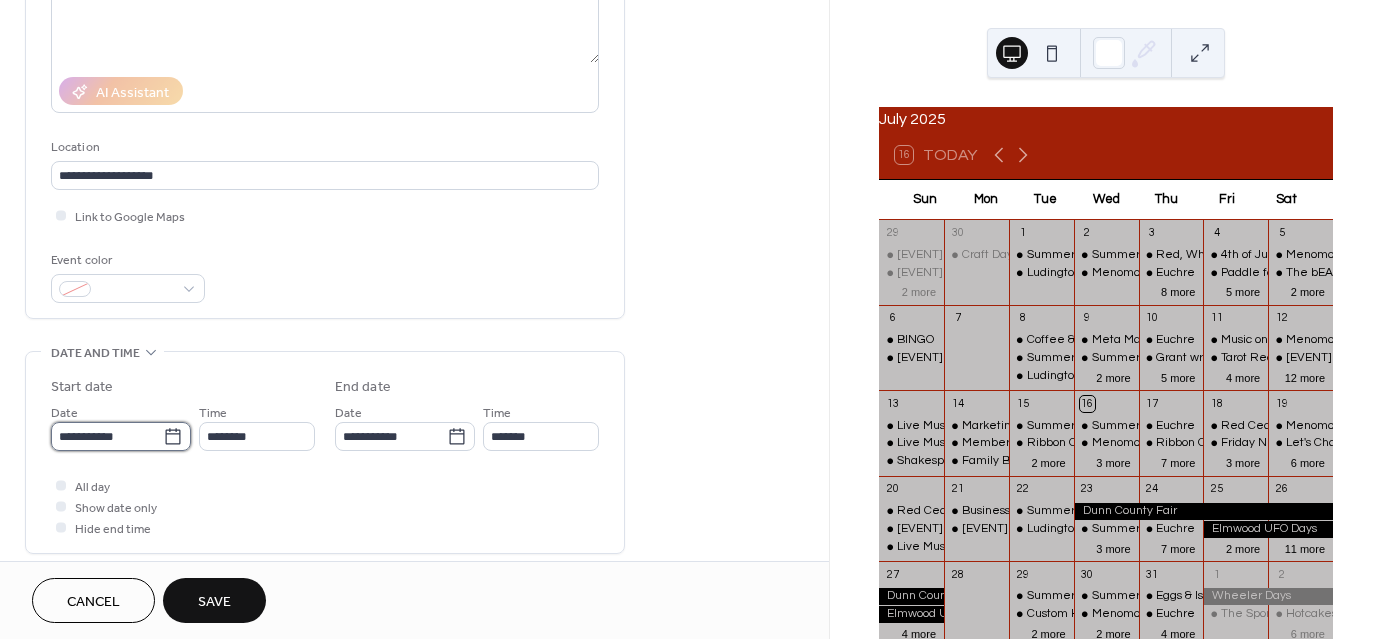 click on "**********" at bounding box center [107, 436] 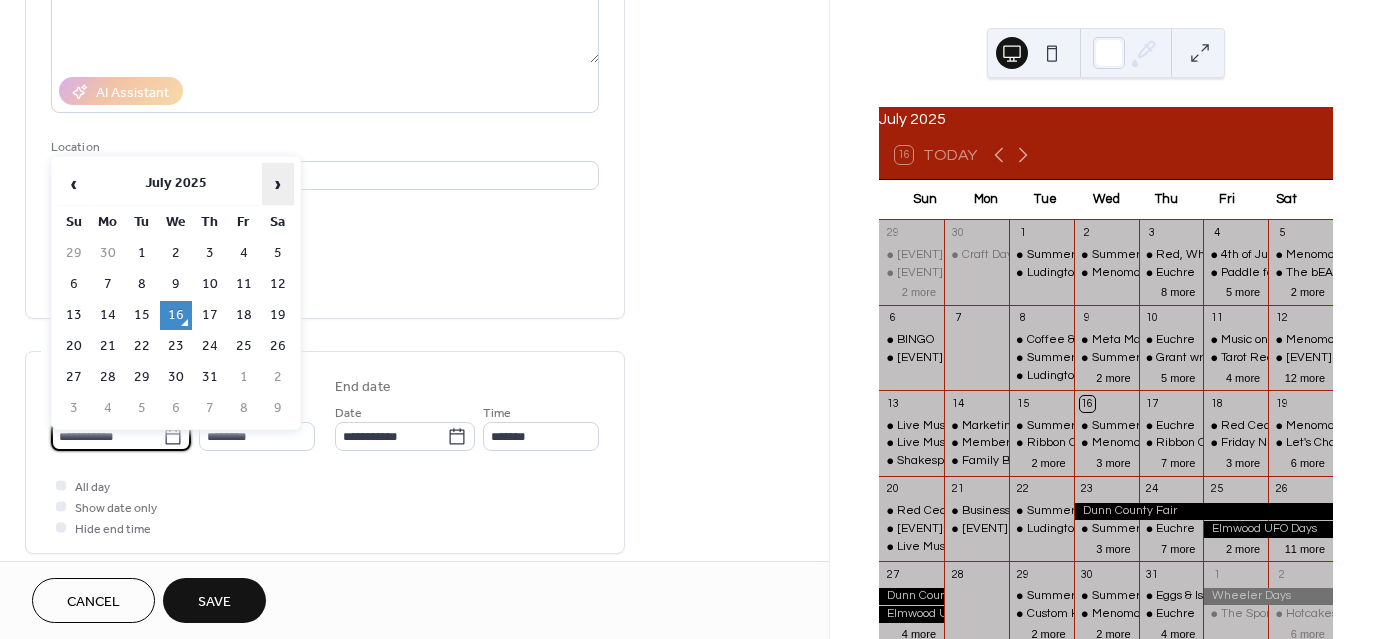 click on "›" at bounding box center (278, 184) 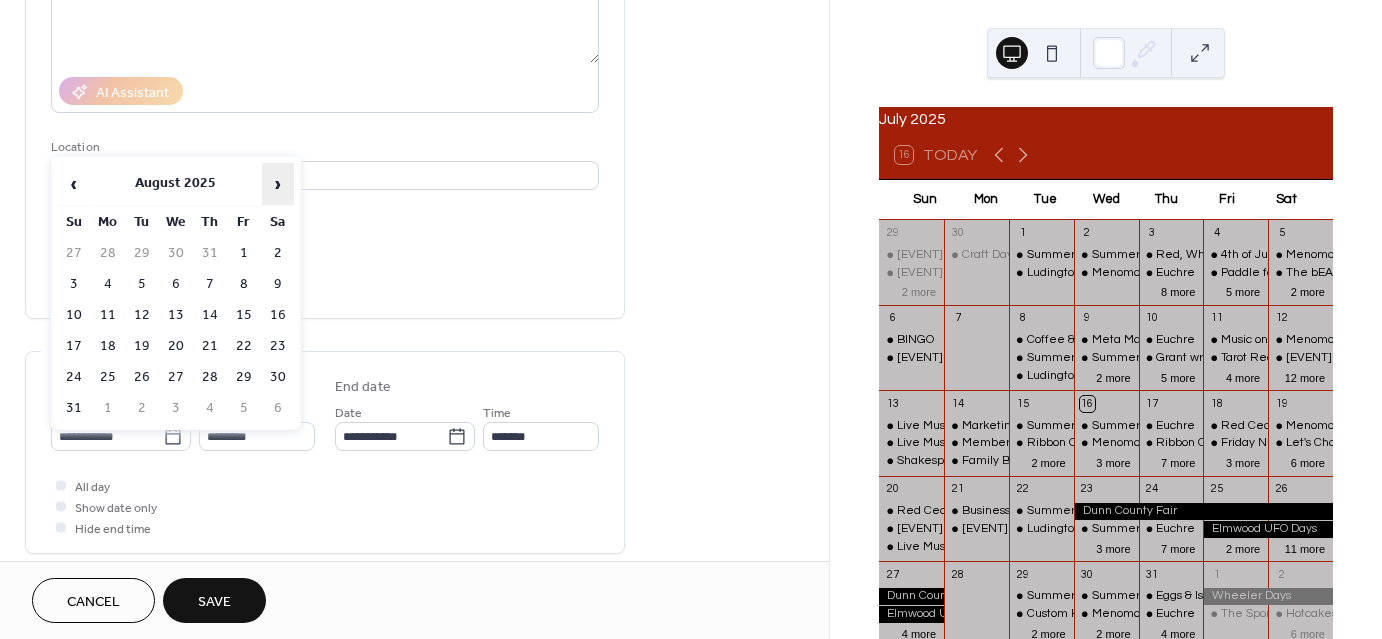click on "›" at bounding box center (278, 184) 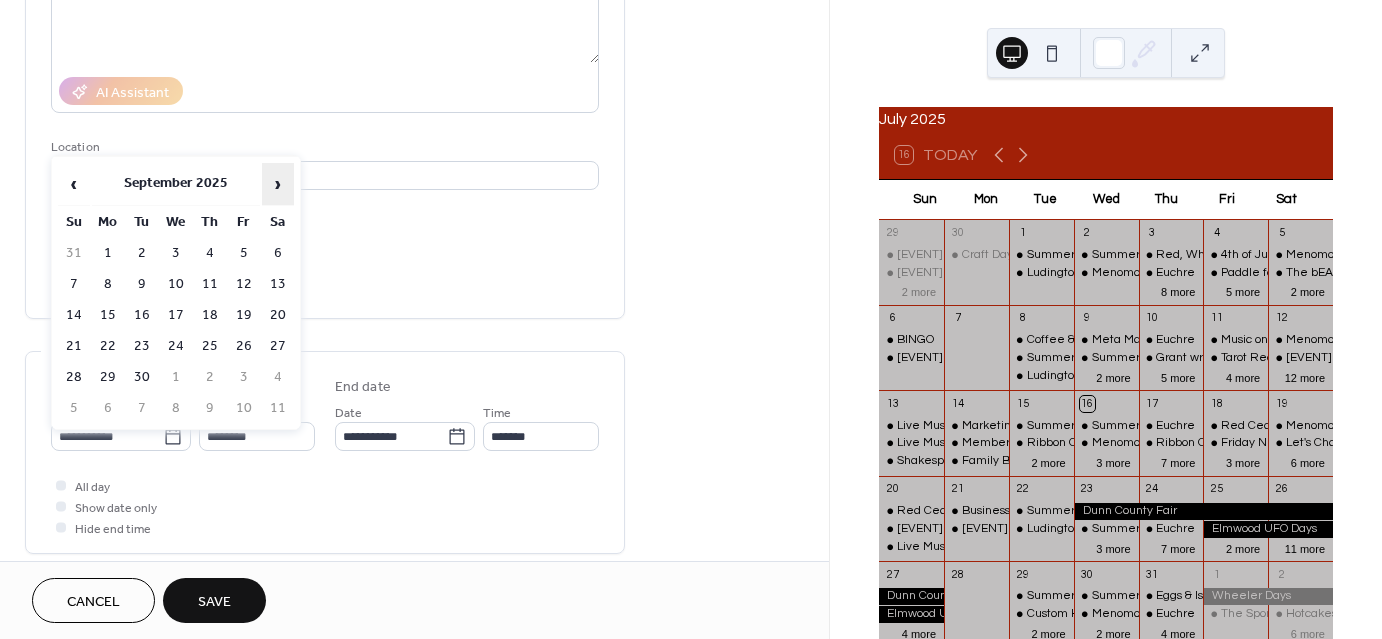 click on "›" at bounding box center (278, 184) 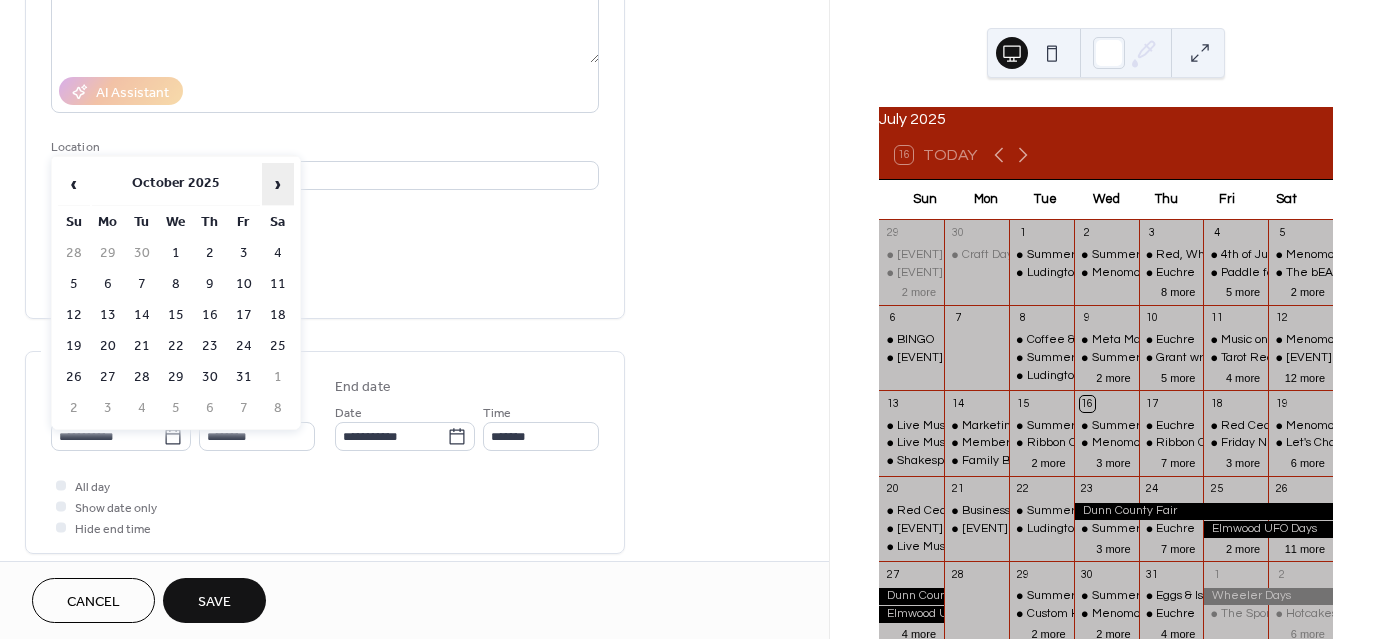 click on "›" at bounding box center [278, 184] 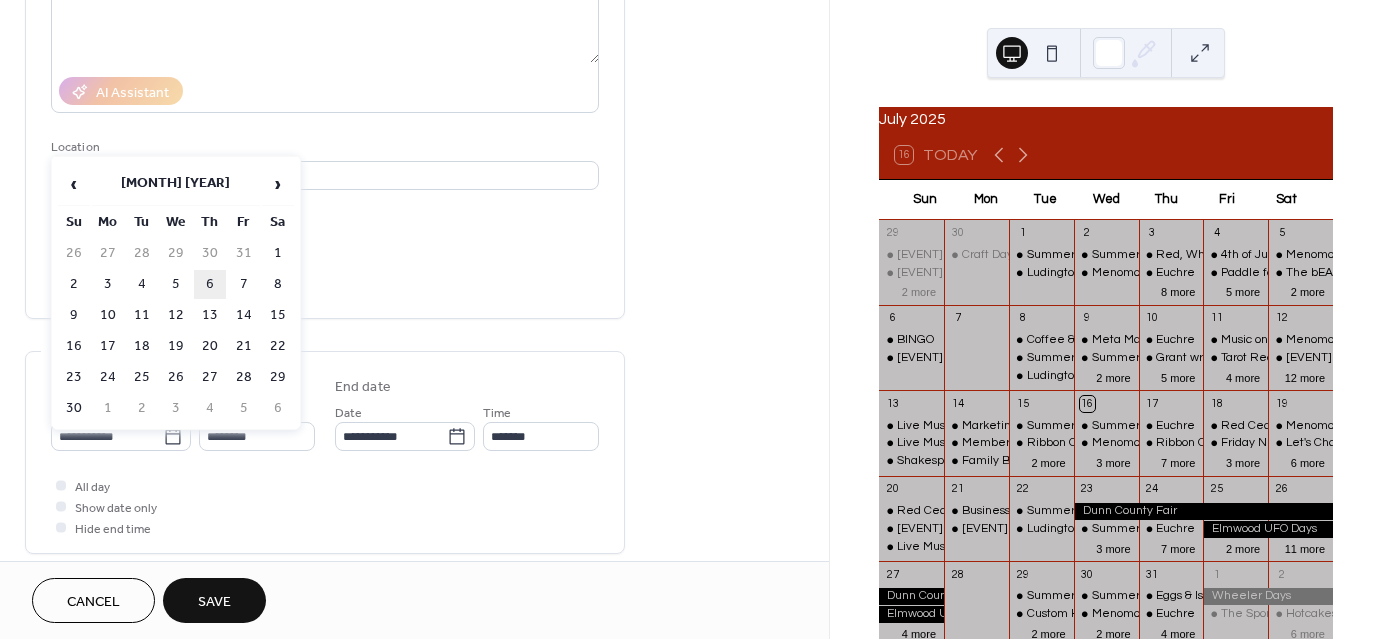 click on "6" at bounding box center [210, 284] 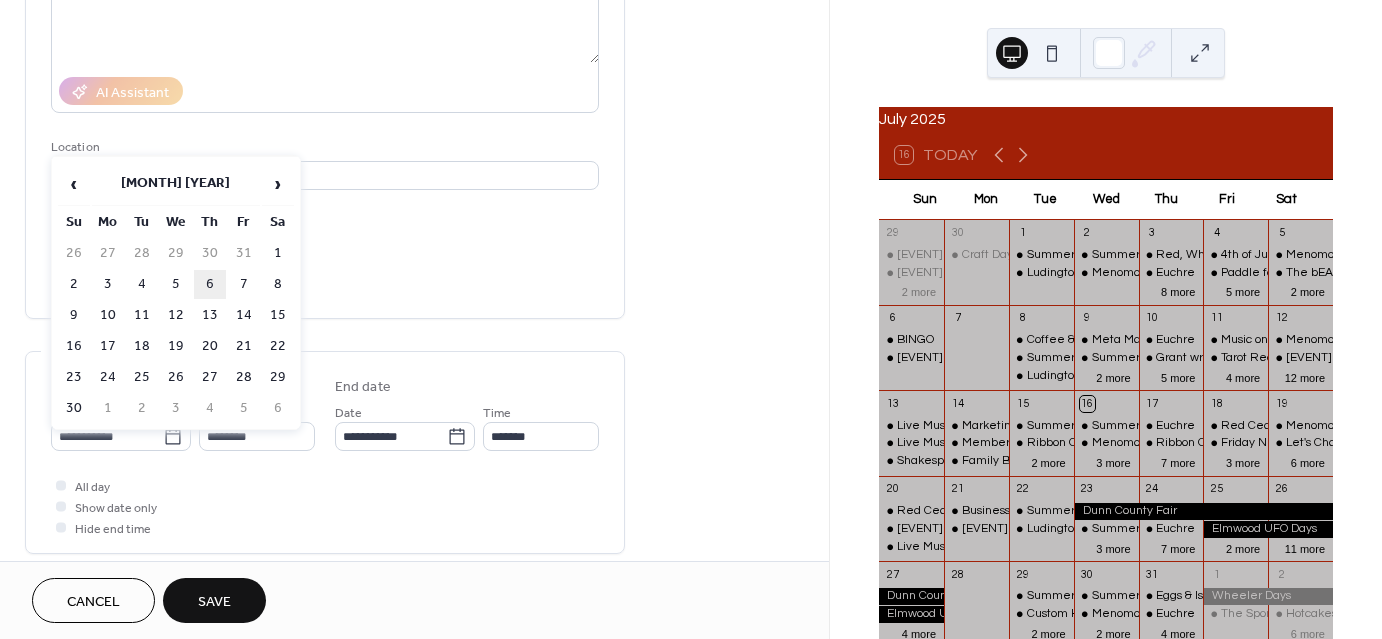 type on "**********" 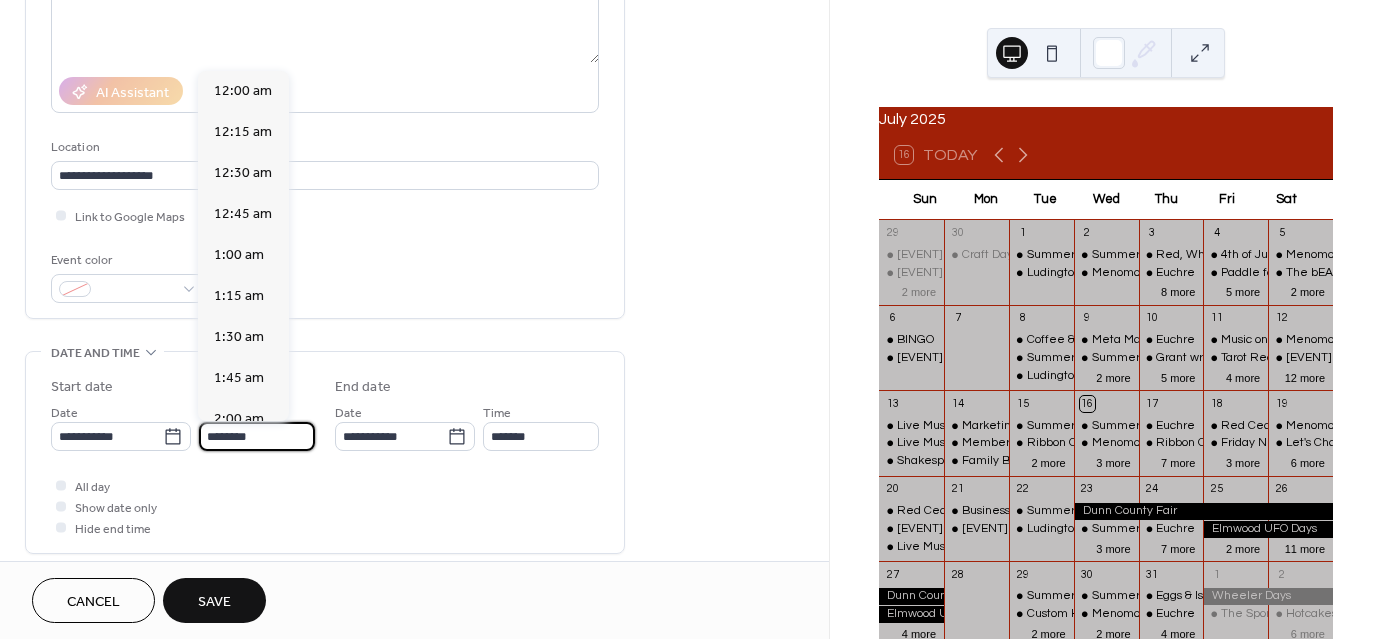 click on "********" at bounding box center [257, 436] 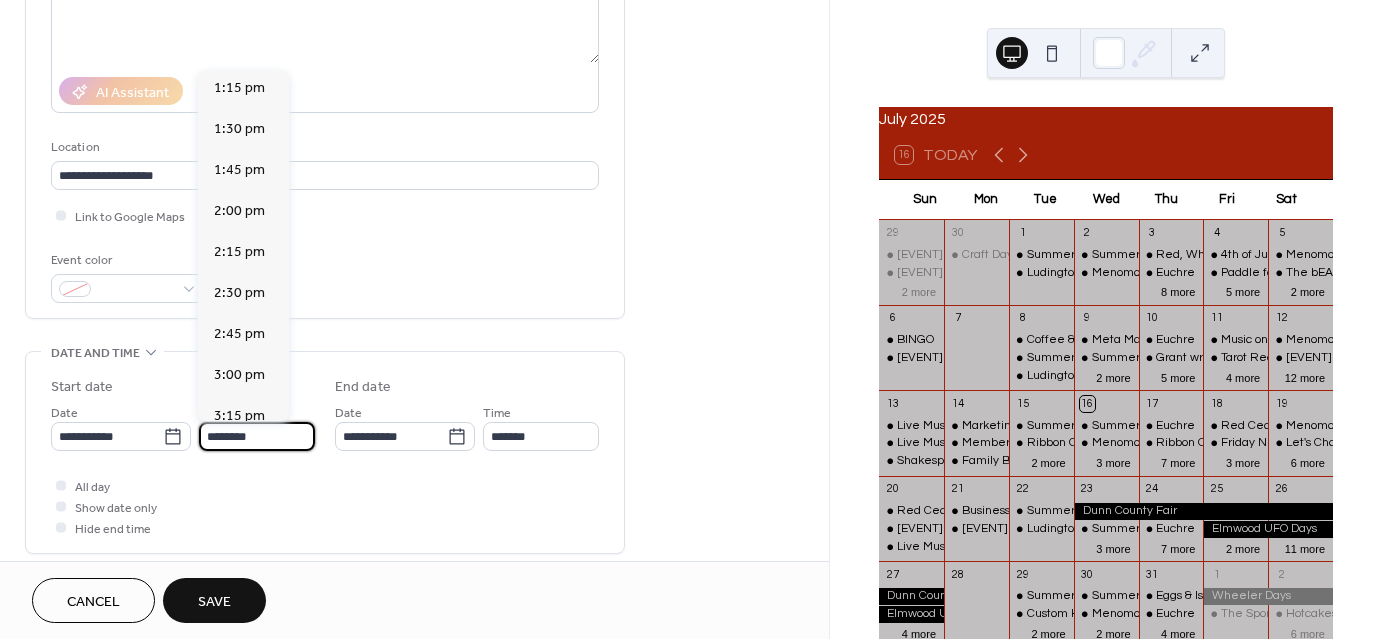 scroll, scrollTop: 2368, scrollLeft: 0, axis: vertical 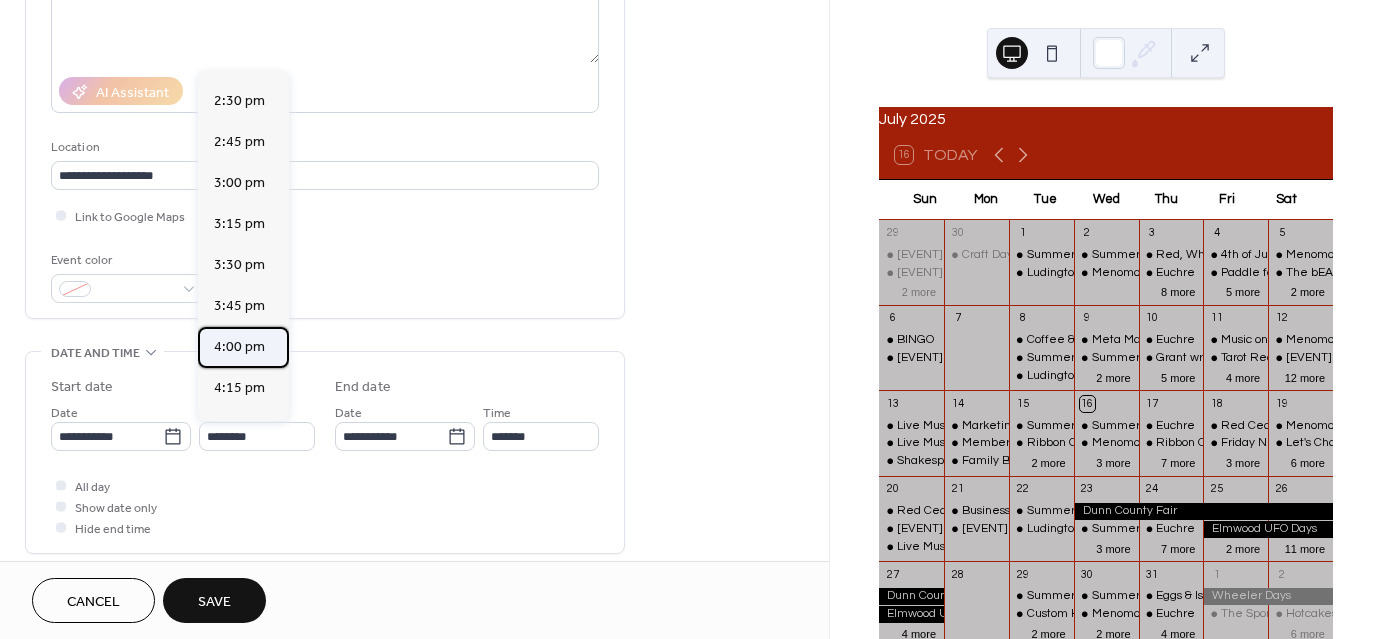 click on "4:00 pm" at bounding box center [239, 347] 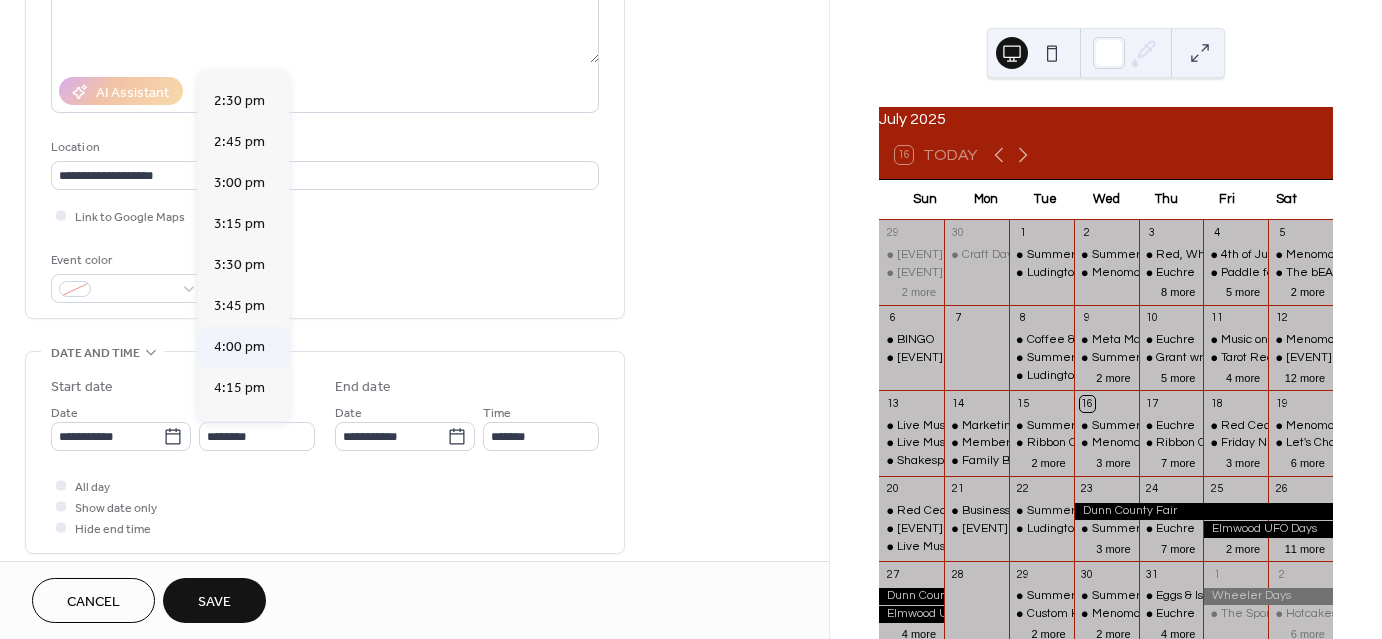 type on "*******" 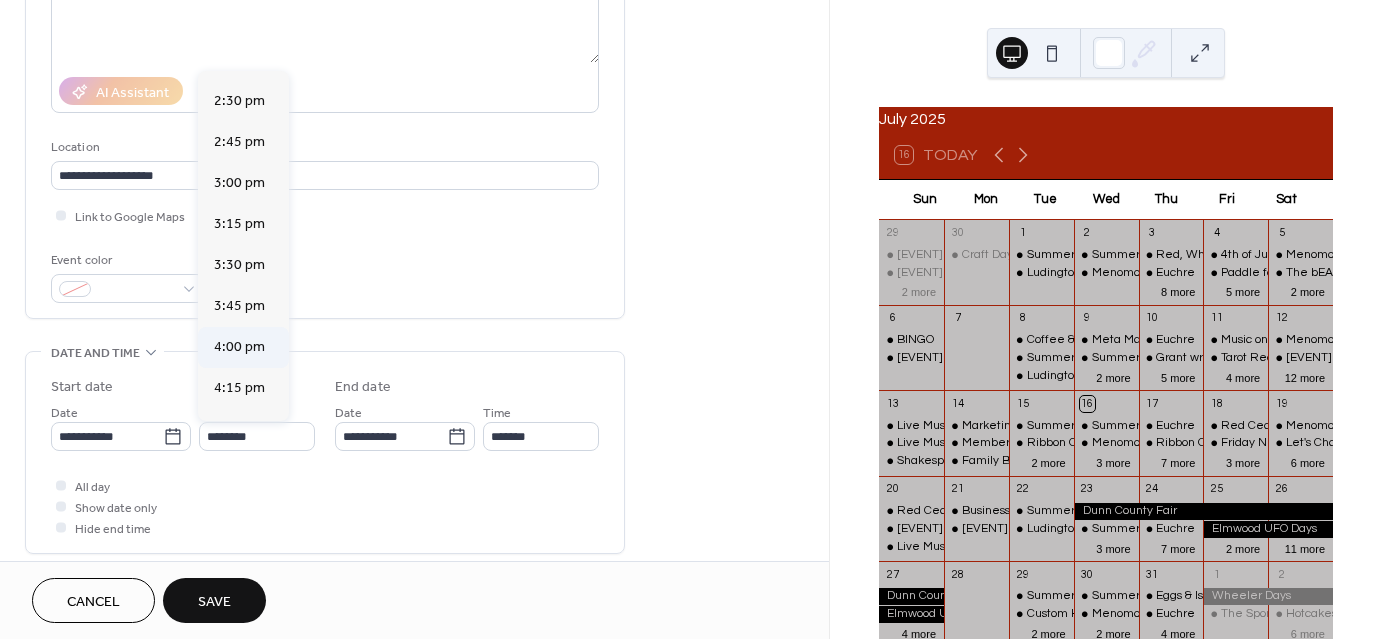 type on "*******" 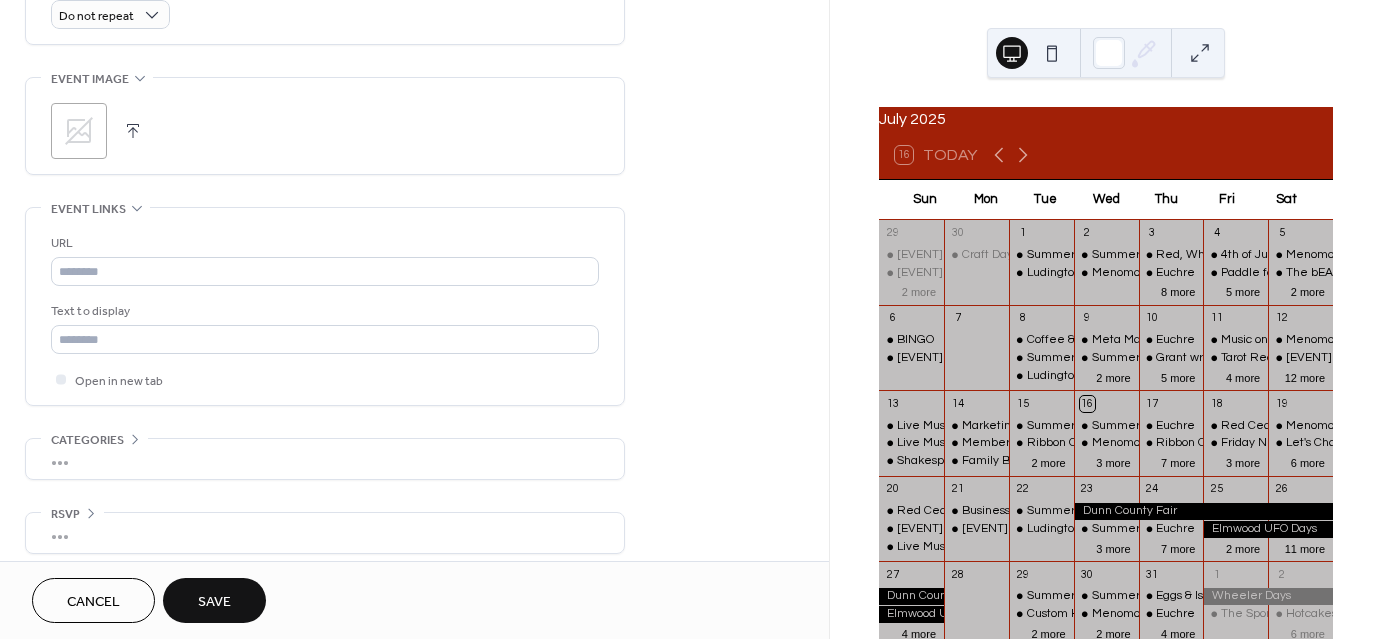 scroll, scrollTop: 922, scrollLeft: 0, axis: vertical 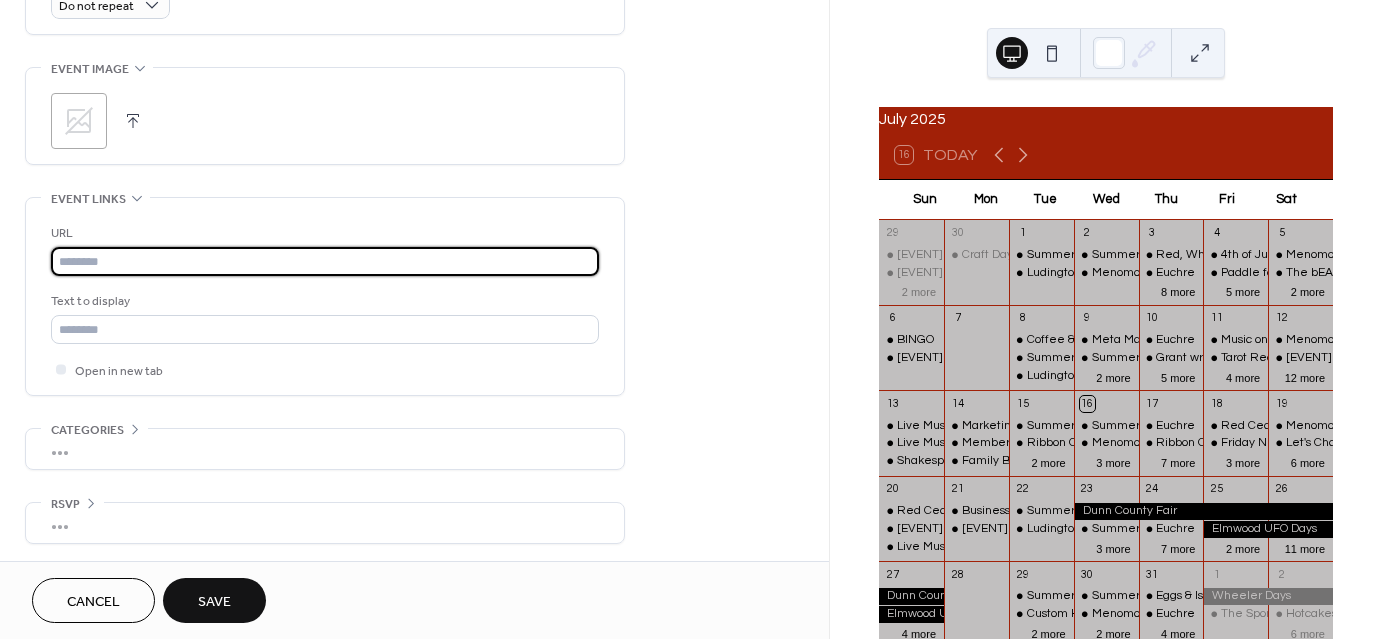 paste on "**********" 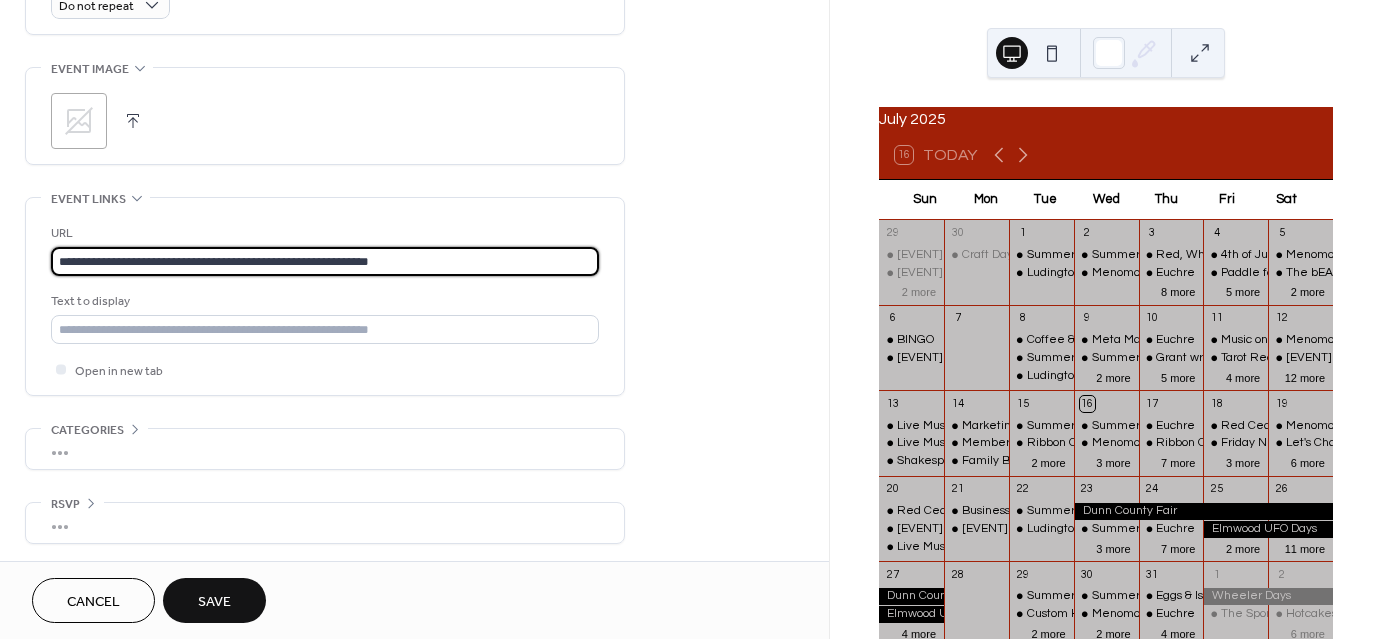 type on "**********" 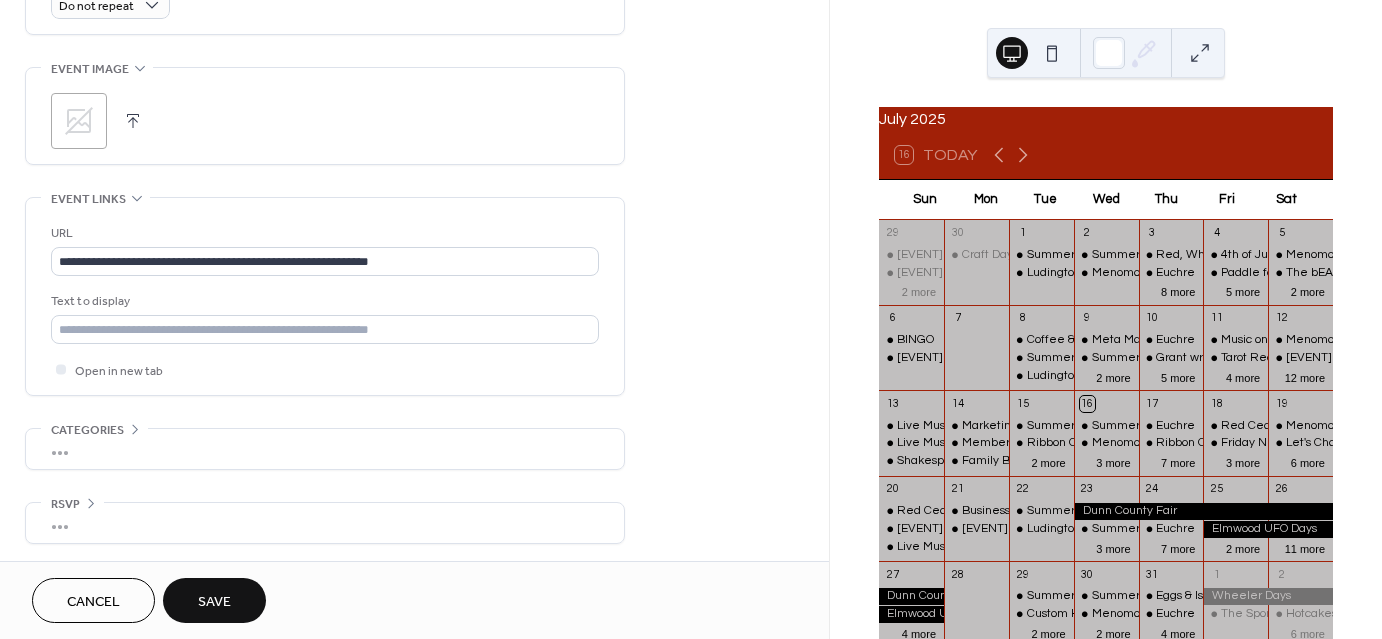 click on "Save" at bounding box center (214, 602) 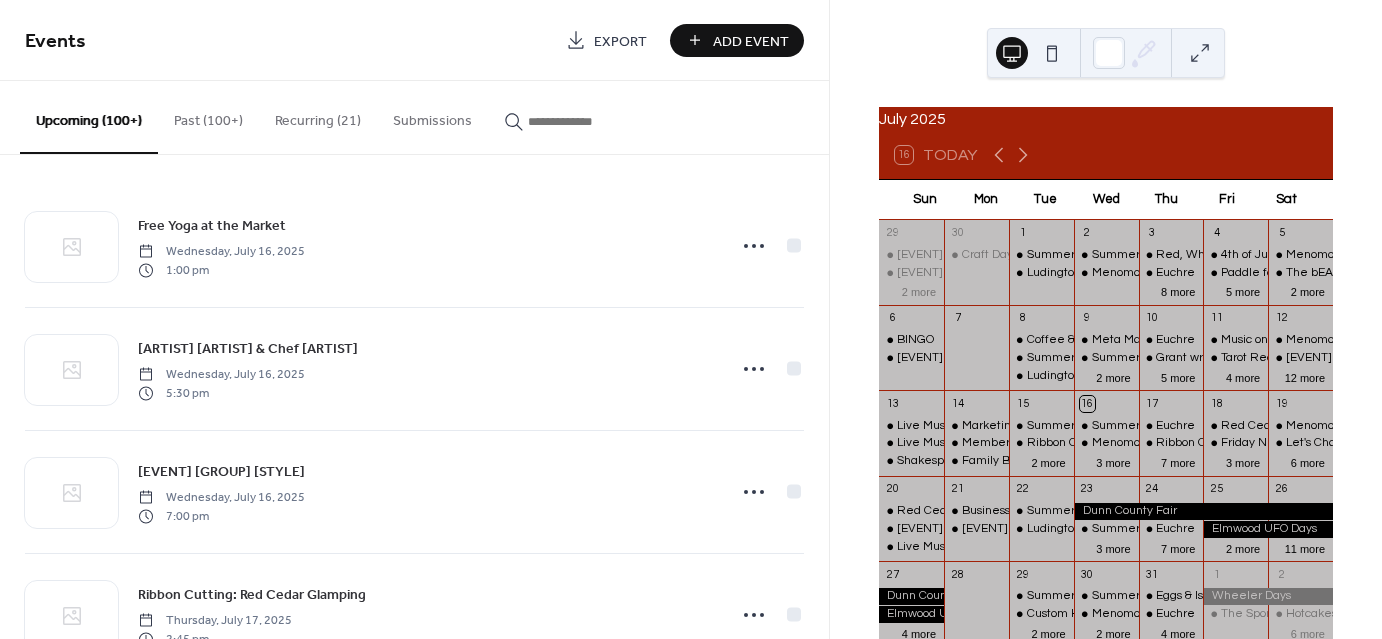 click on "Add Event" at bounding box center [751, 41] 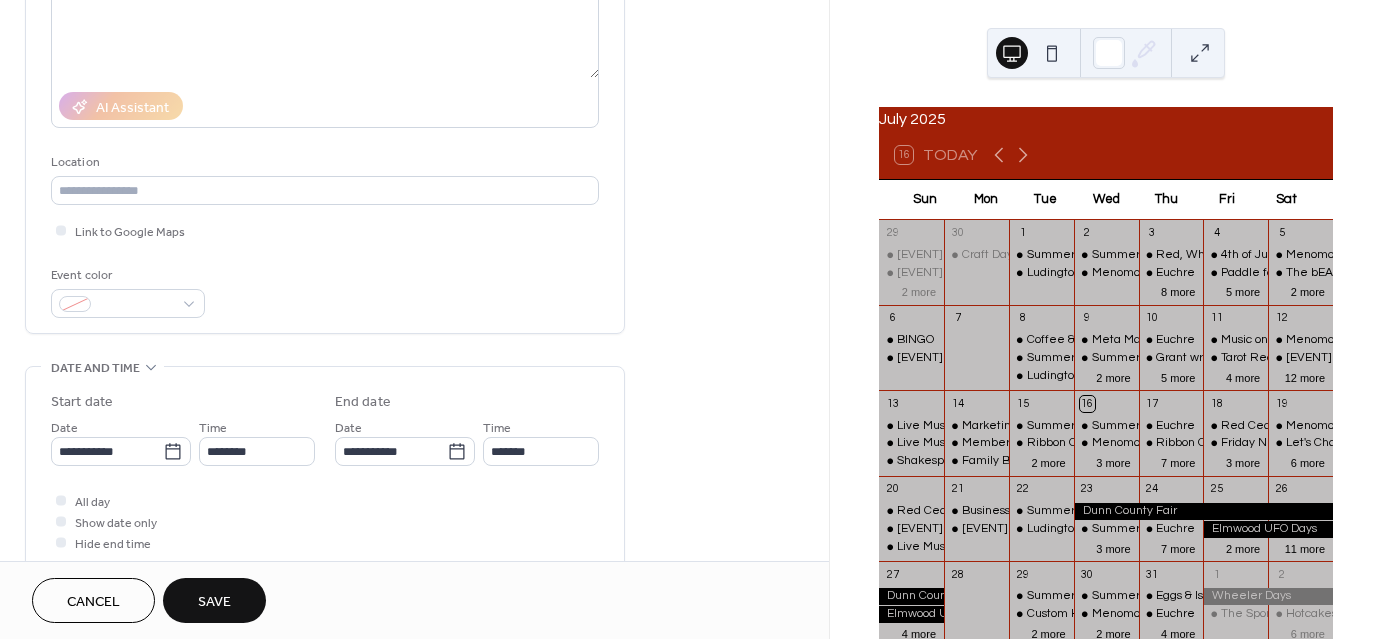 scroll, scrollTop: 300, scrollLeft: 0, axis: vertical 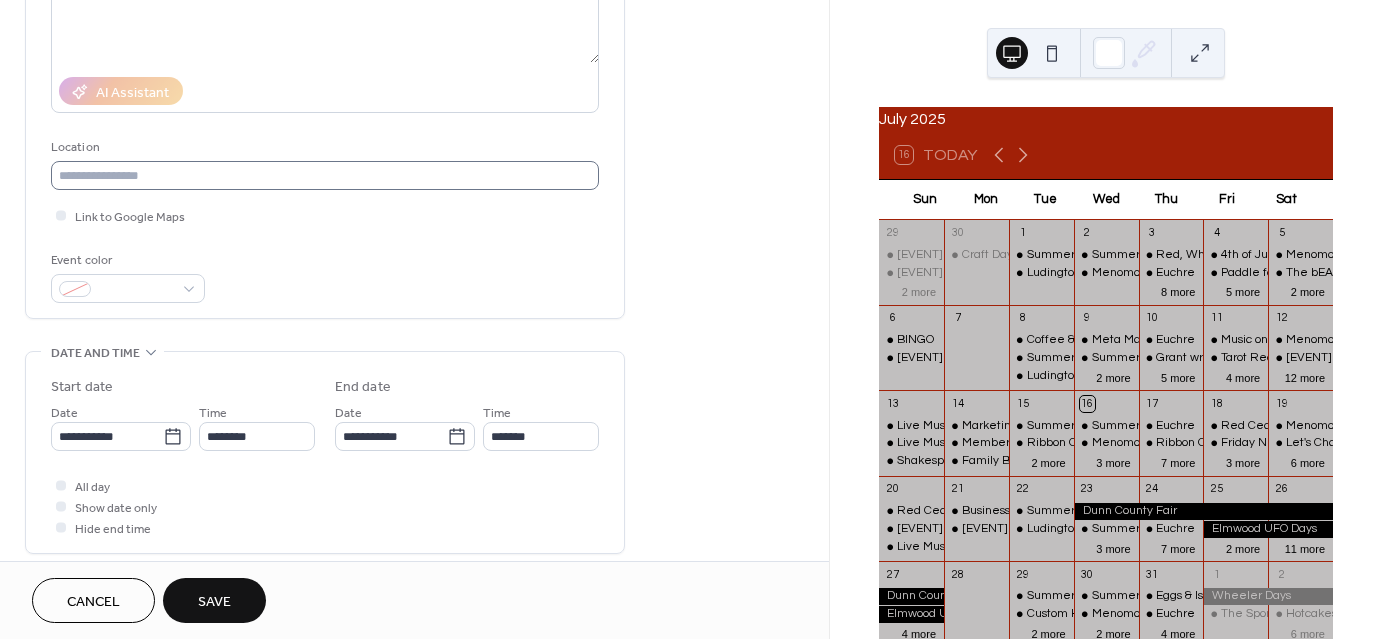type on "**********" 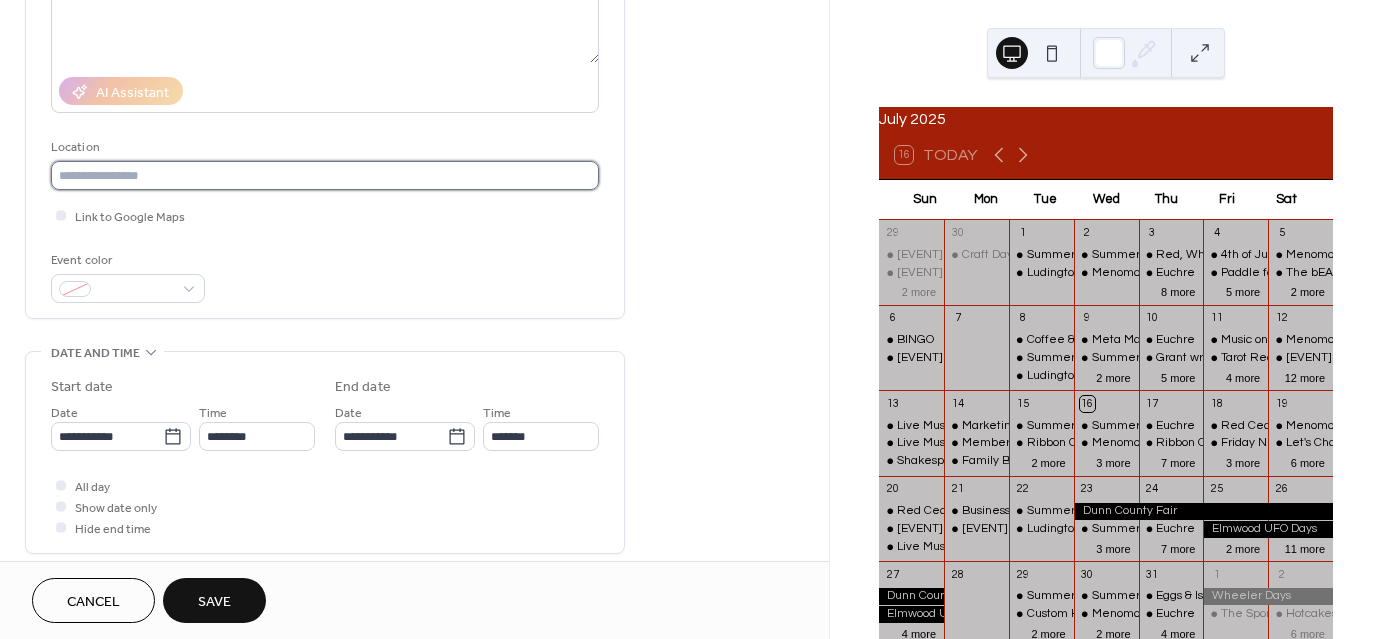 click at bounding box center [325, 175] 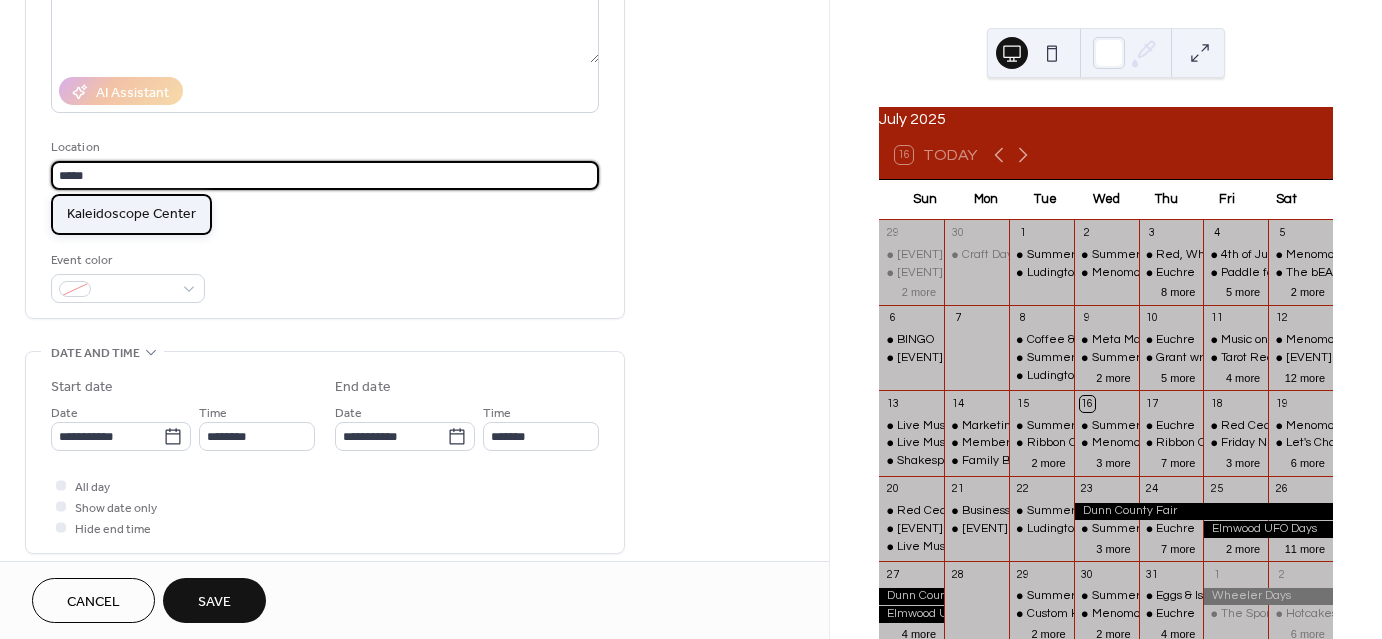 click on "Kaleidoscope Center" at bounding box center (131, 213) 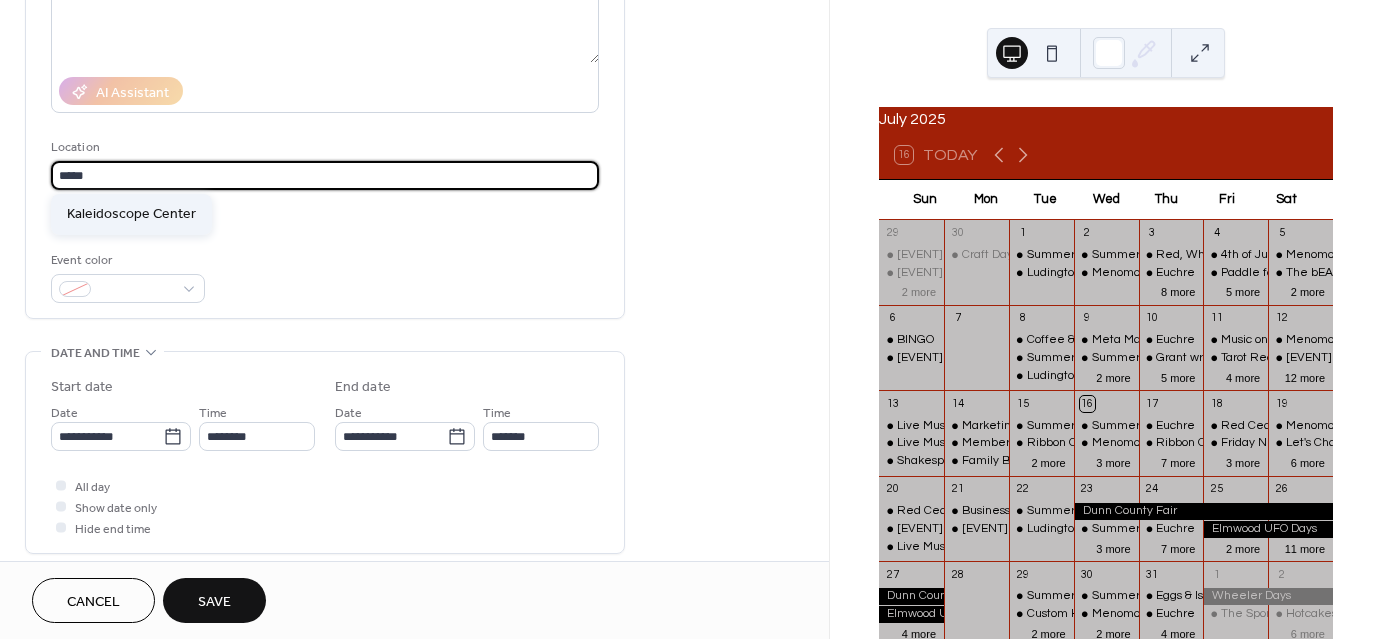 type on "**********" 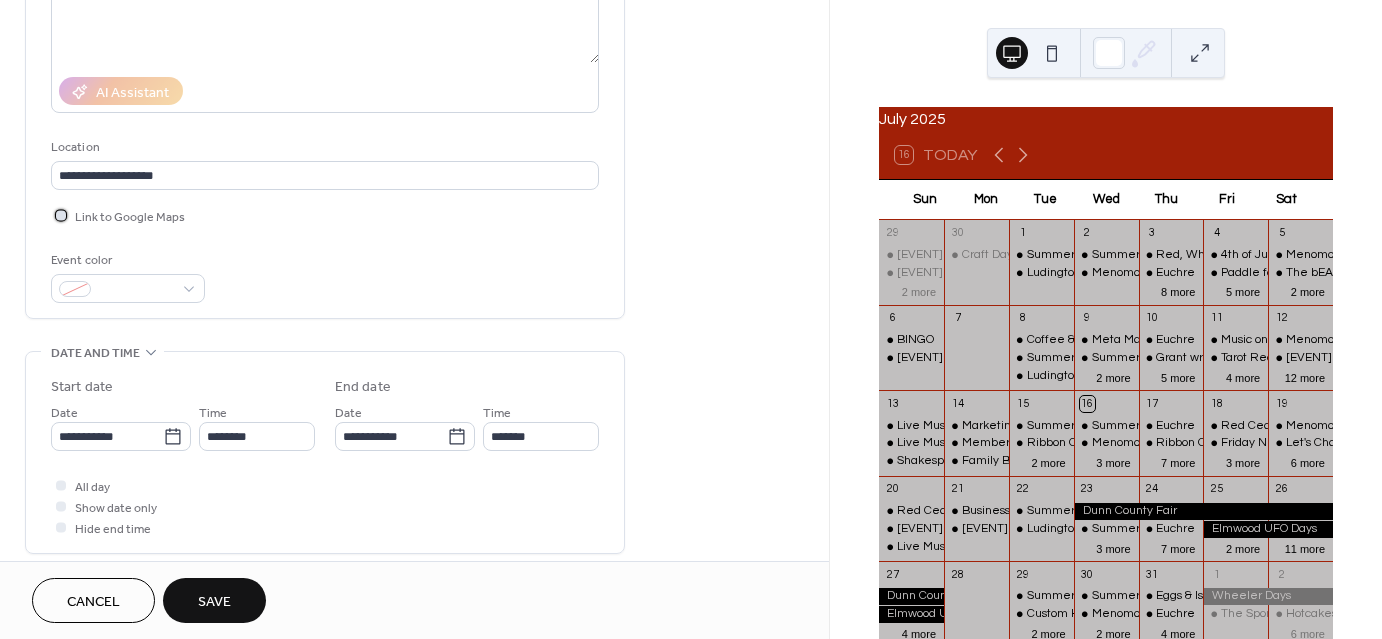 click at bounding box center (61, 215) 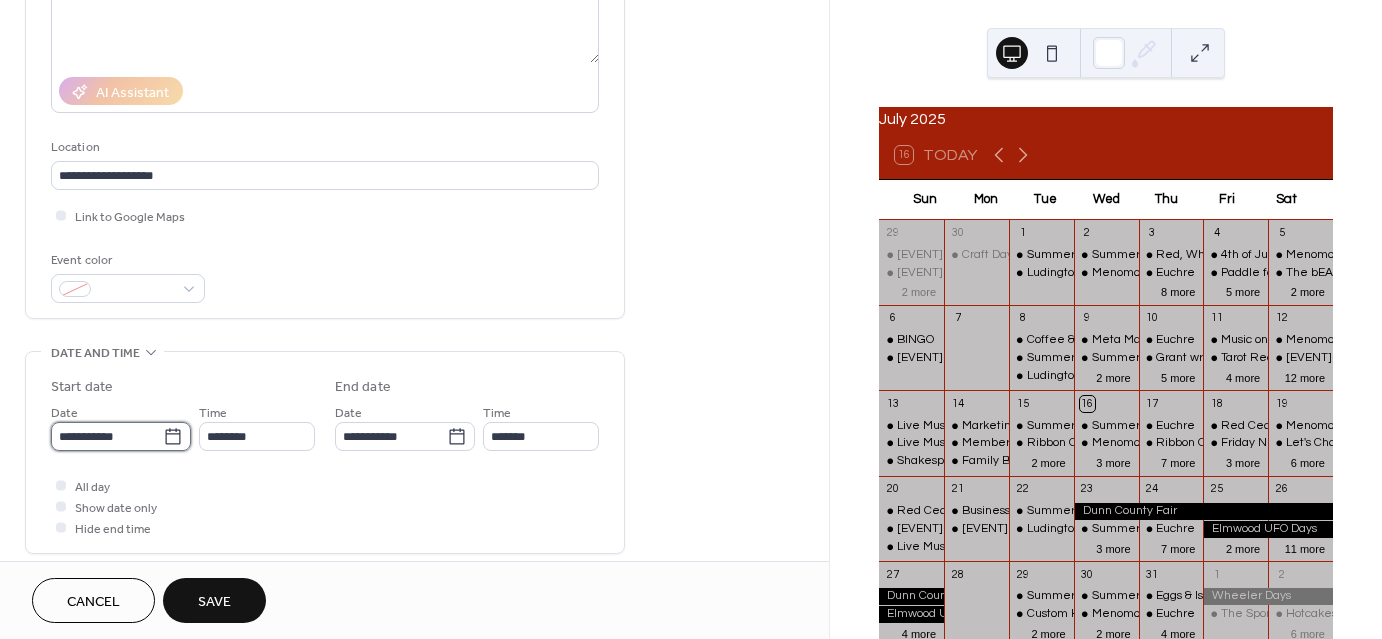 click on "**********" at bounding box center [107, 436] 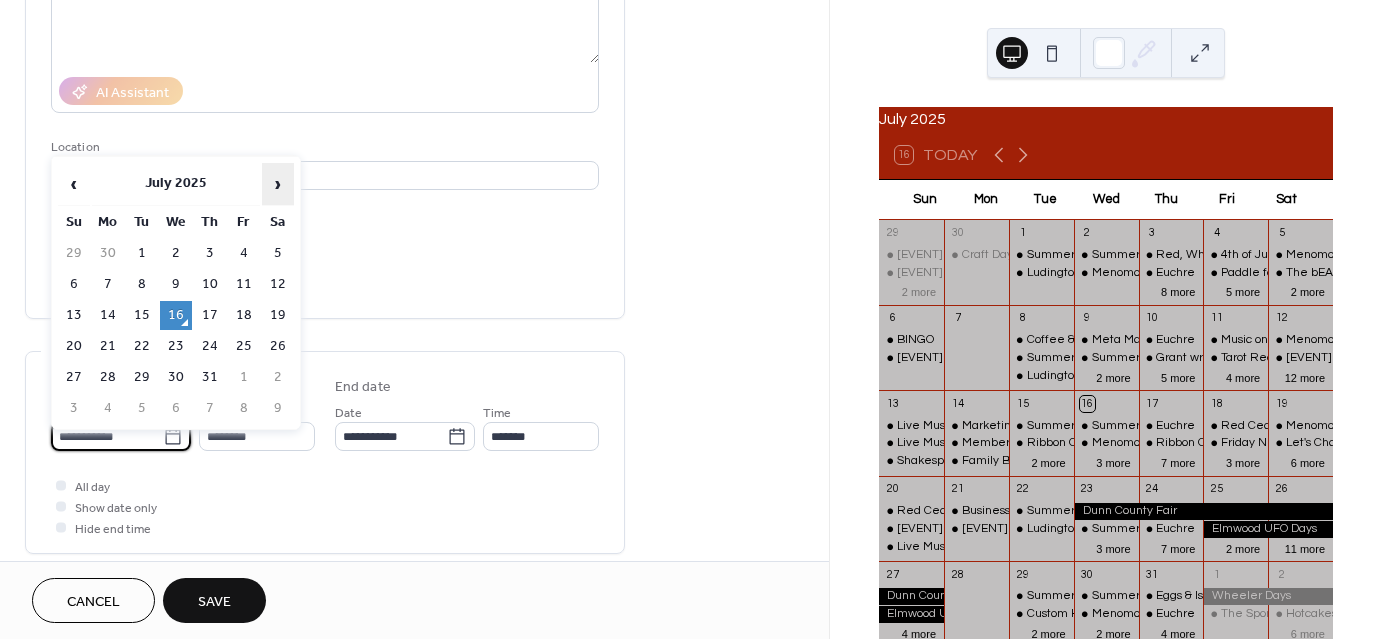 click on "›" at bounding box center [278, 184] 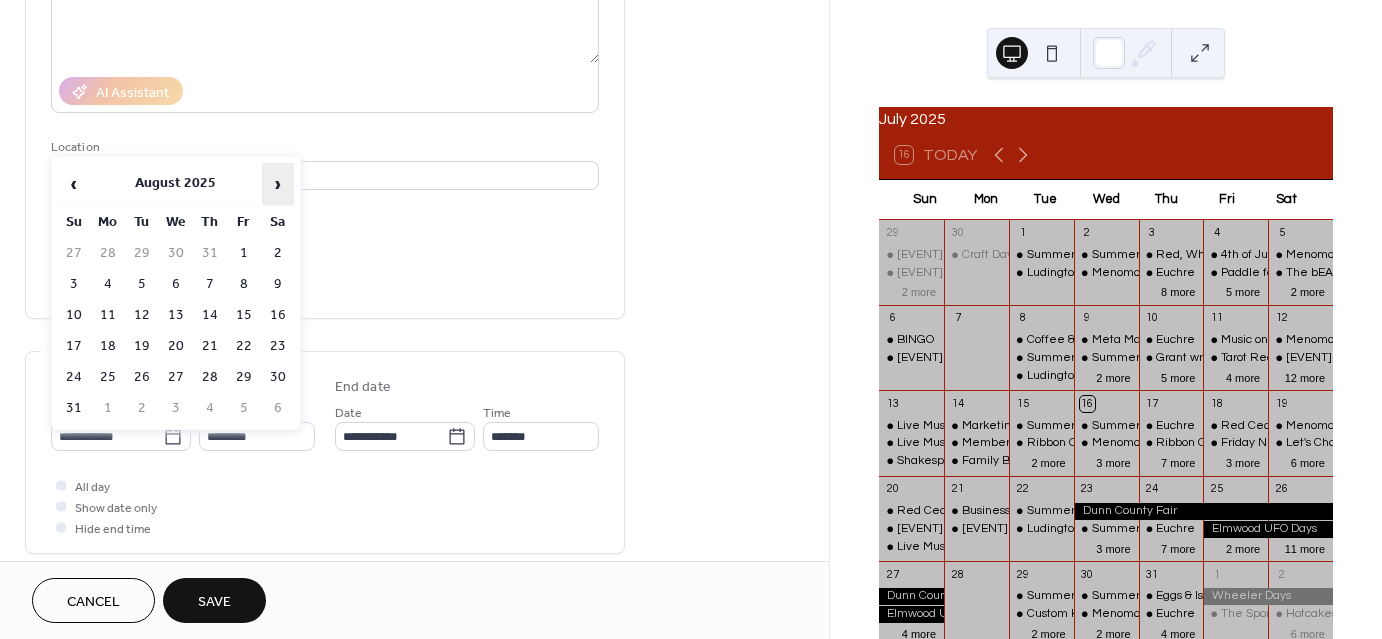 click on "›" at bounding box center [278, 184] 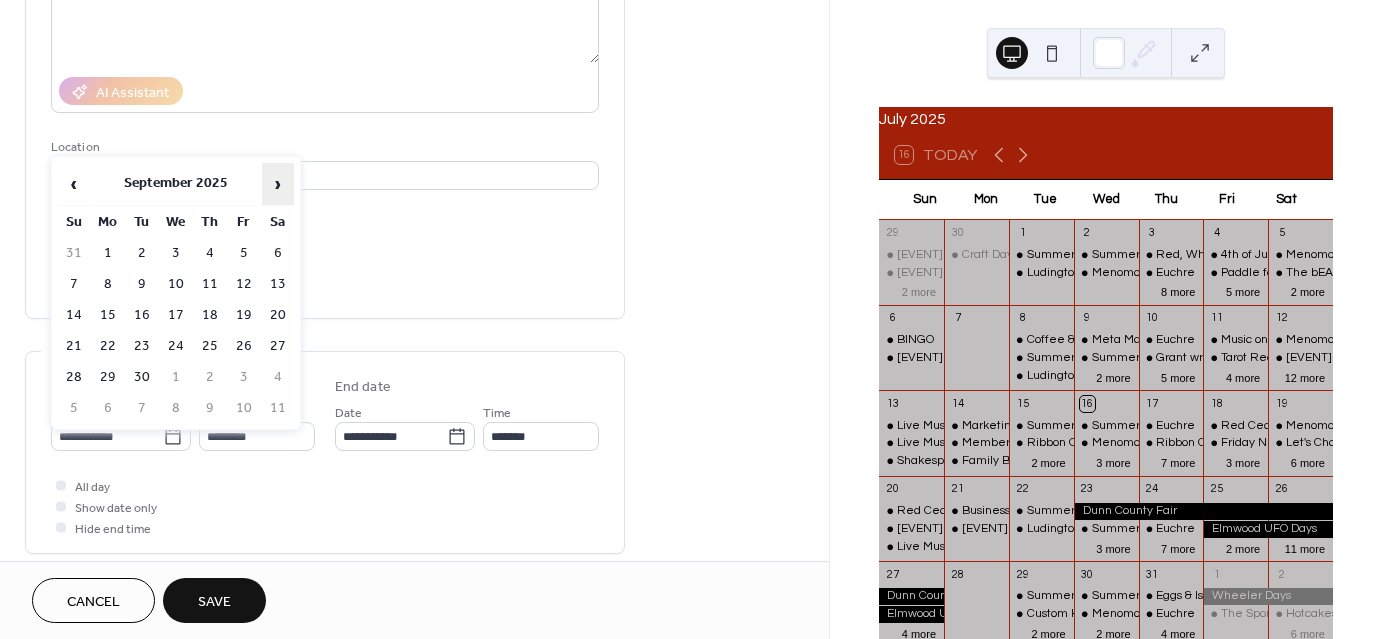 click on "›" at bounding box center (278, 184) 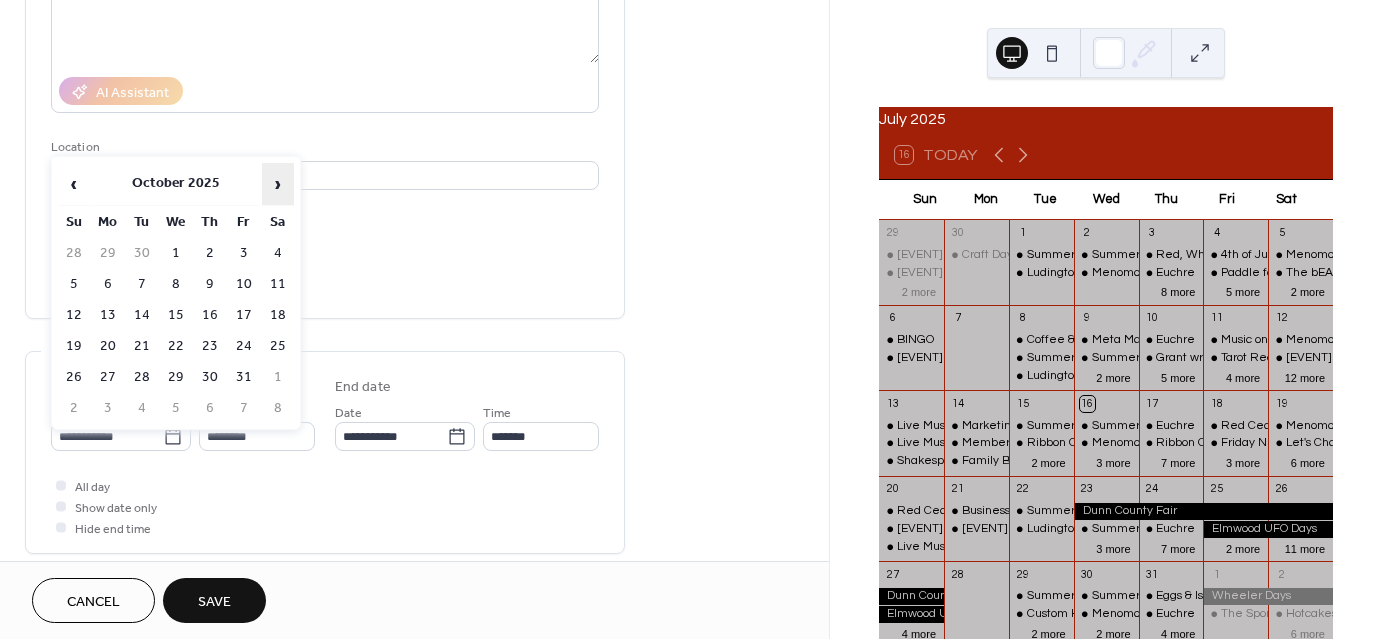 click on "›" at bounding box center [278, 184] 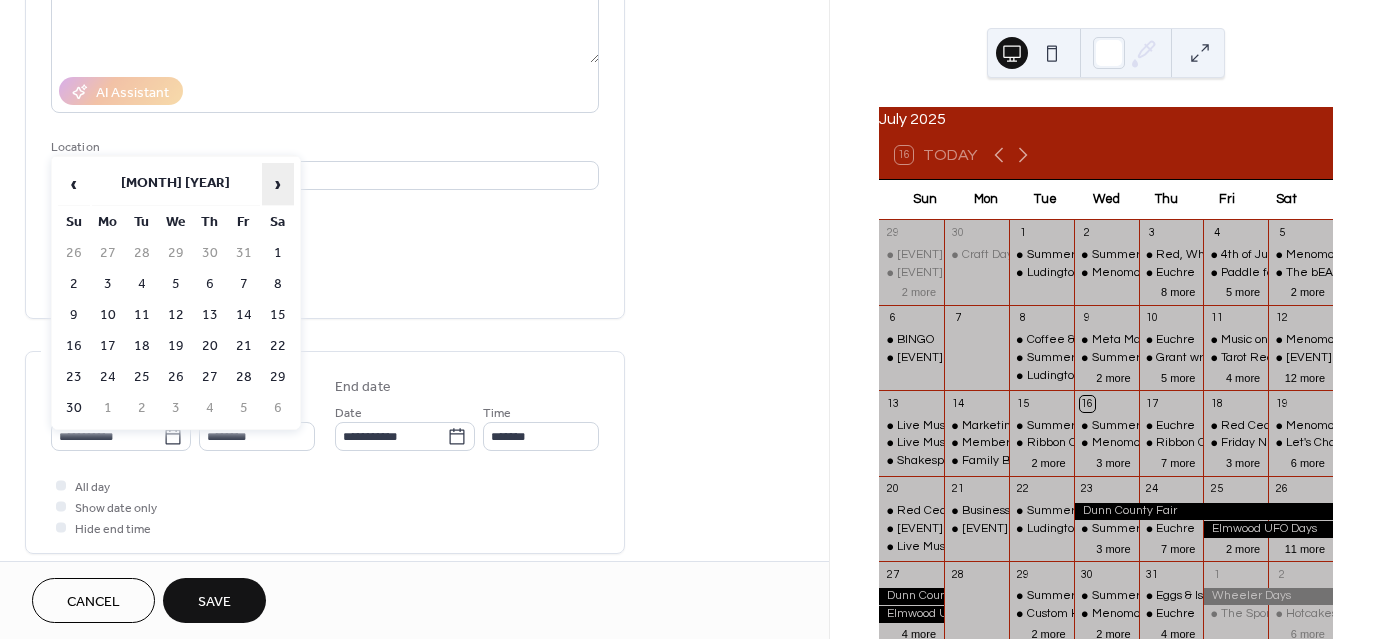 click on "›" at bounding box center (278, 184) 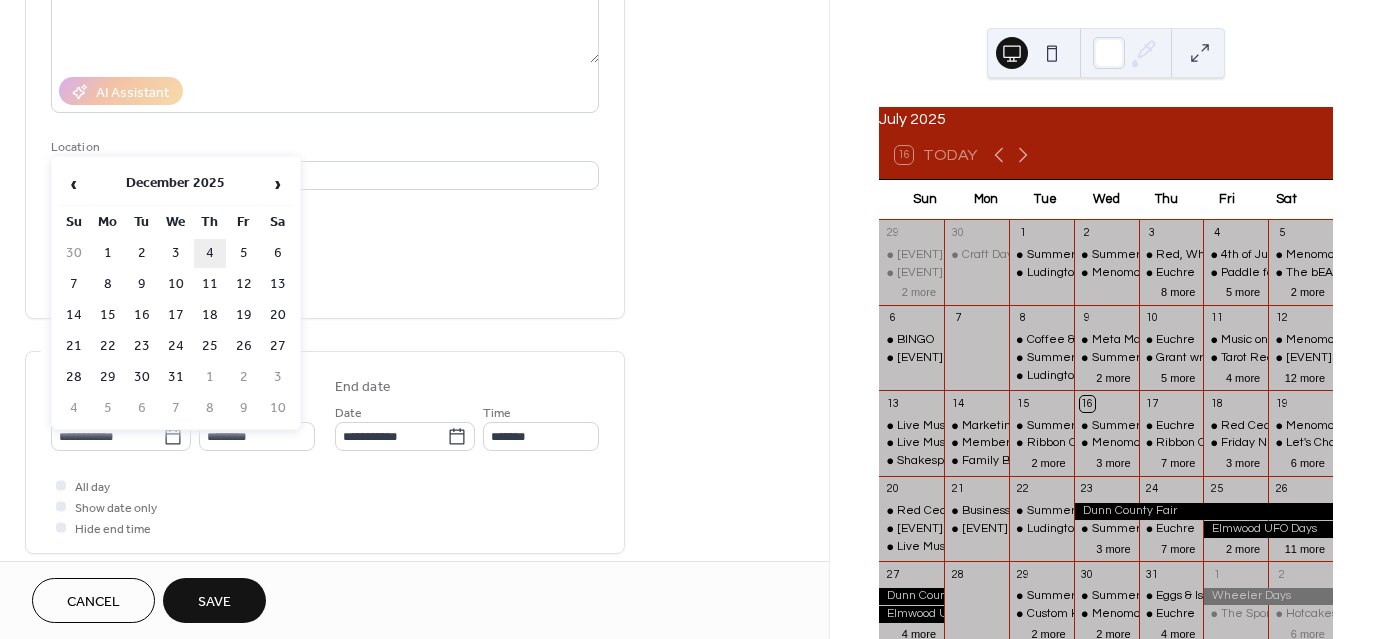 click on "4" at bounding box center [210, 253] 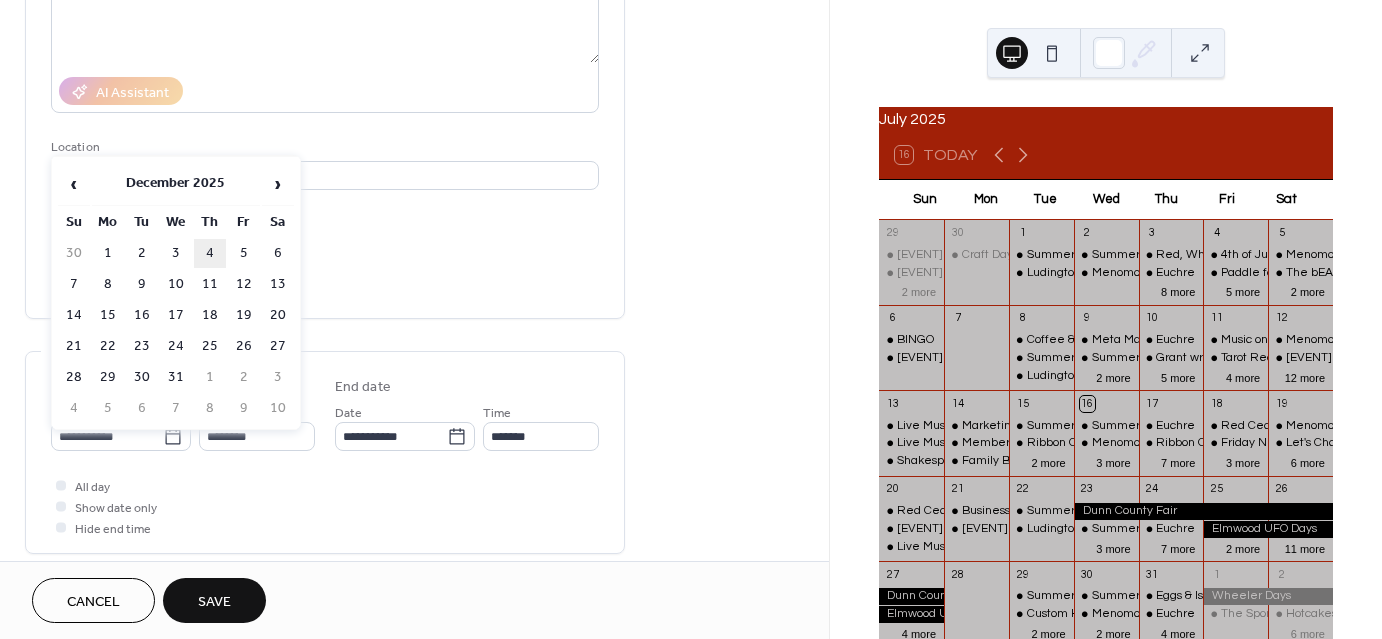 type on "**********" 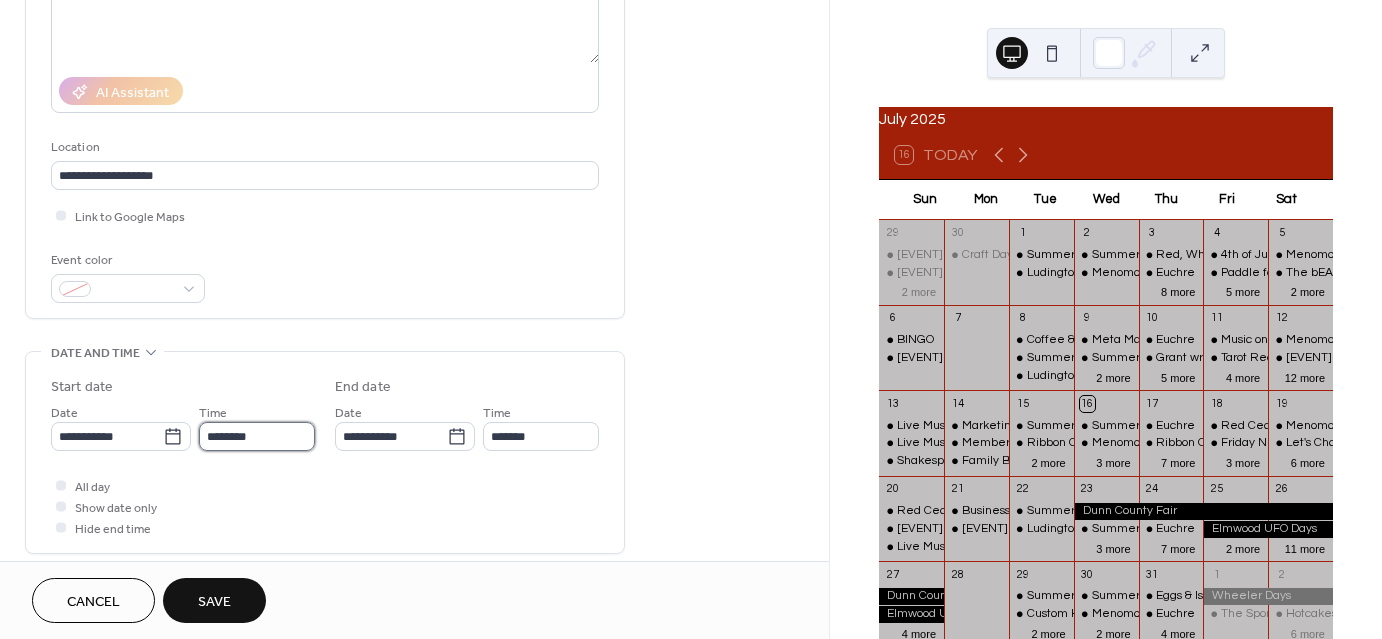 click on "********" at bounding box center [257, 436] 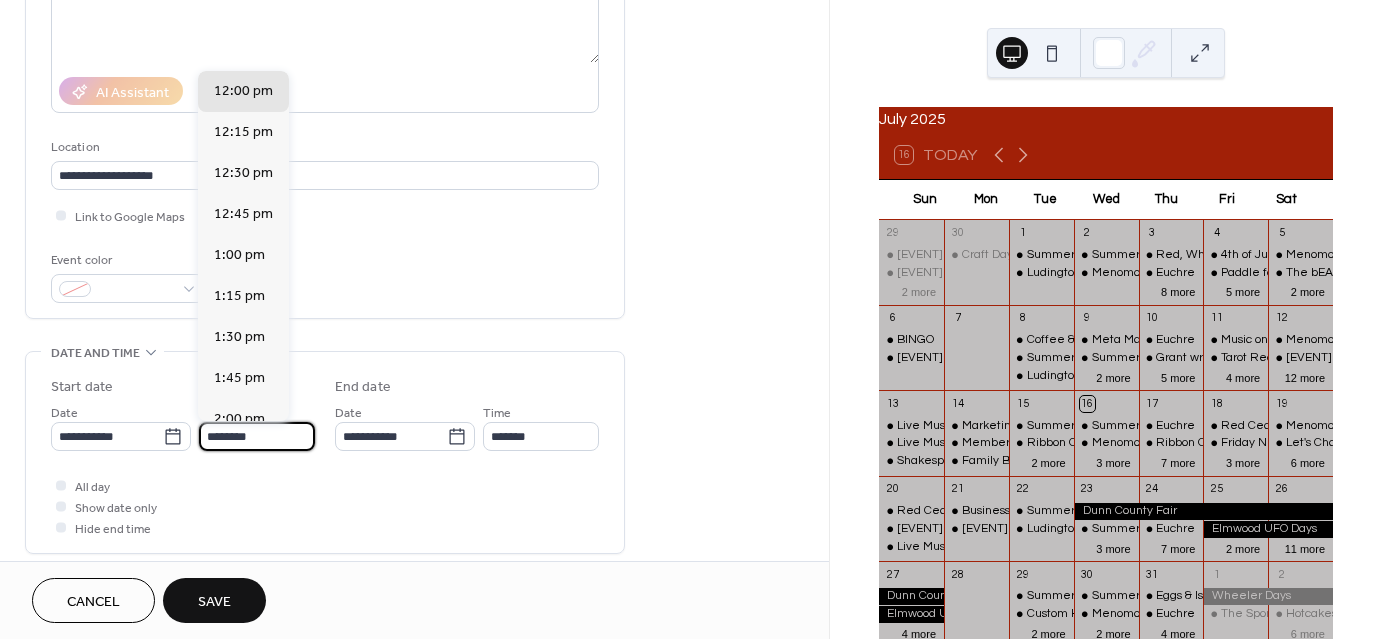 scroll, scrollTop: 2468, scrollLeft: 0, axis: vertical 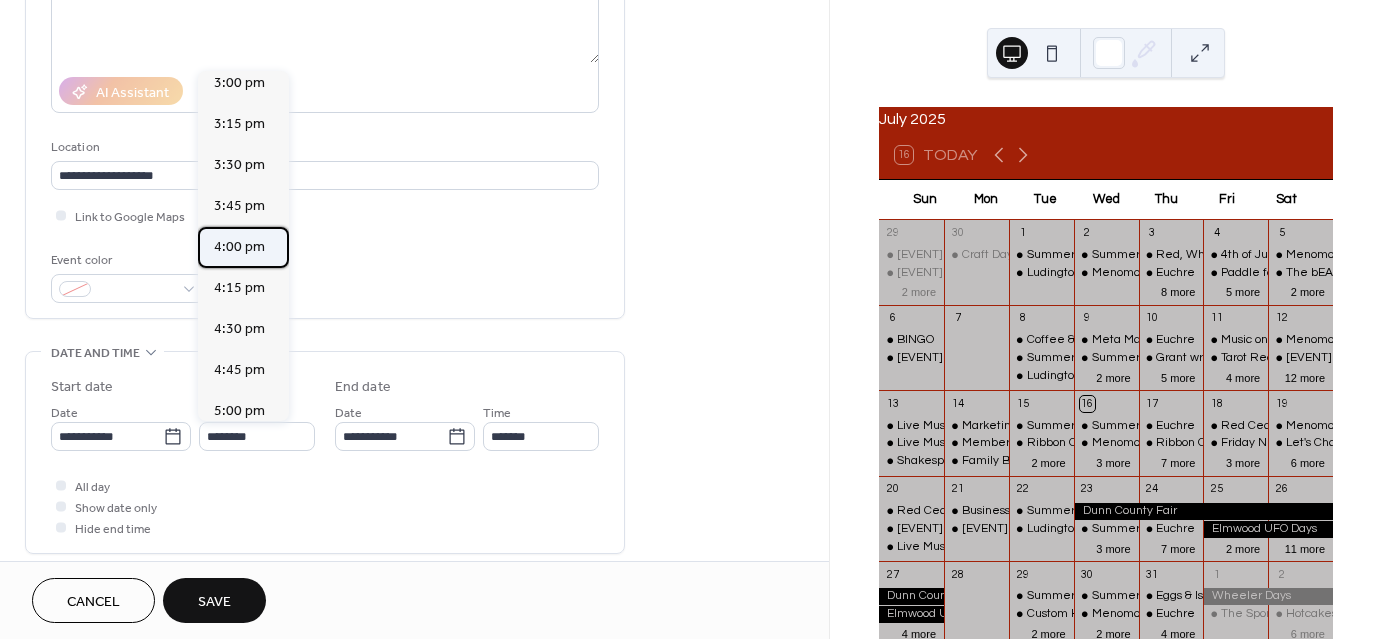 click on "4:00 pm" at bounding box center (239, 247) 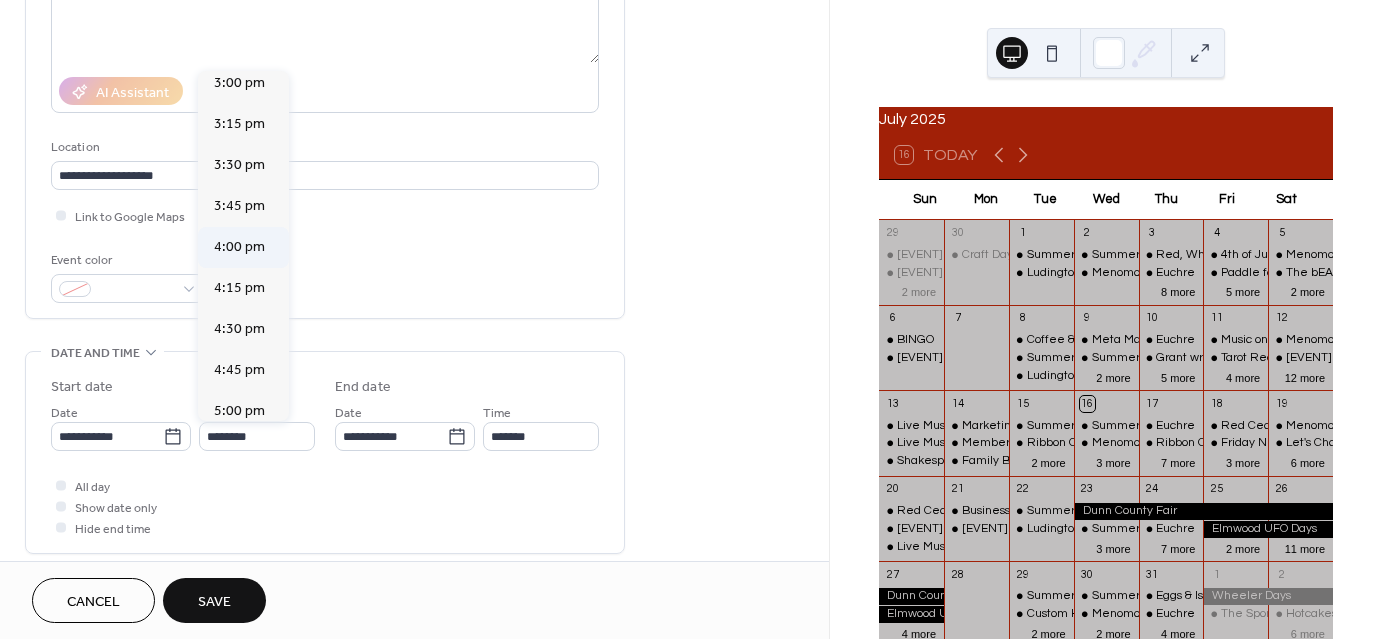 type on "*******" 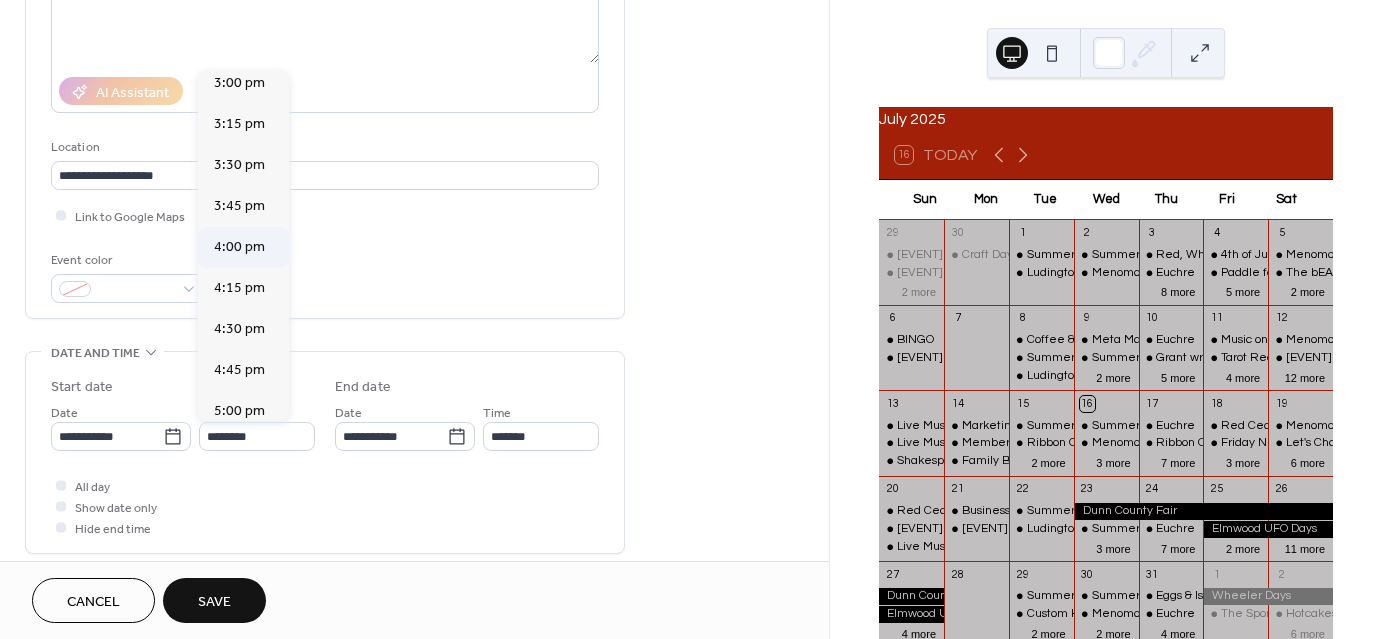 type on "*******" 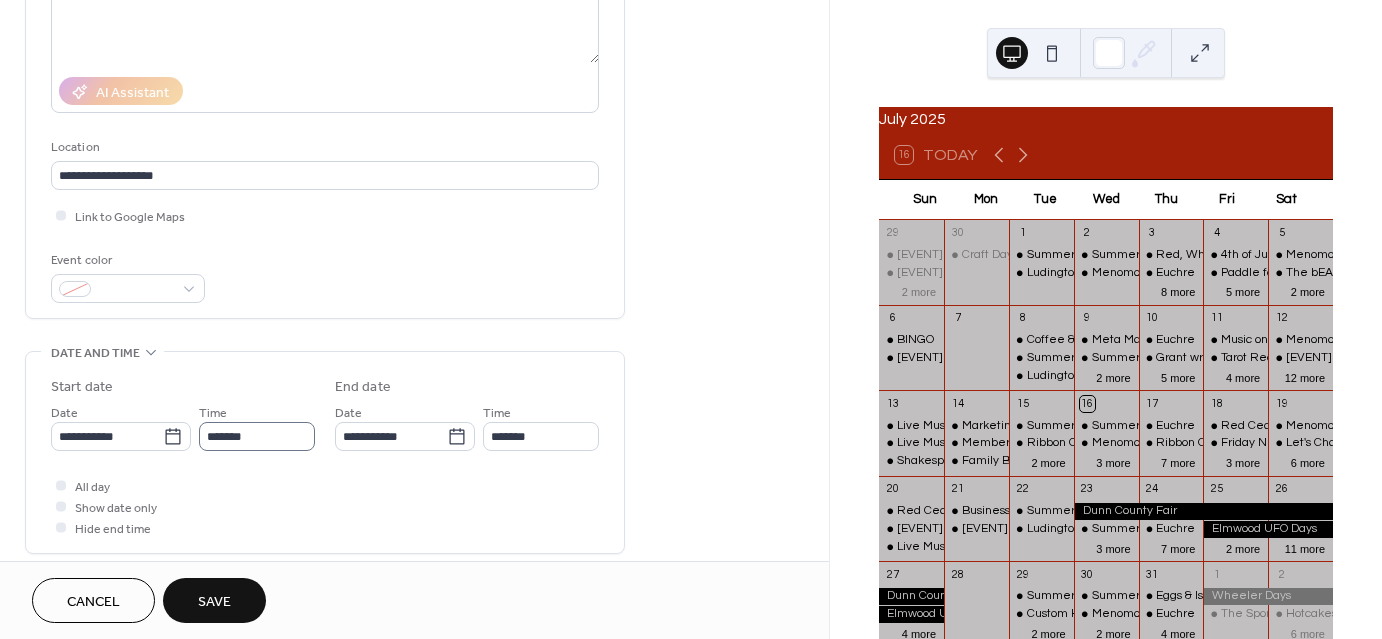 scroll, scrollTop: 1, scrollLeft: 0, axis: vertical 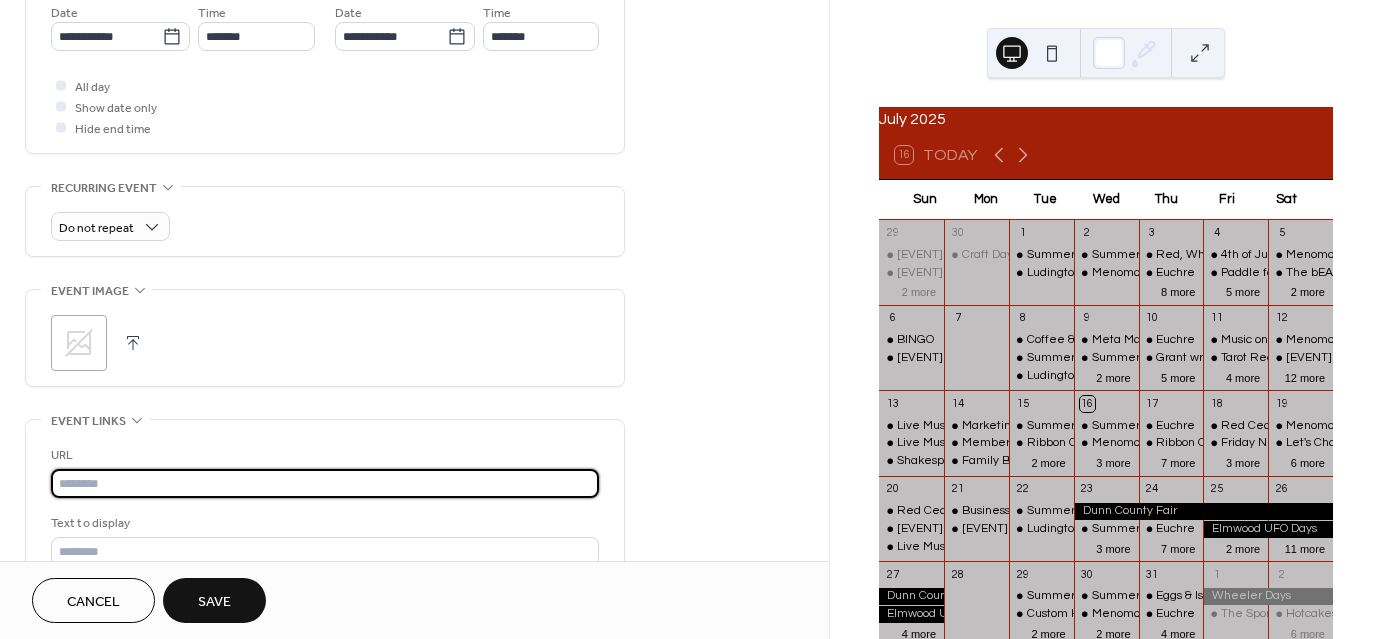 paste on "**********" 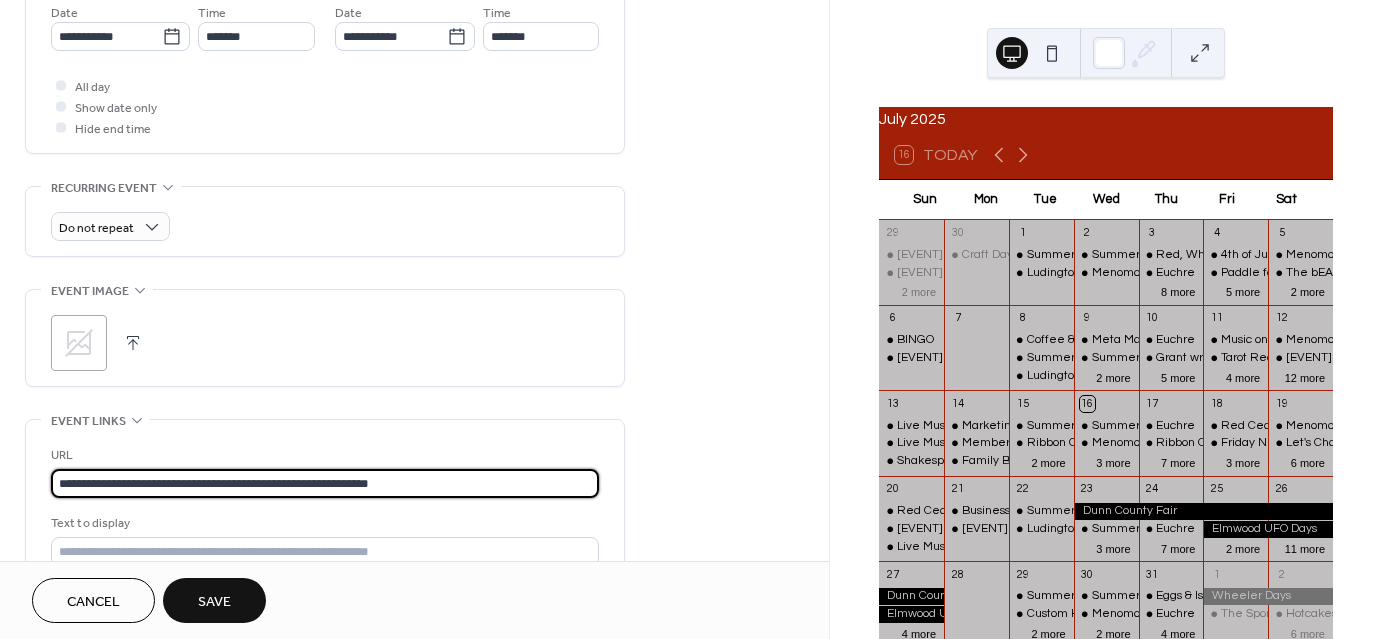 type on "**********" 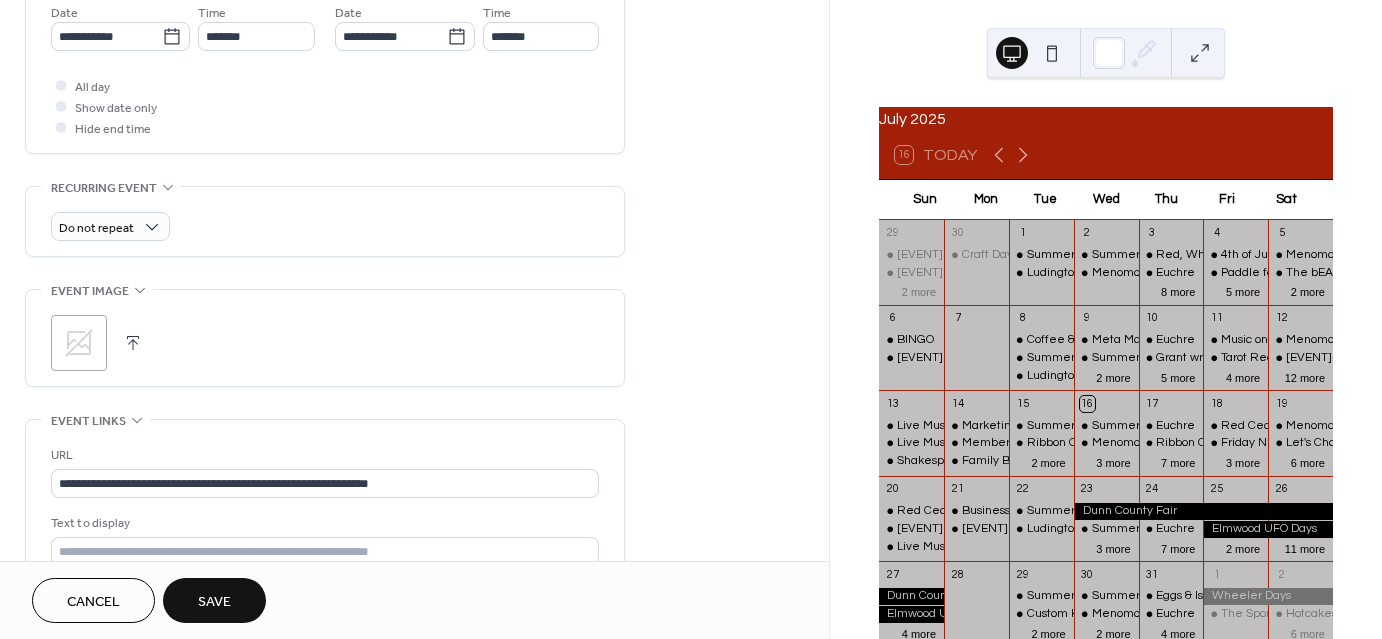 click on "Save" at bounding box center (214, 602) 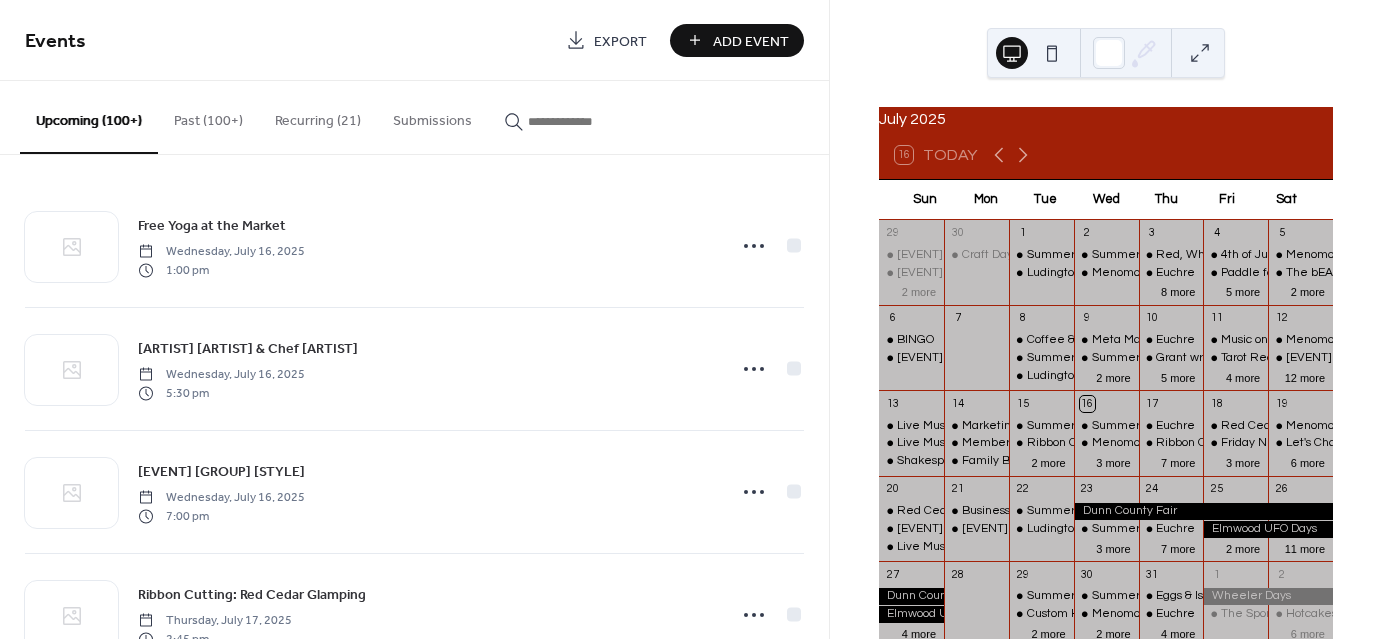 click on "Add Event" at bounding box center [751, 41] 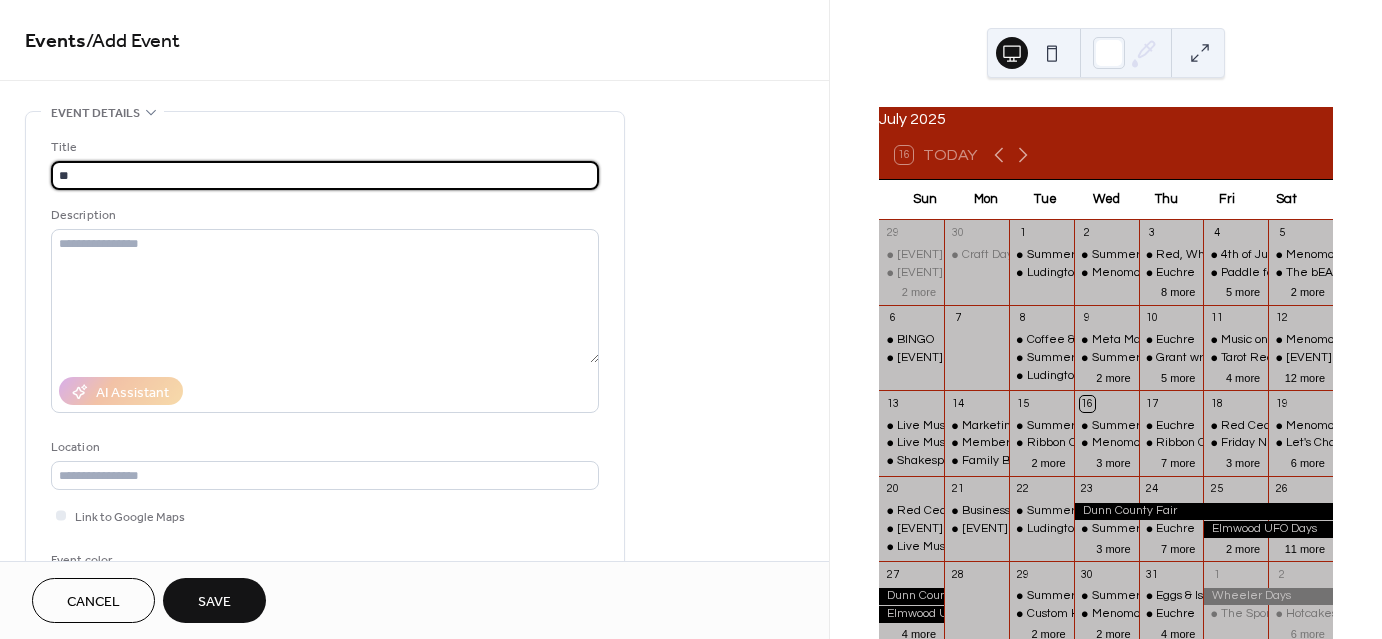 type on "*" 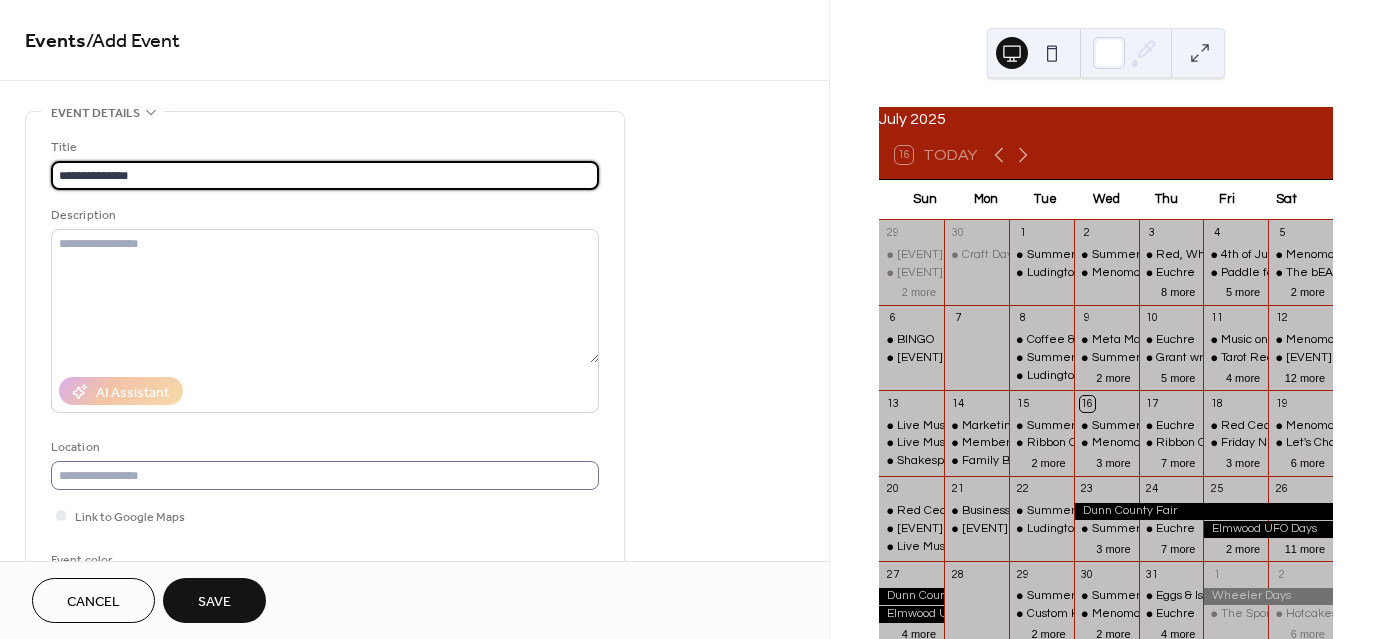 type on "**********" 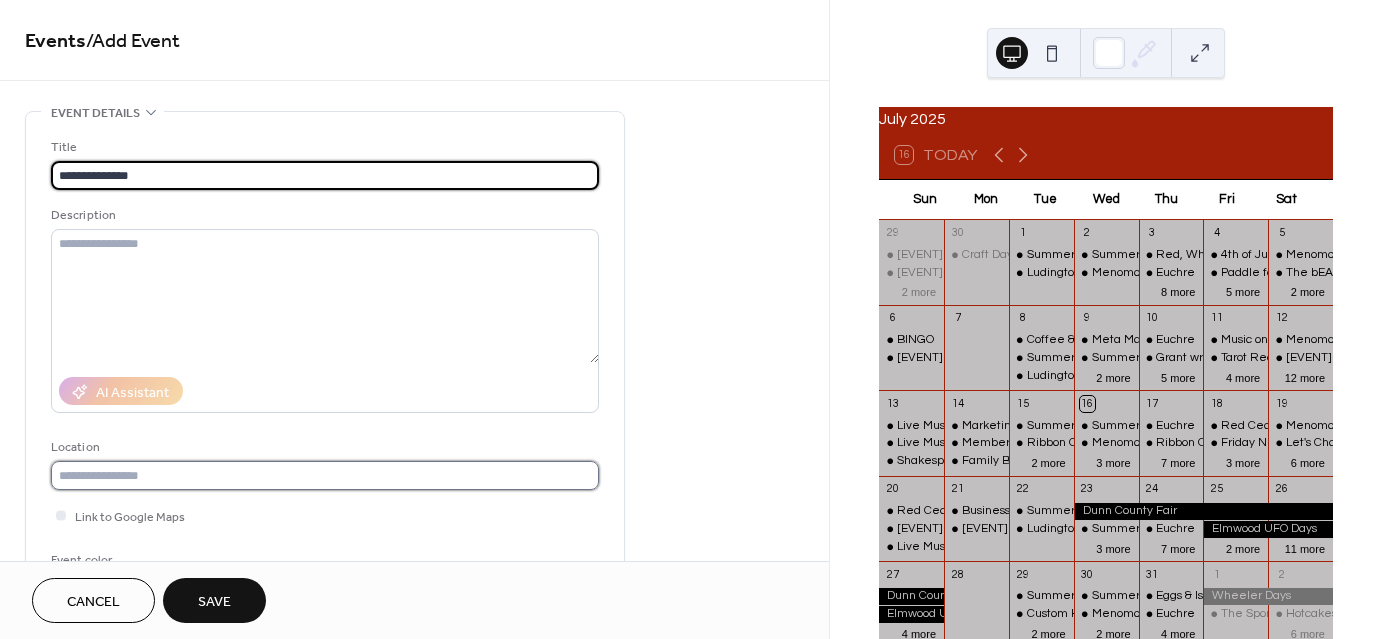 click at bounding box center (325, 475) 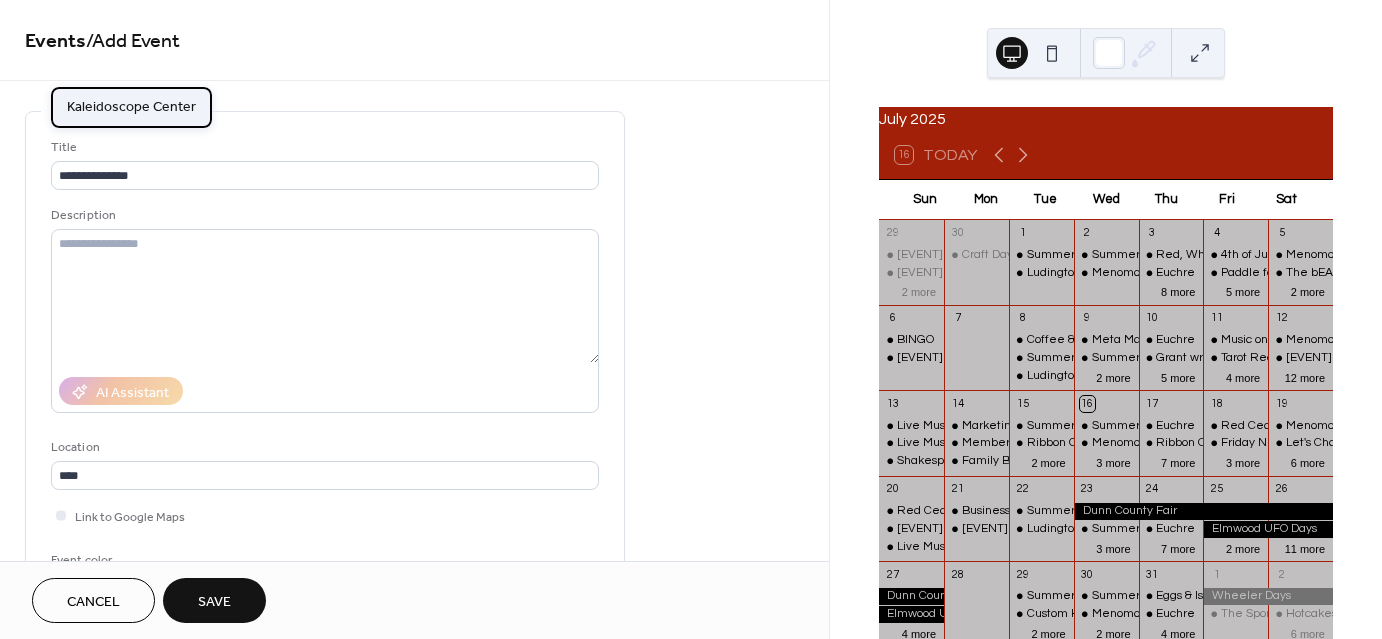drag, startPoint x: 112, startPoint y: 95, endPoint x: 129, endPoint y: 102, distance: 18.384777 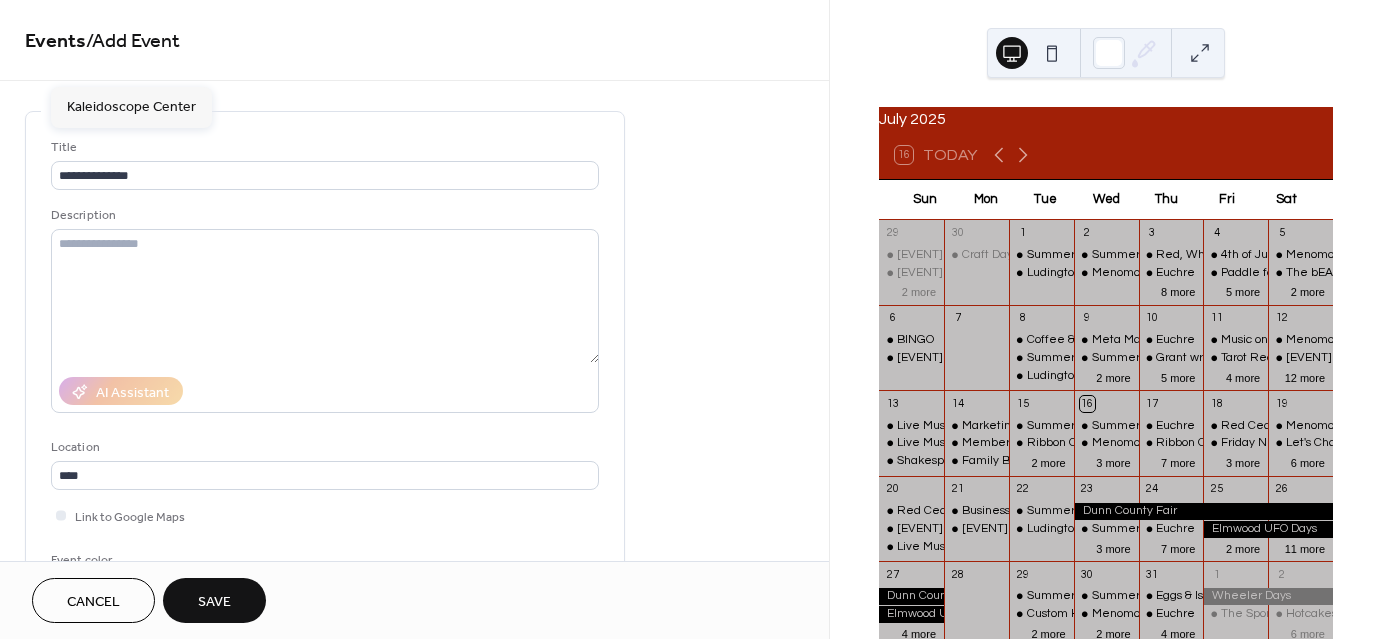 type on "**********" 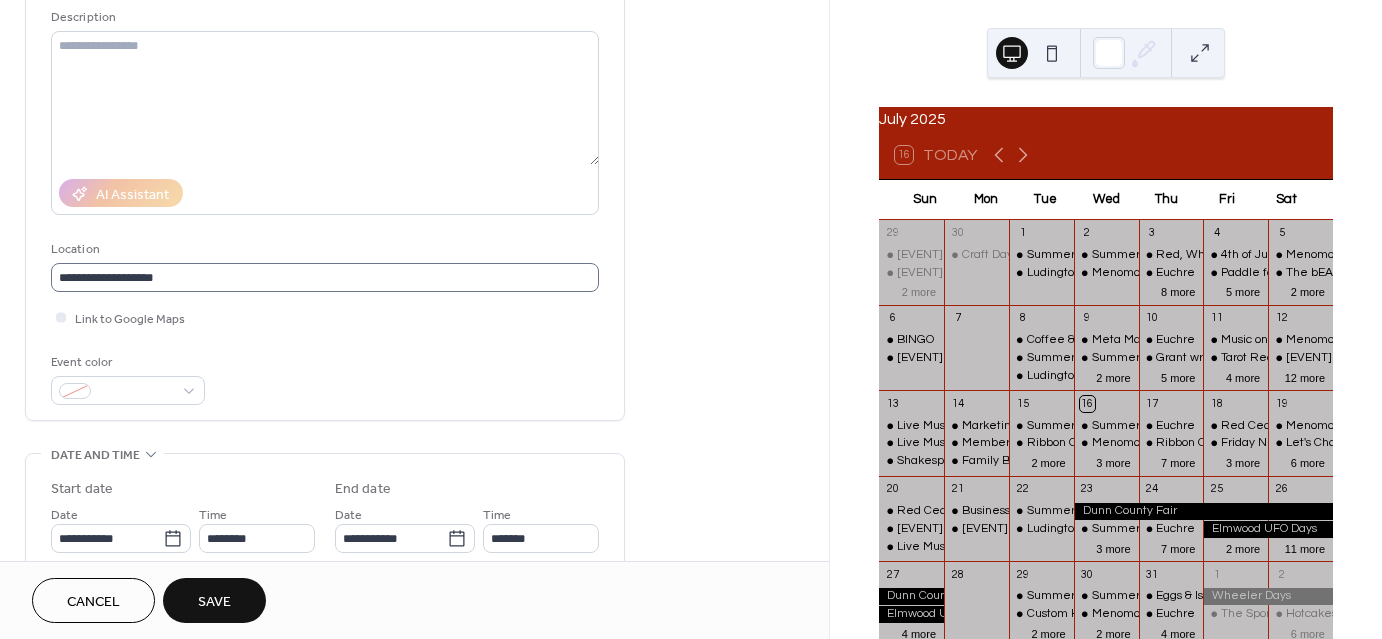 scroll, scrollTop: 200, scrollLeft: 0, axis: vertical 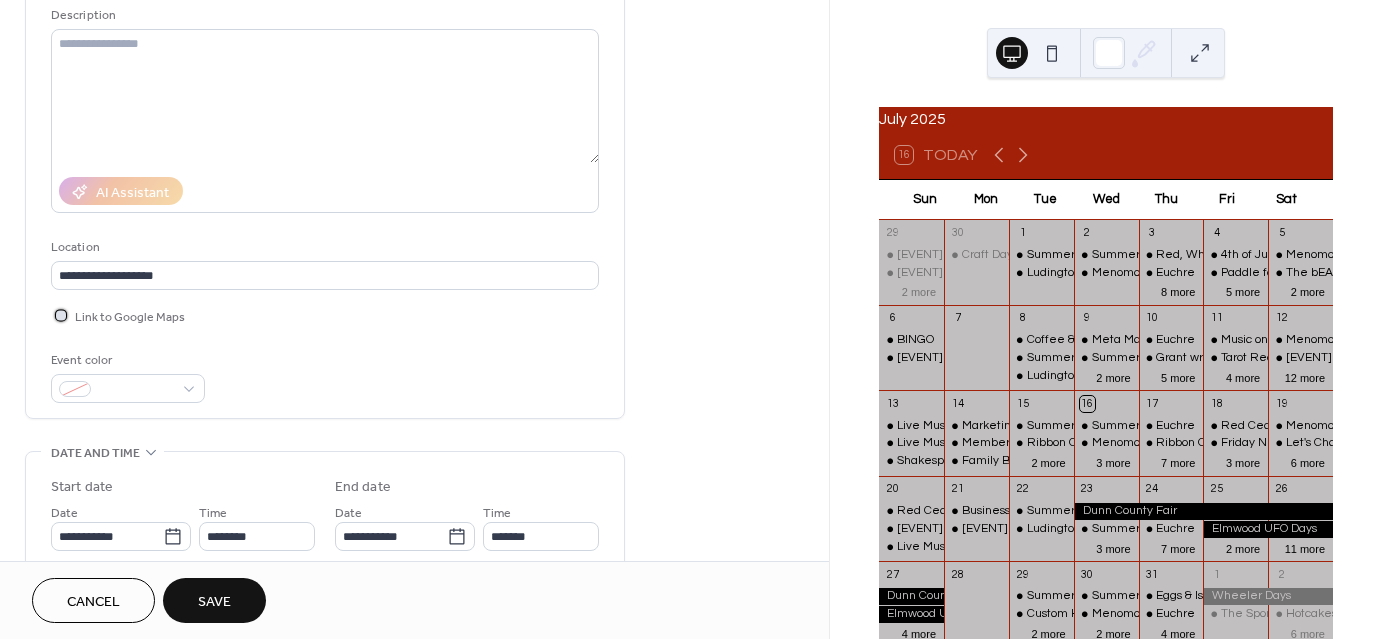 click at bounding box center (61, 315) 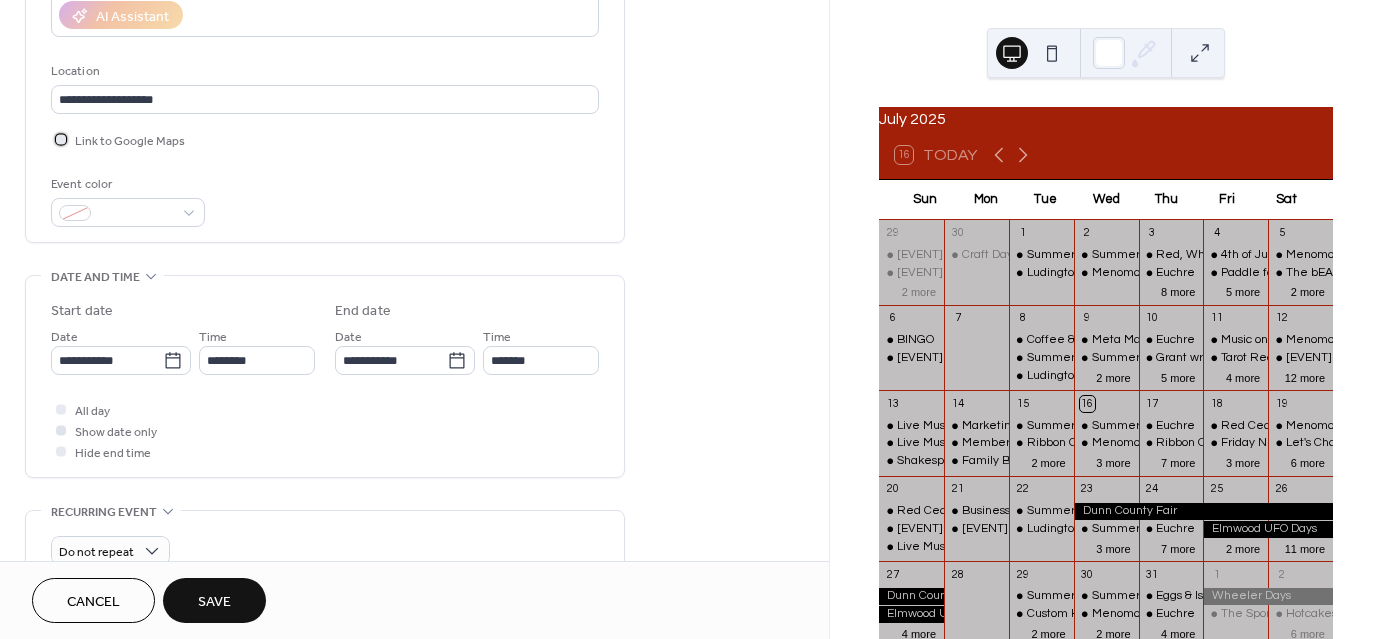 scroll, scrollTop: 400, scrollLeft: 0, axis: vertical 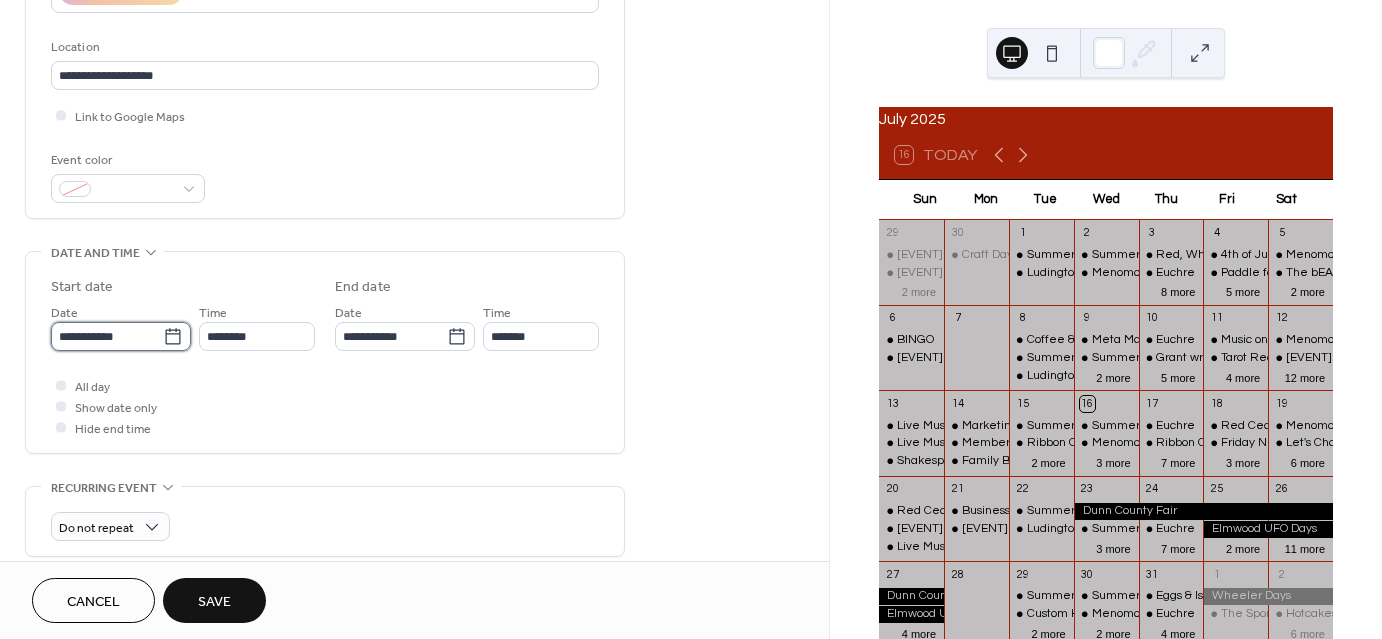click on "**********" at bounding box center (107, 336) 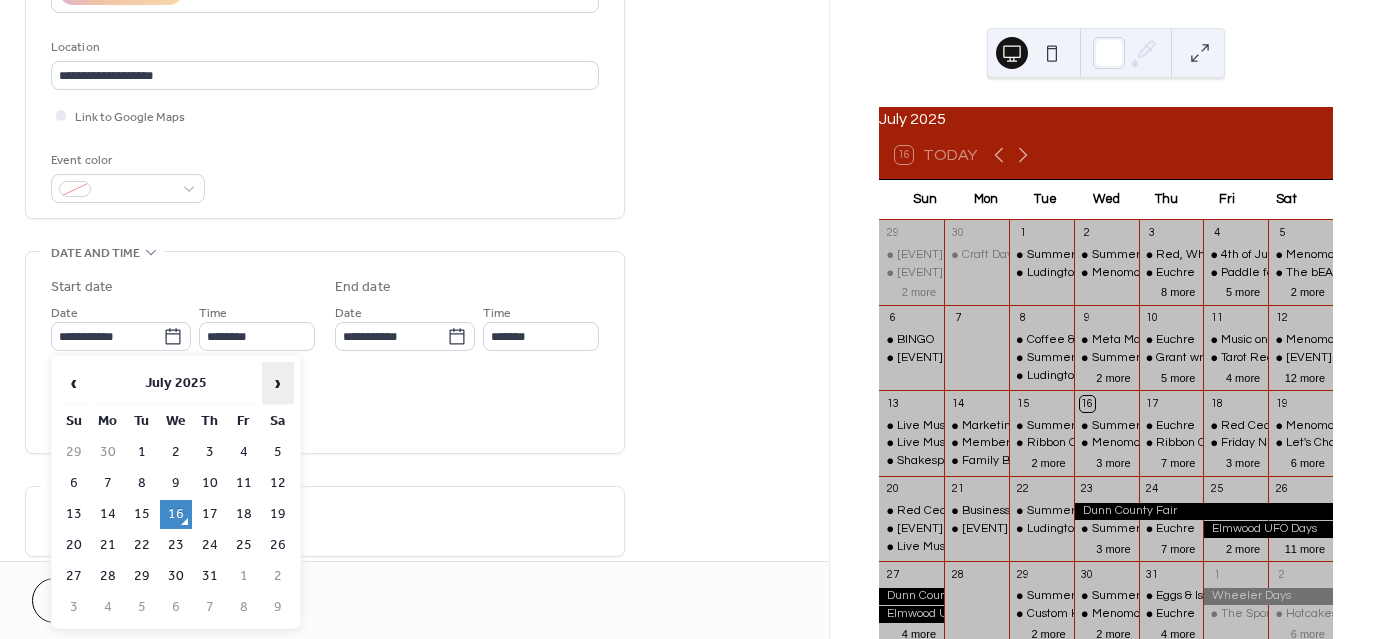 click on "›" at bounding box center [278, 383] 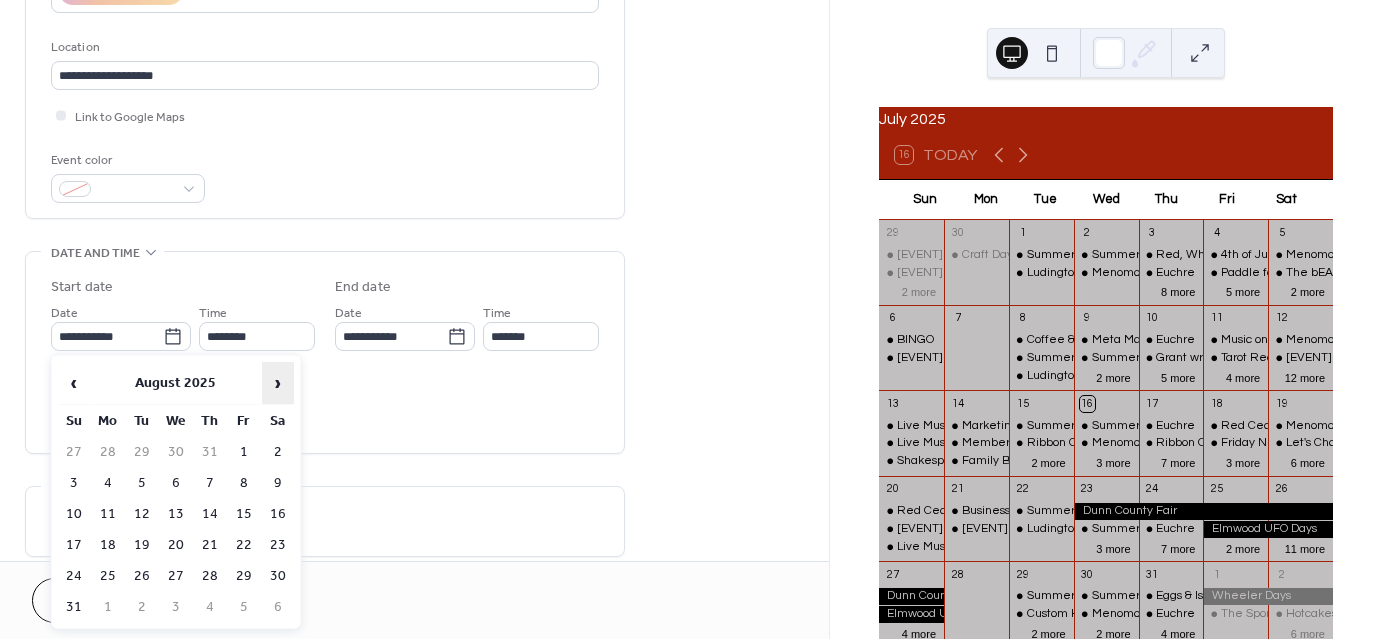 click on "›" at bounding box center [278, 383] 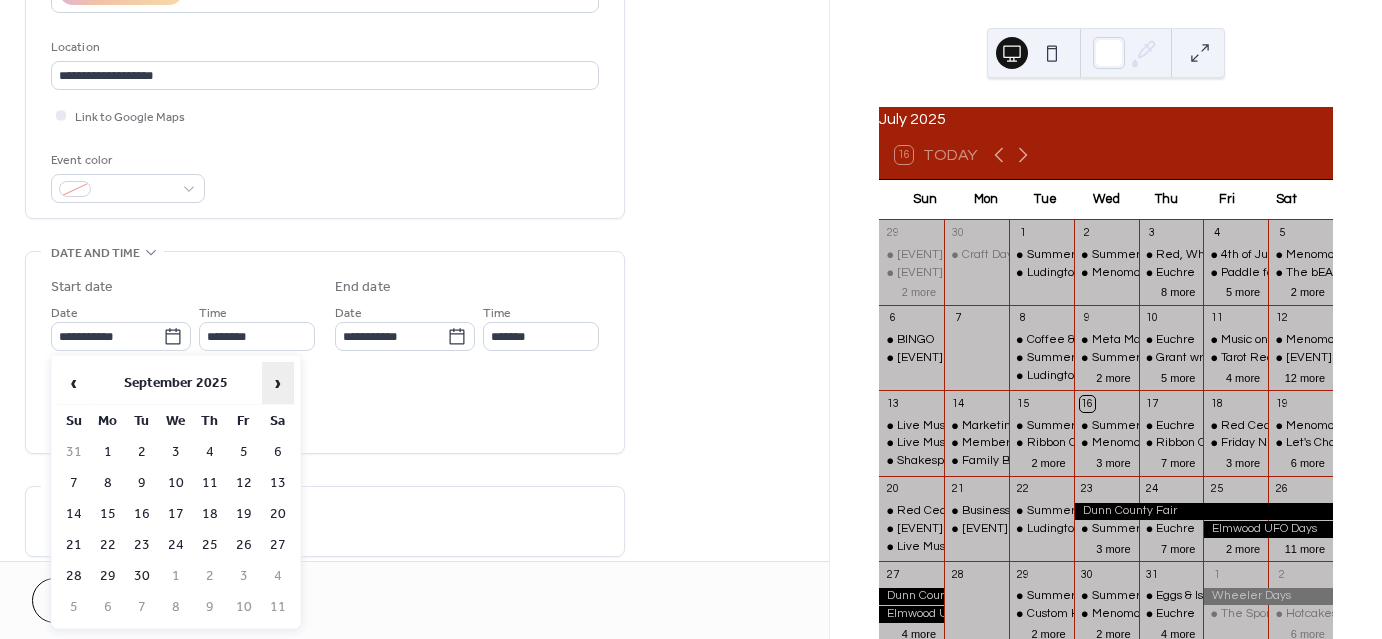 click on "›" at bounding box center (278, 383) 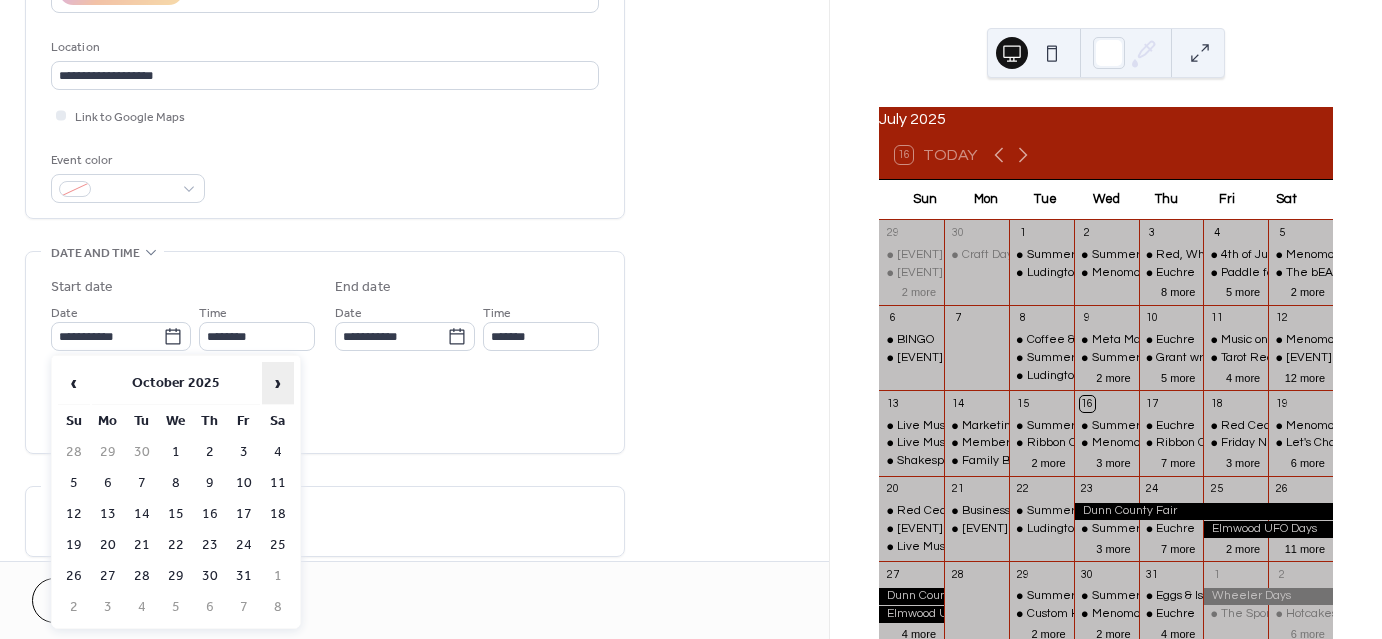 click on "›" at bounding box center [278, 383] 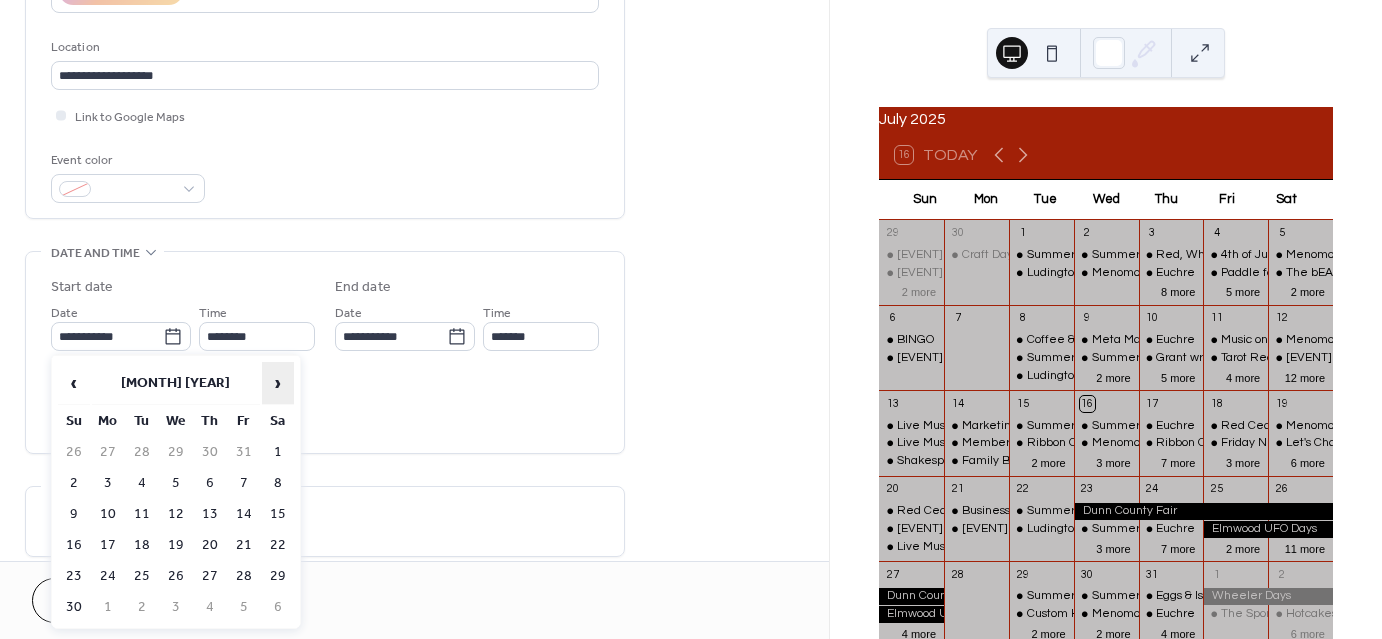 click on "›" at bounding box center [278, 383] 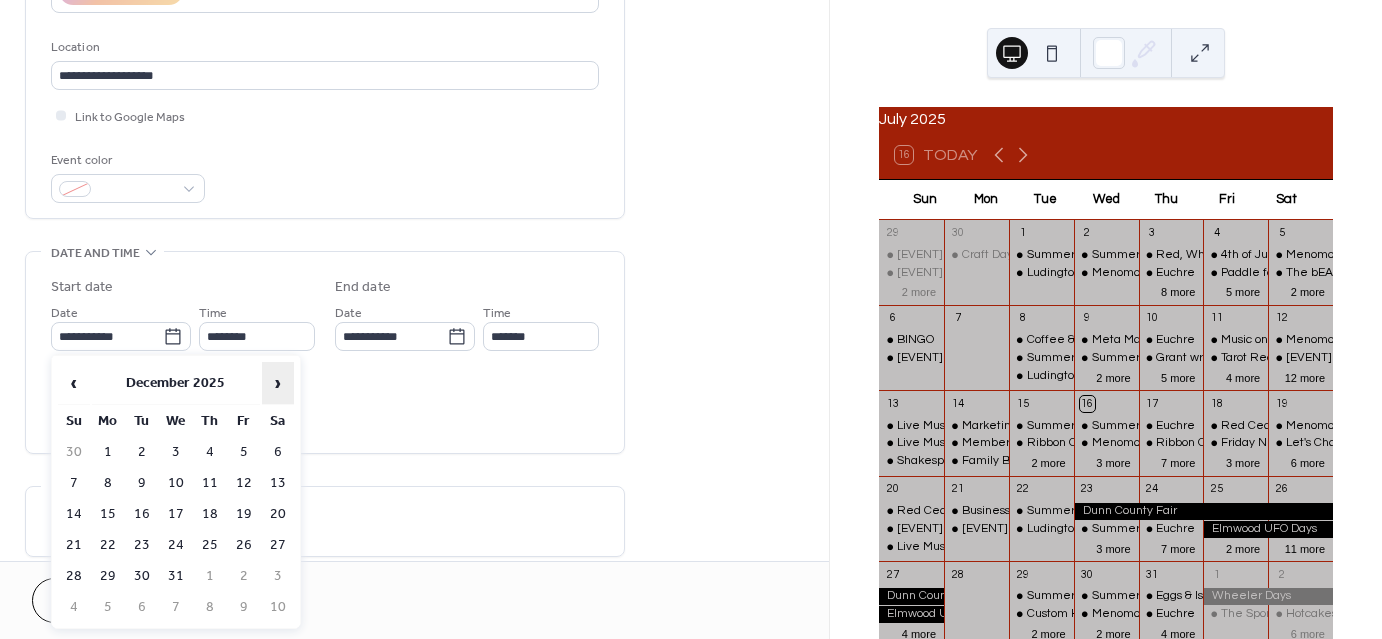 click on "›" at bounding box center [278, 383] 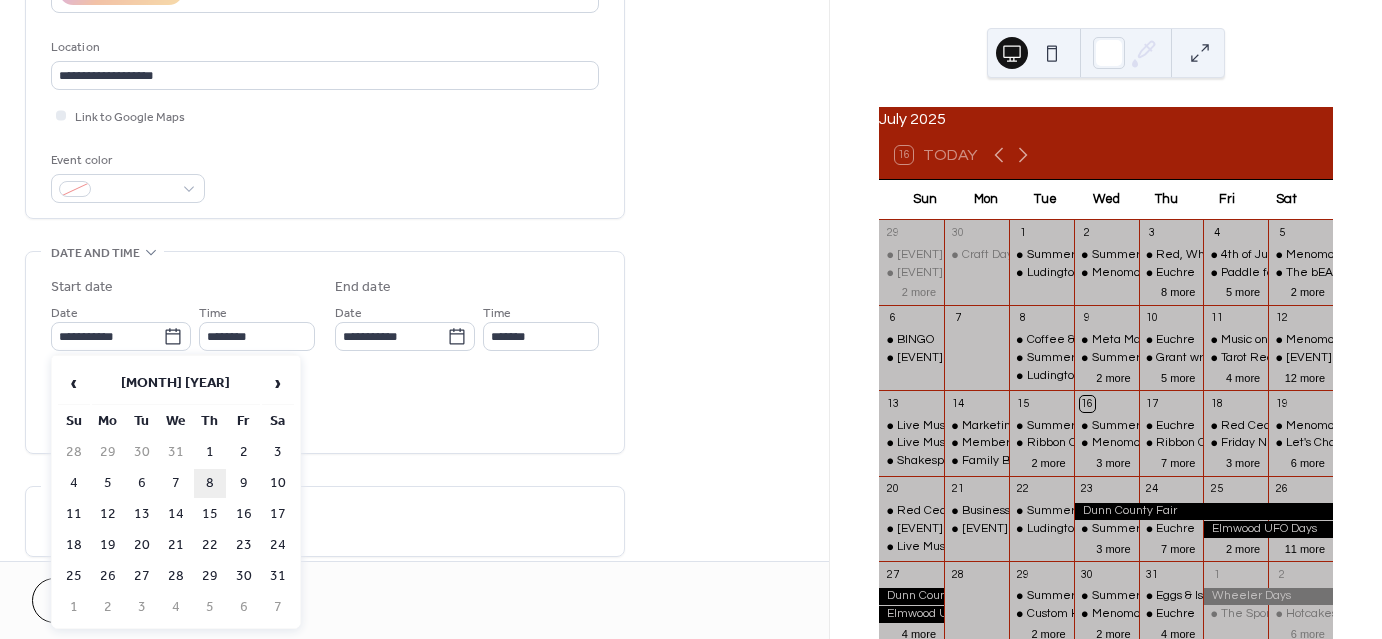 click on "8" at bounding box center (210, 483) 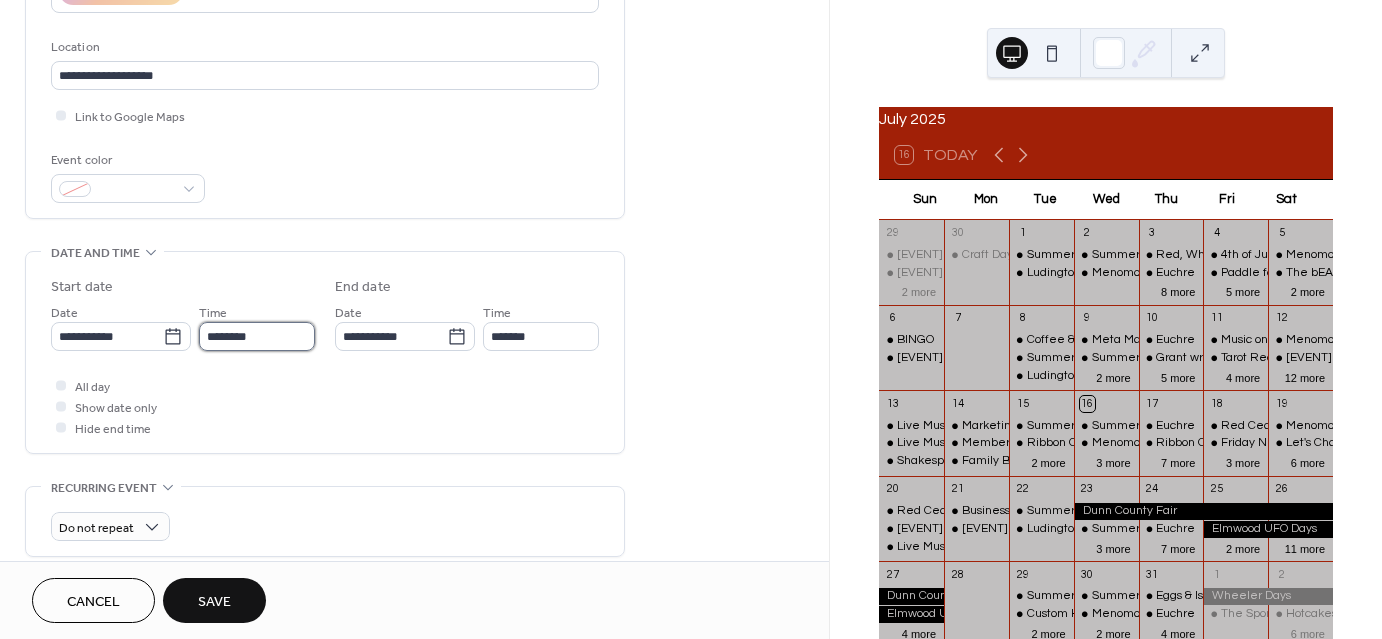 click on "********" at bounding box center [257, 336] 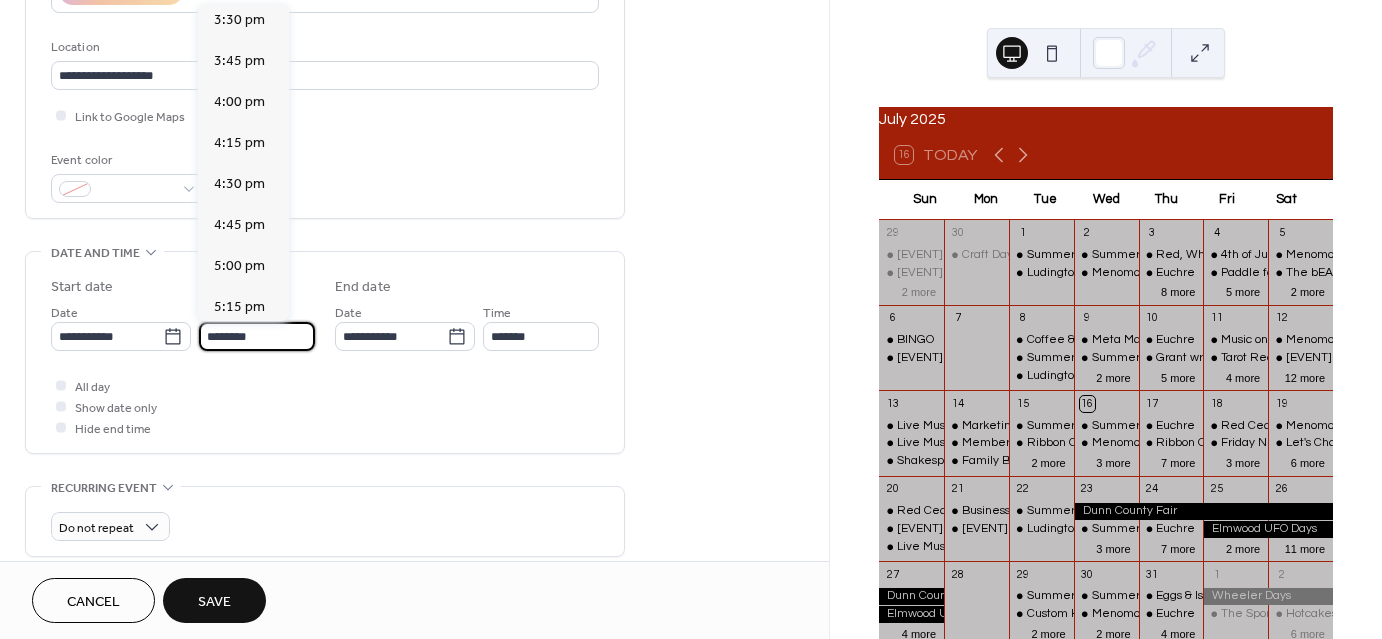 scroll, scrollTop: 2568, scrollLeft: 0, axis: vertical 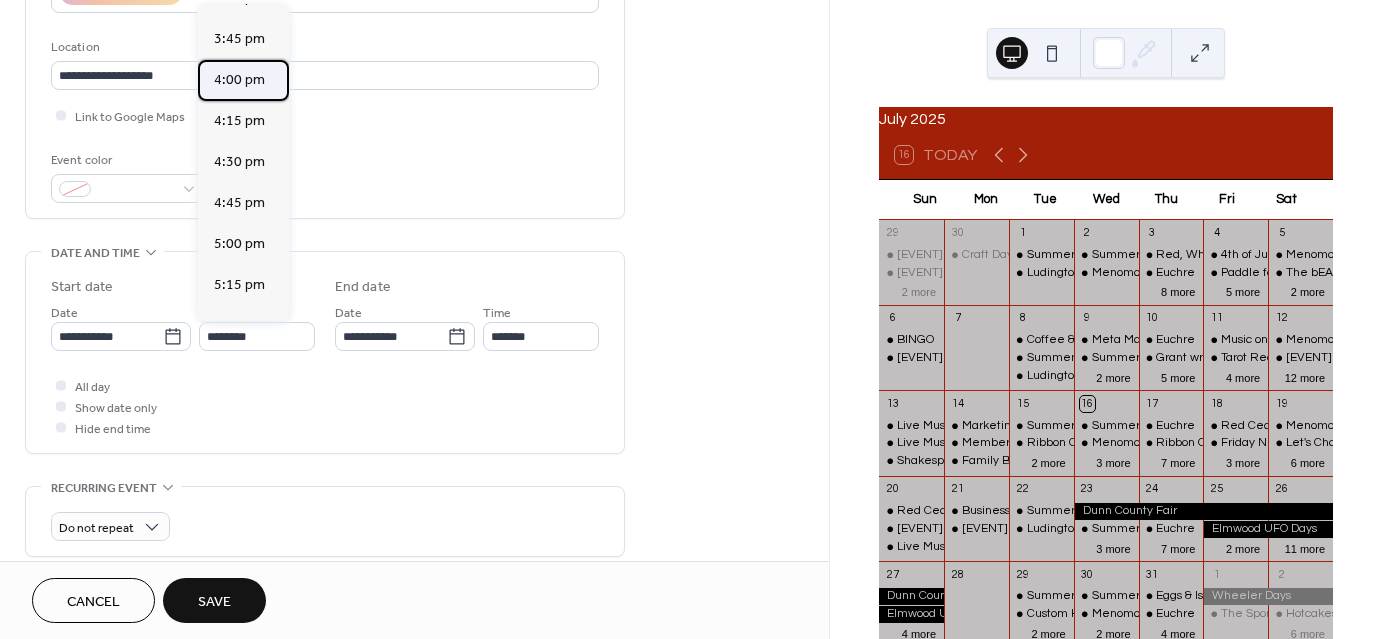 click on "4:00 pm" at bounding box center (239, 80) 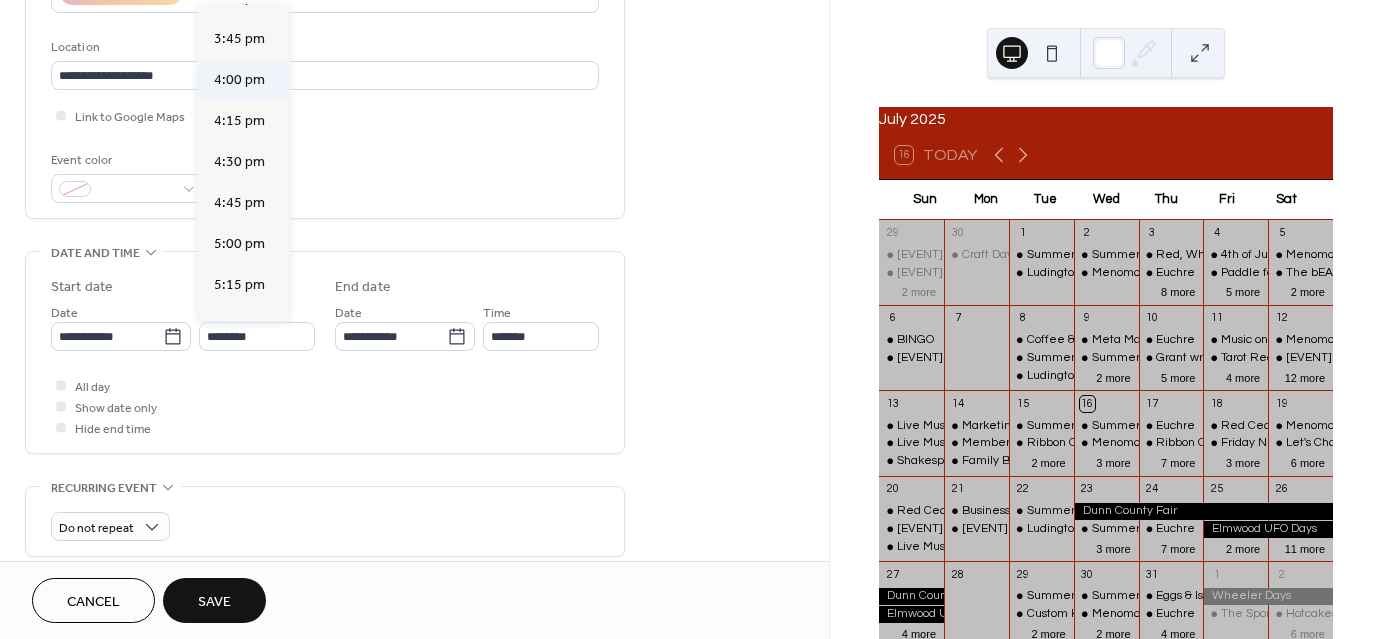 type on "*******" 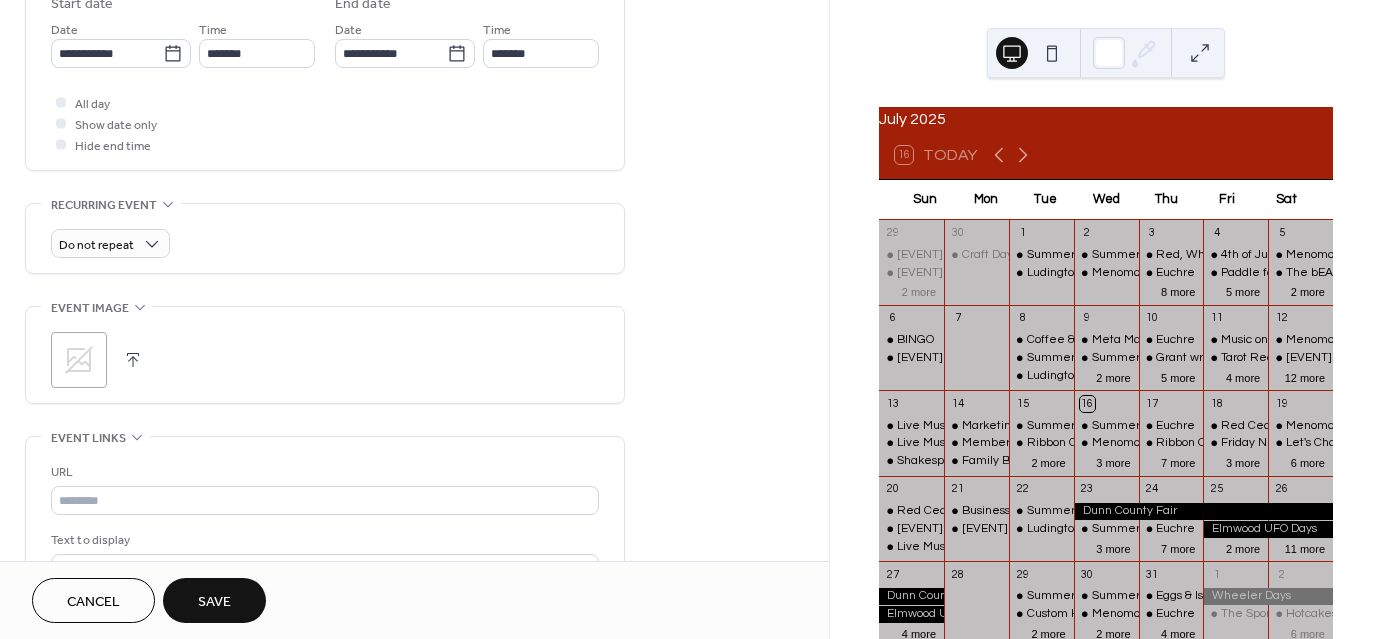 scroll, scrollTop: 700, scrollLeft: 0, axis: vertical 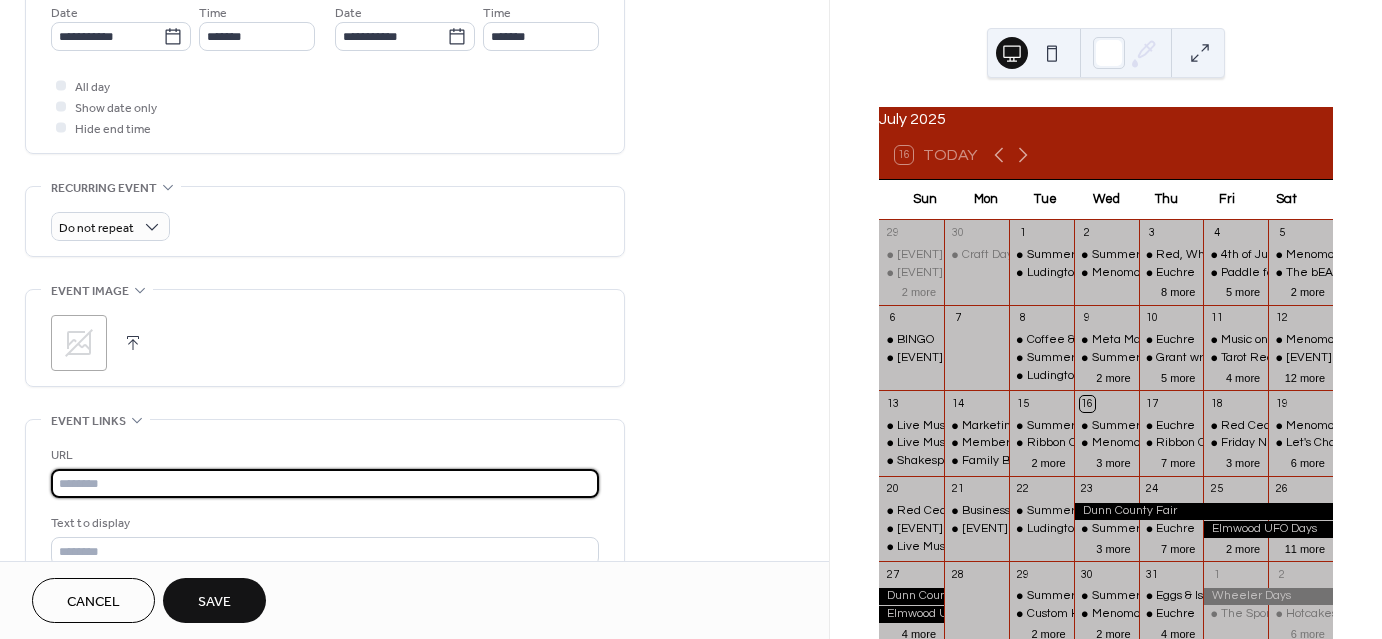 paste on "**********" 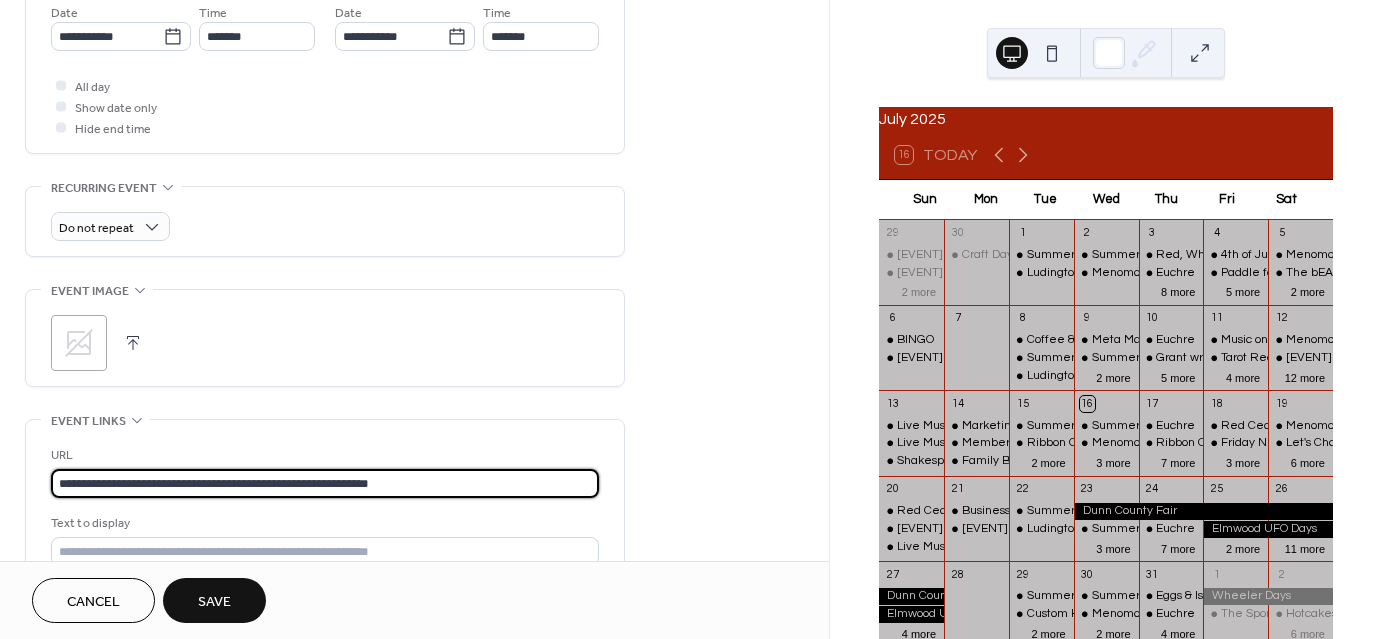 type on "**********" 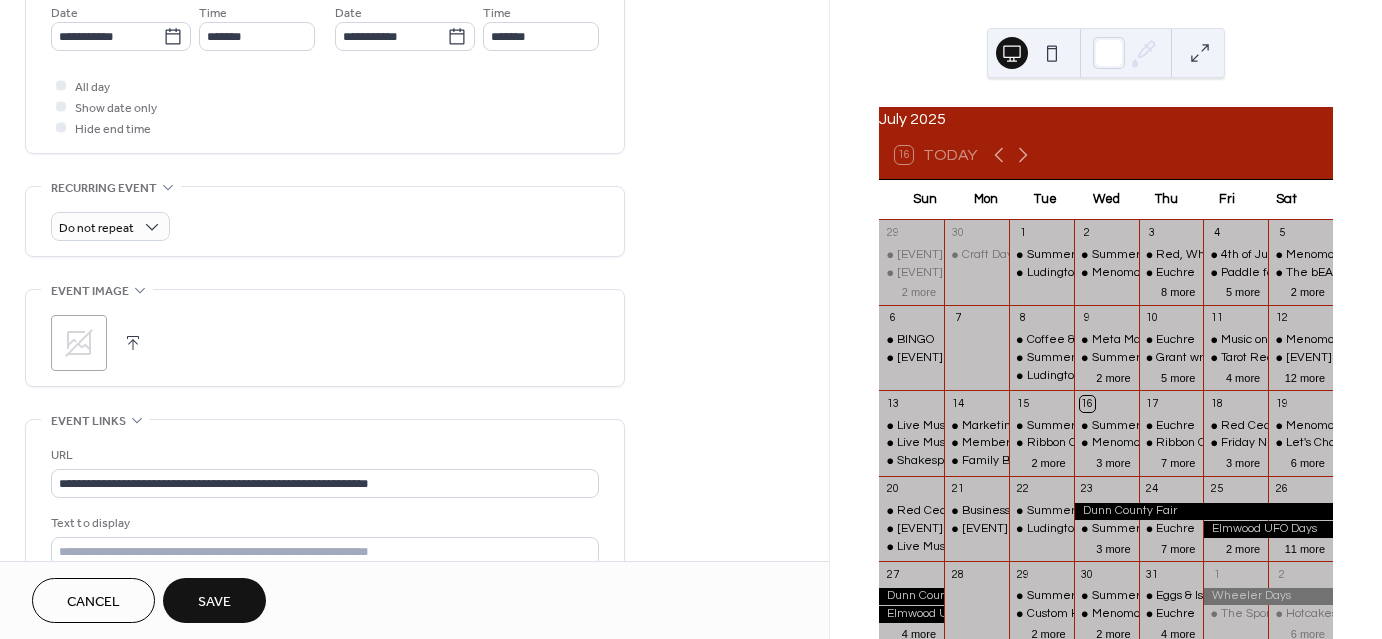 click on "Save" at bounding box center (214, 602) 